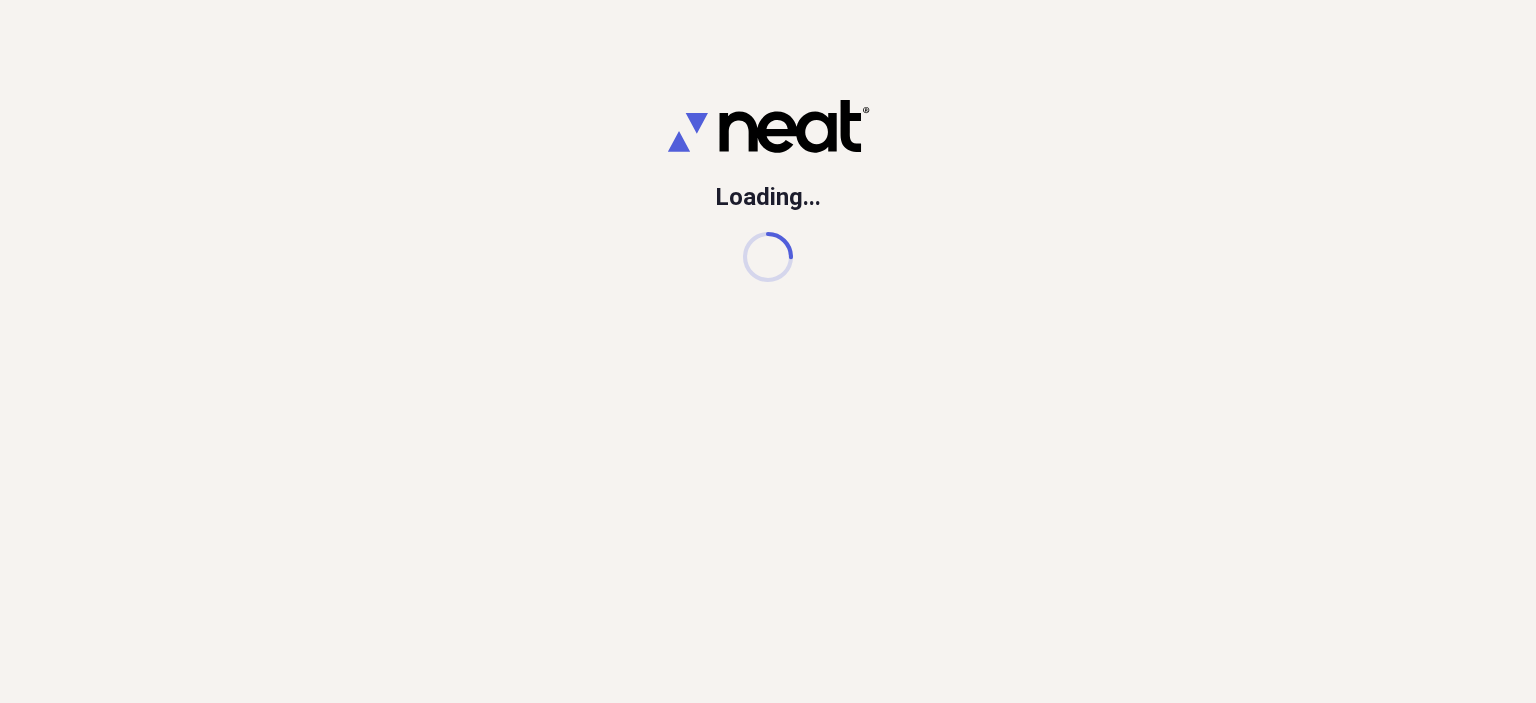 scroll, scrollTop: 0, scrollLeft: 0, axis: both 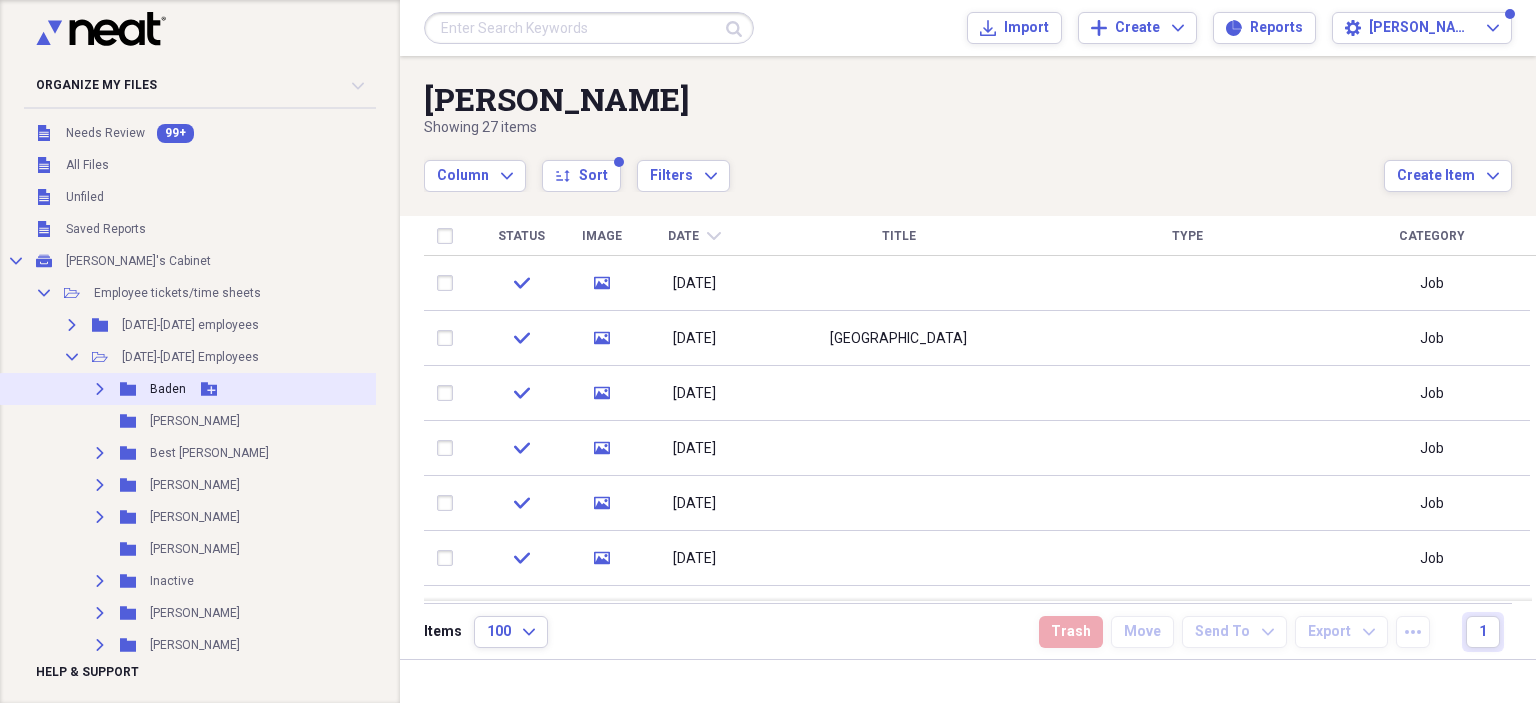 click on "Expand" 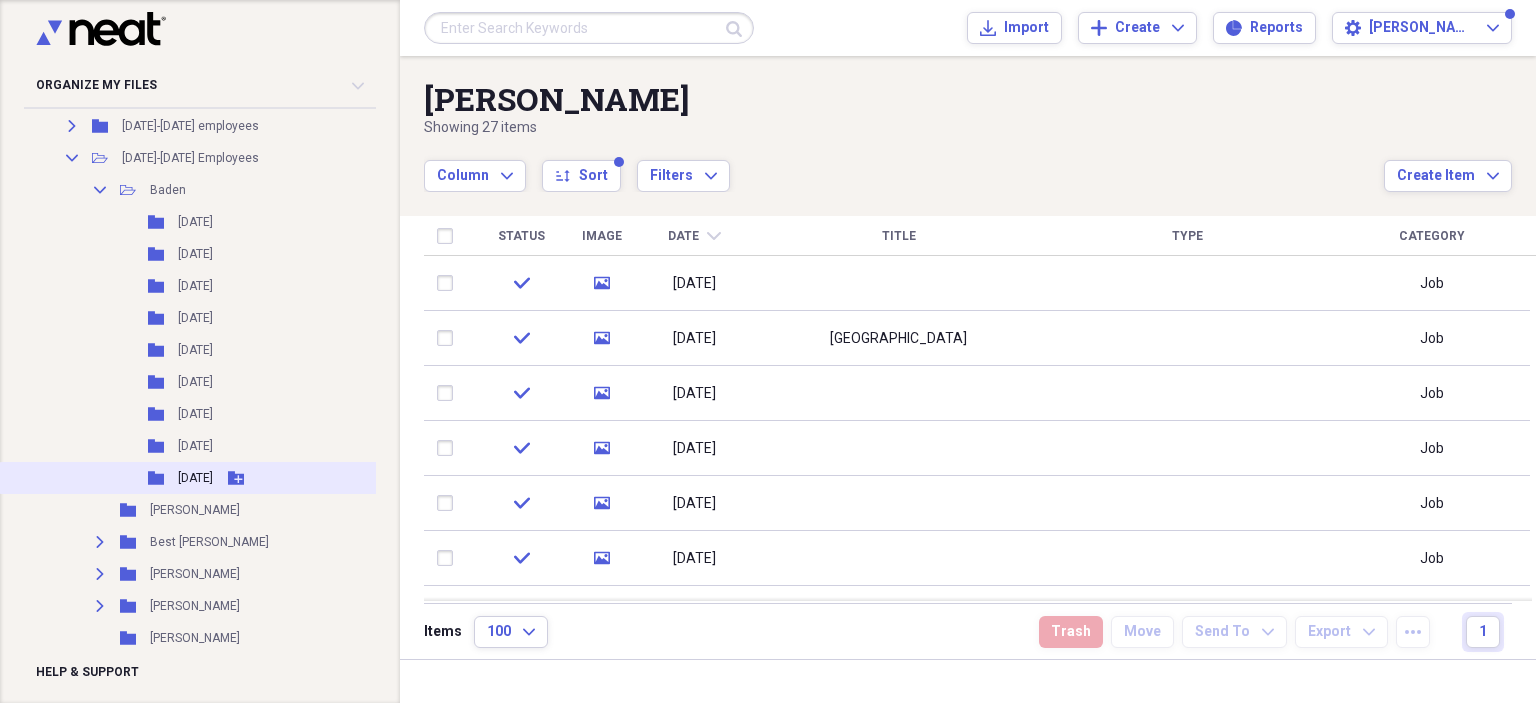 scroll, scrollTop: 200, scrollLeft: 0, axis: vertical 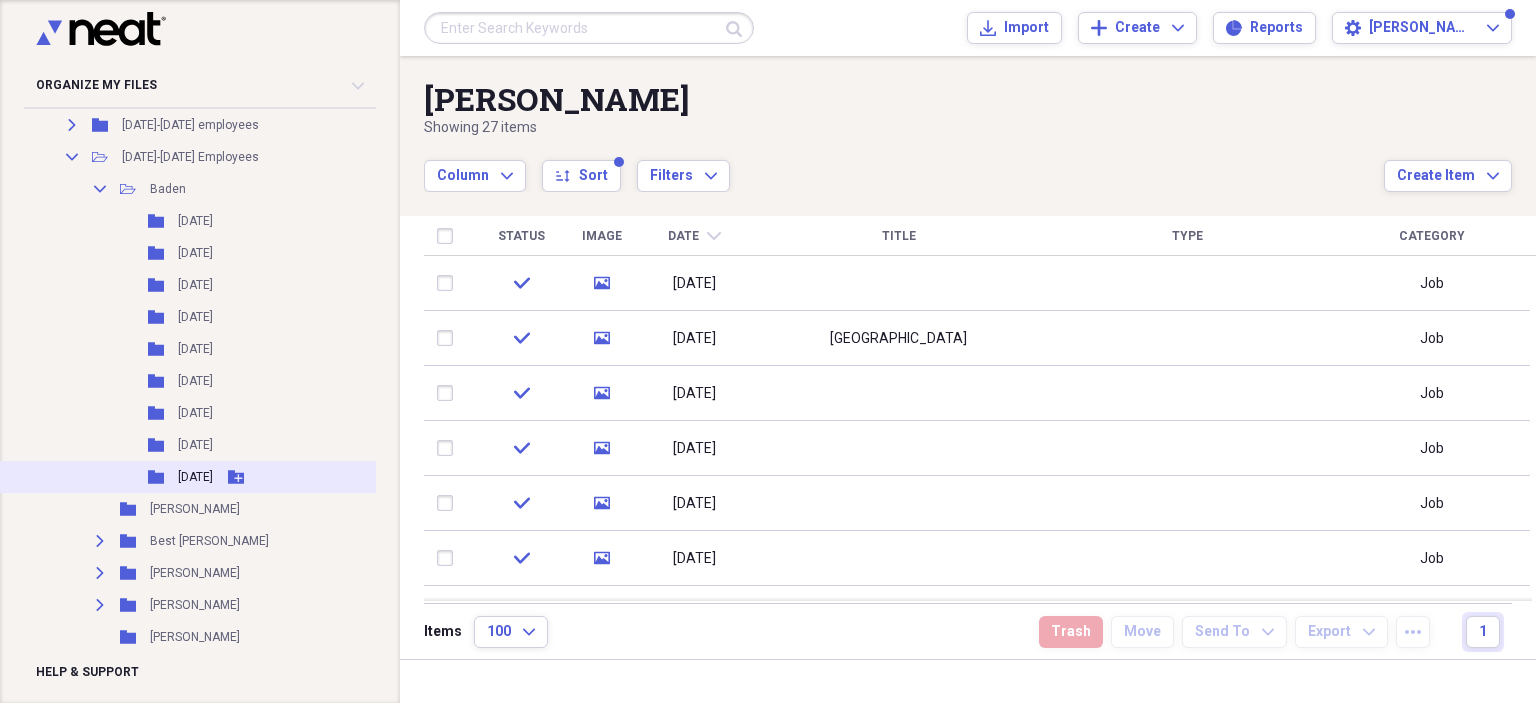 click on "[DATE]" at bounding box center [195, 477] 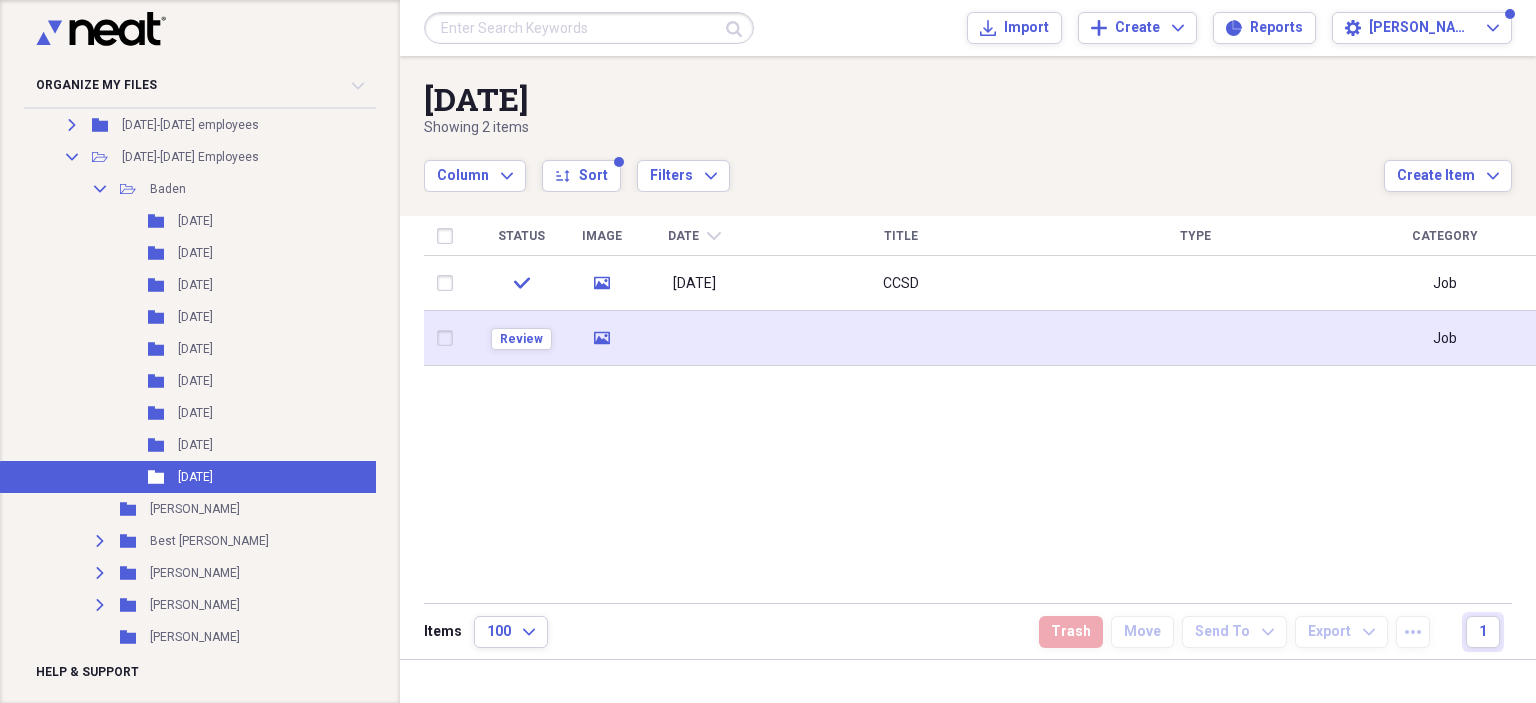 click on "media" at bounding box center [601, 338] 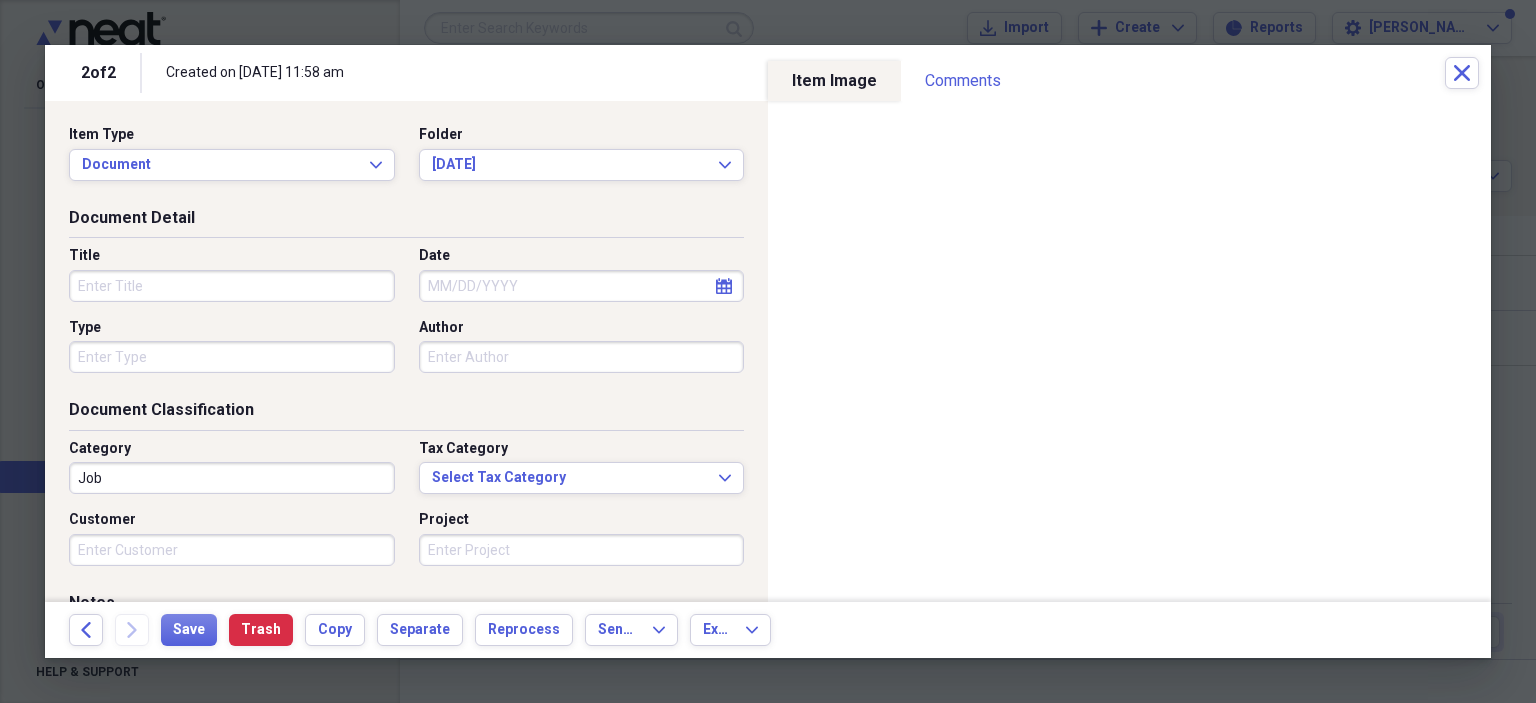 click on "Title" at bounding box center [232, 286] 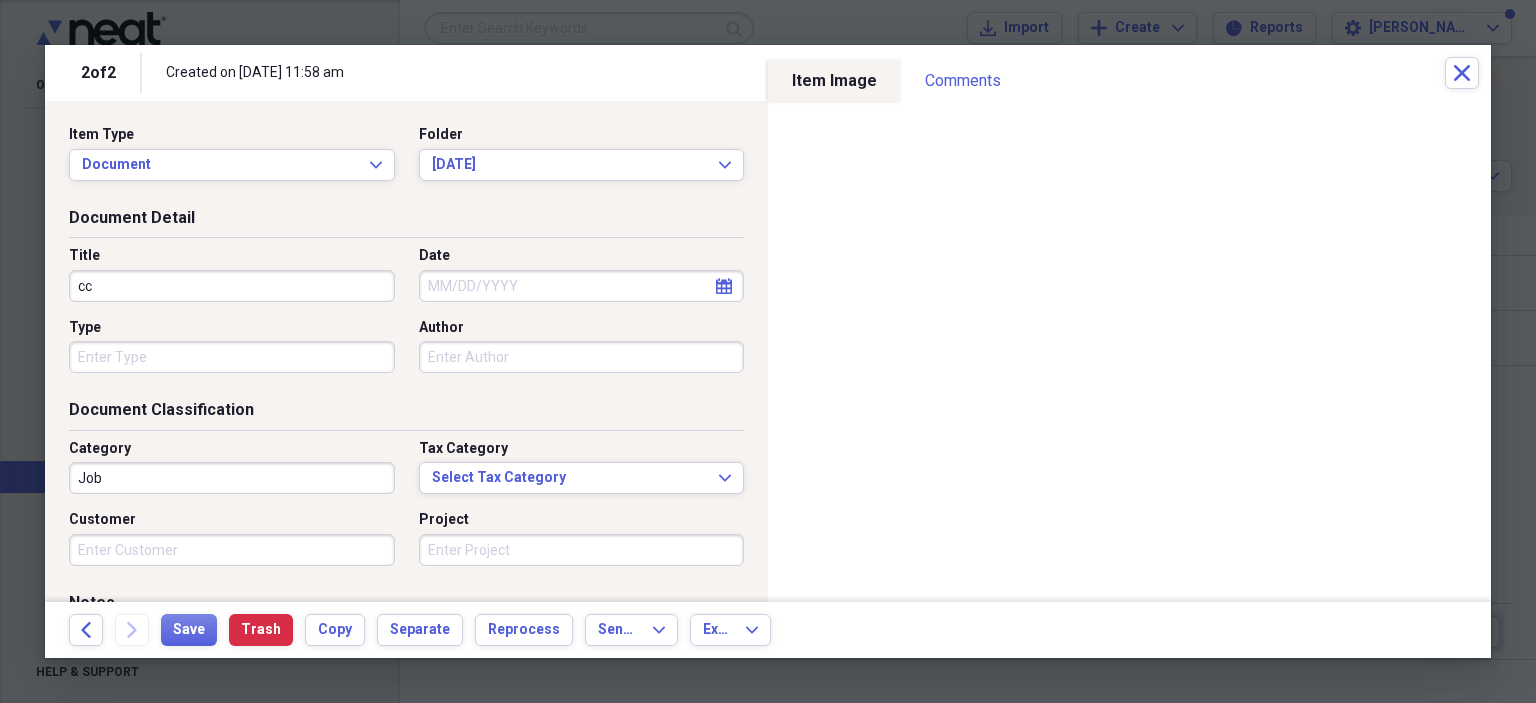 type on "c" 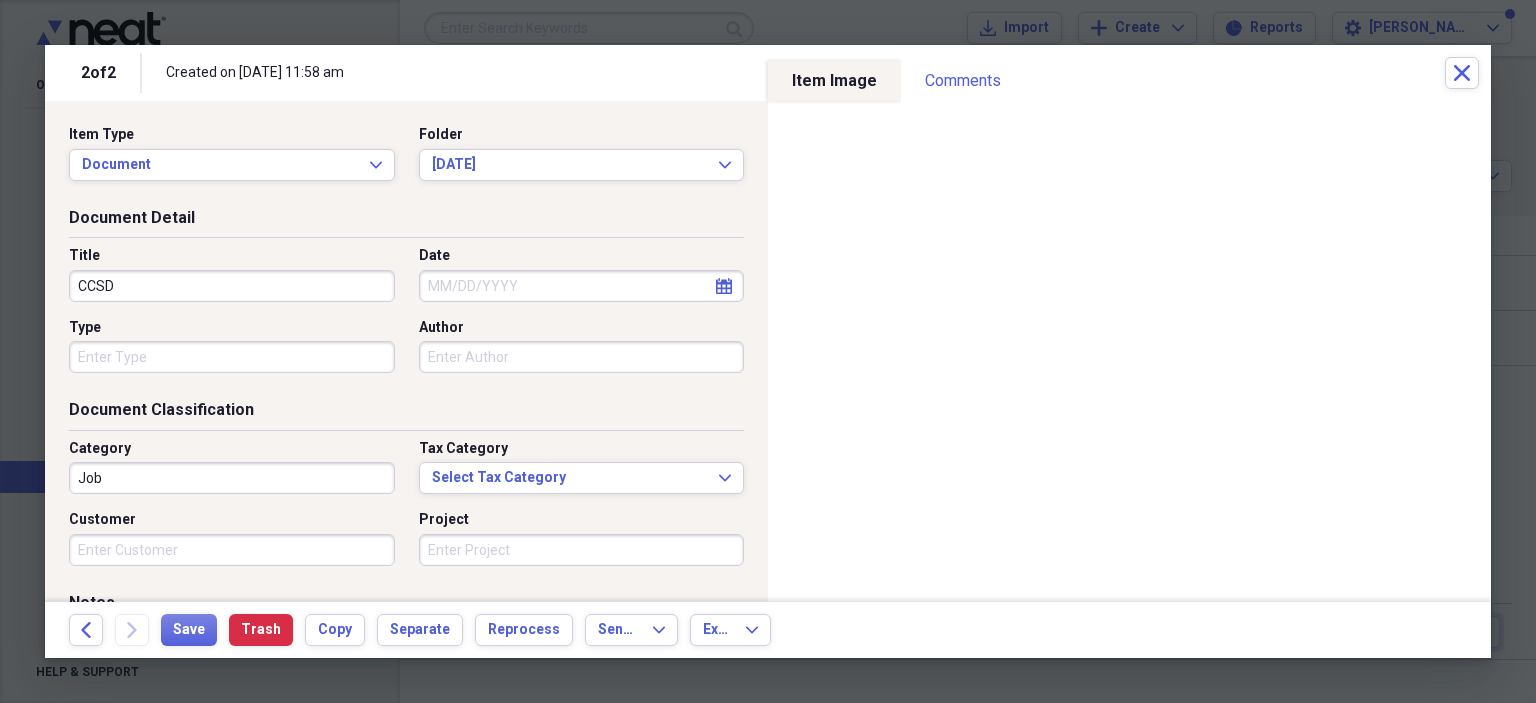 type on "CCSD" 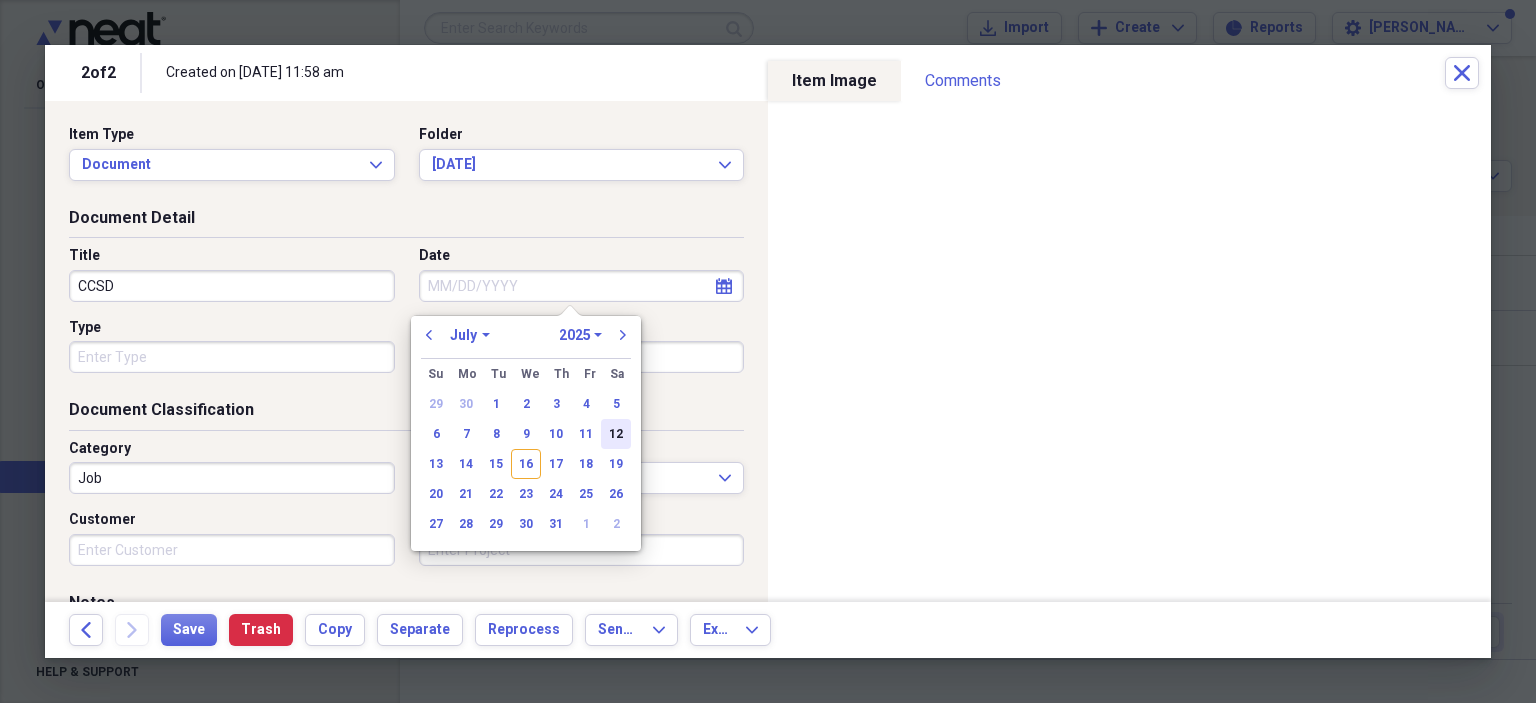 click on "12" at bounding box center (616, 434) 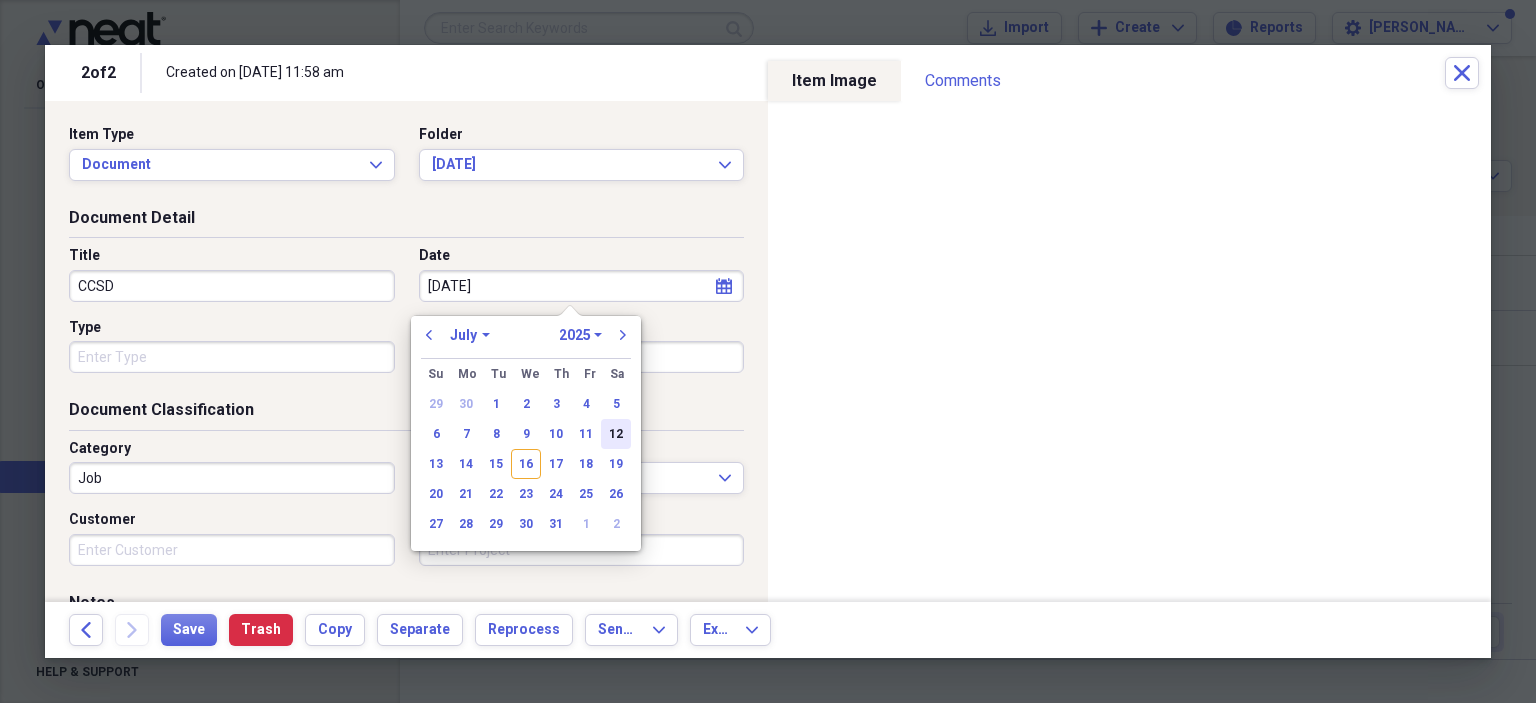 type on "[DATE]" 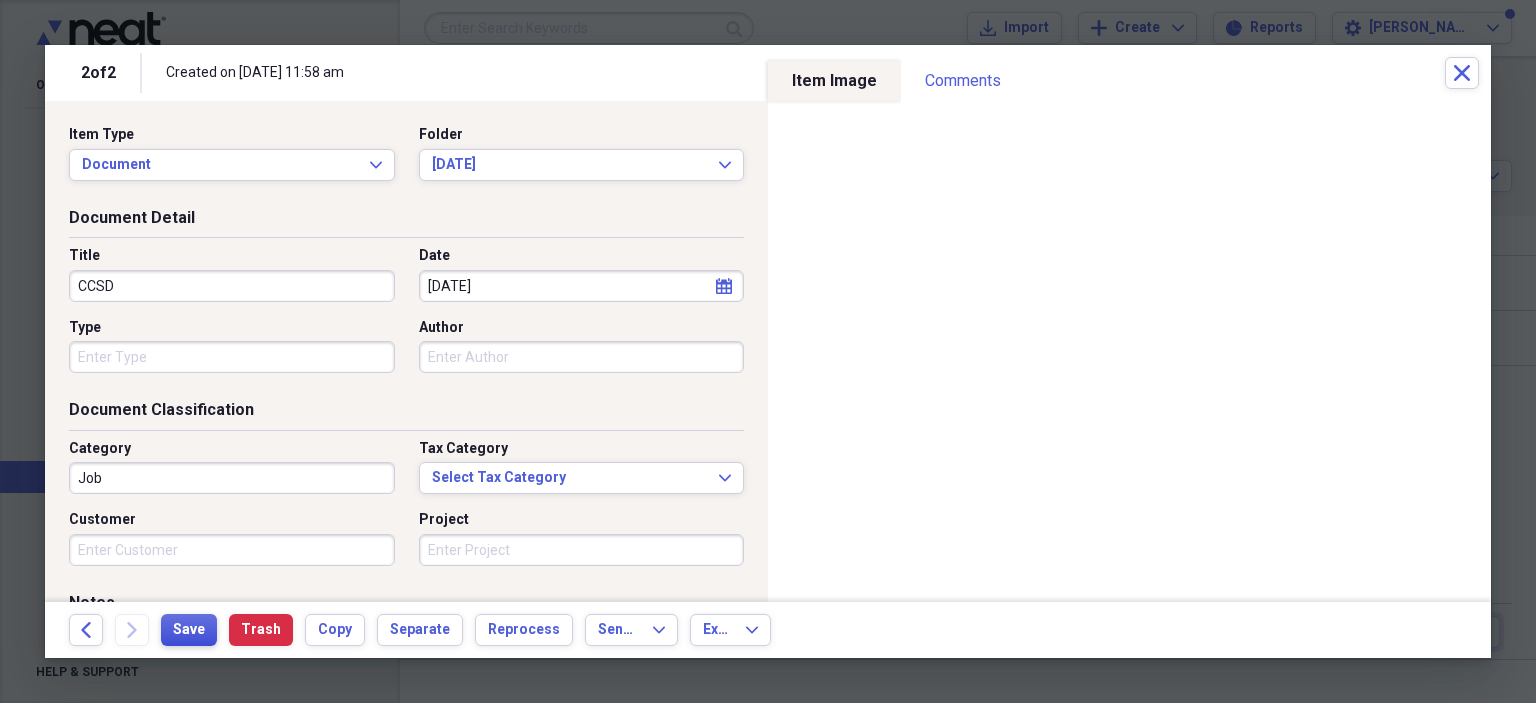 click on "Save" at bounding box center (189, 630) 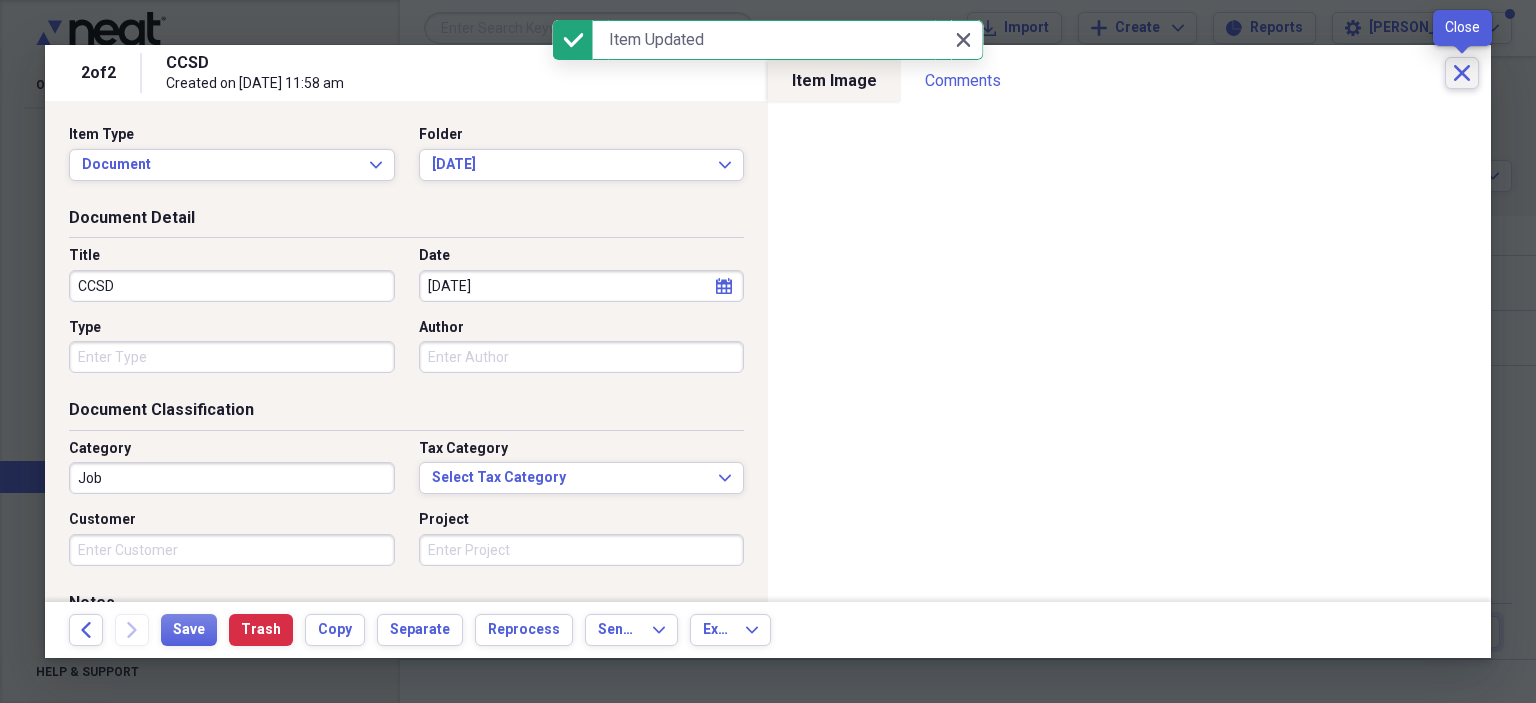 click on "Close" at bounding box center (1462, 73) 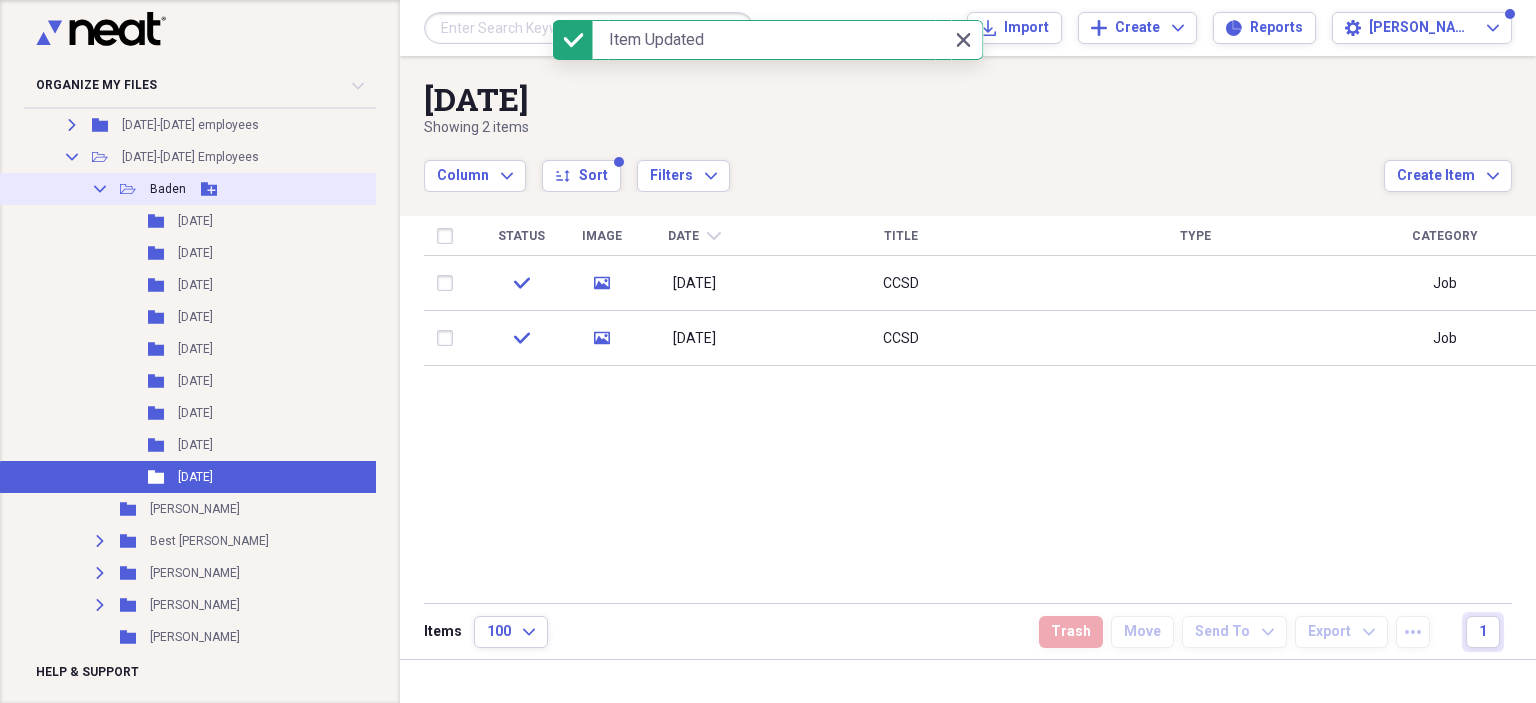 click on "Collapse" 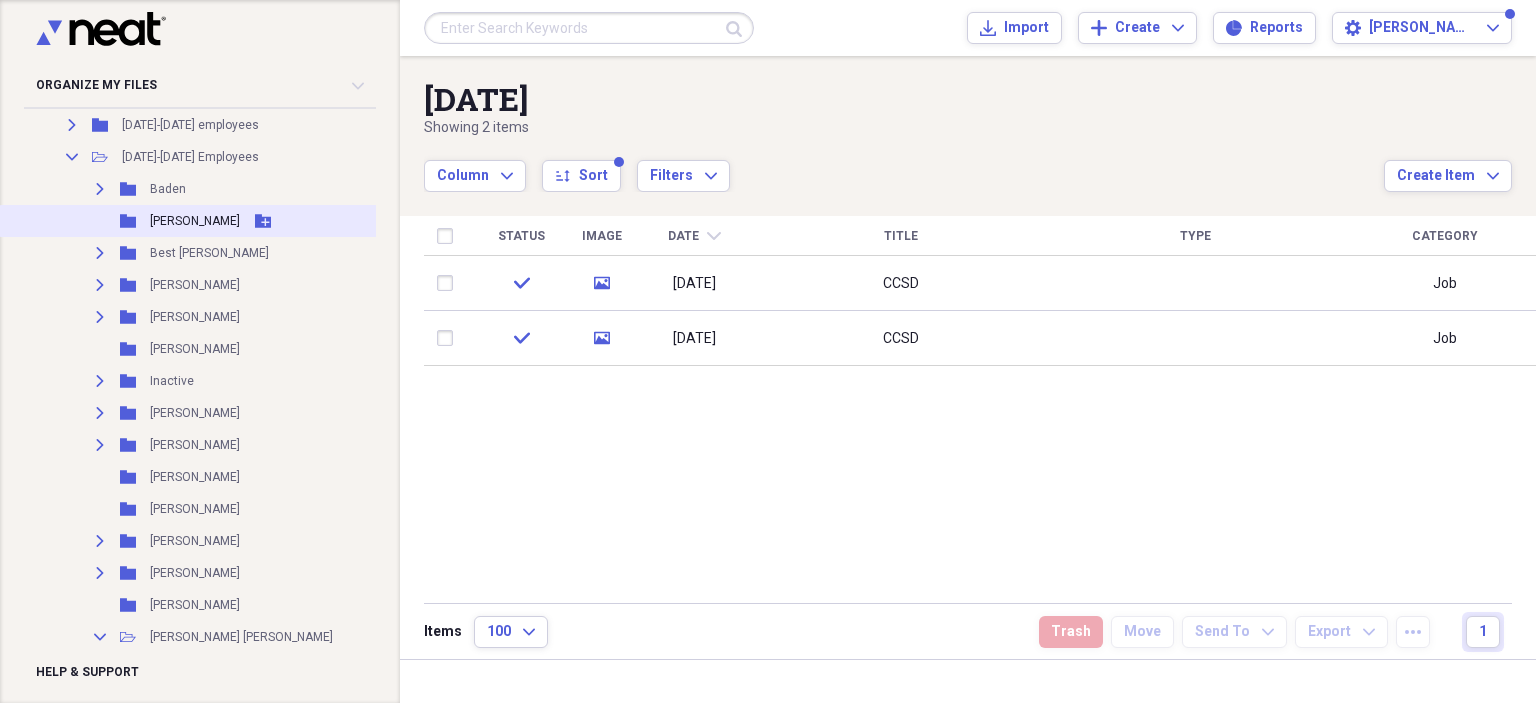 click on "[PERSON_NAME]" at bounding box center (195, 221) 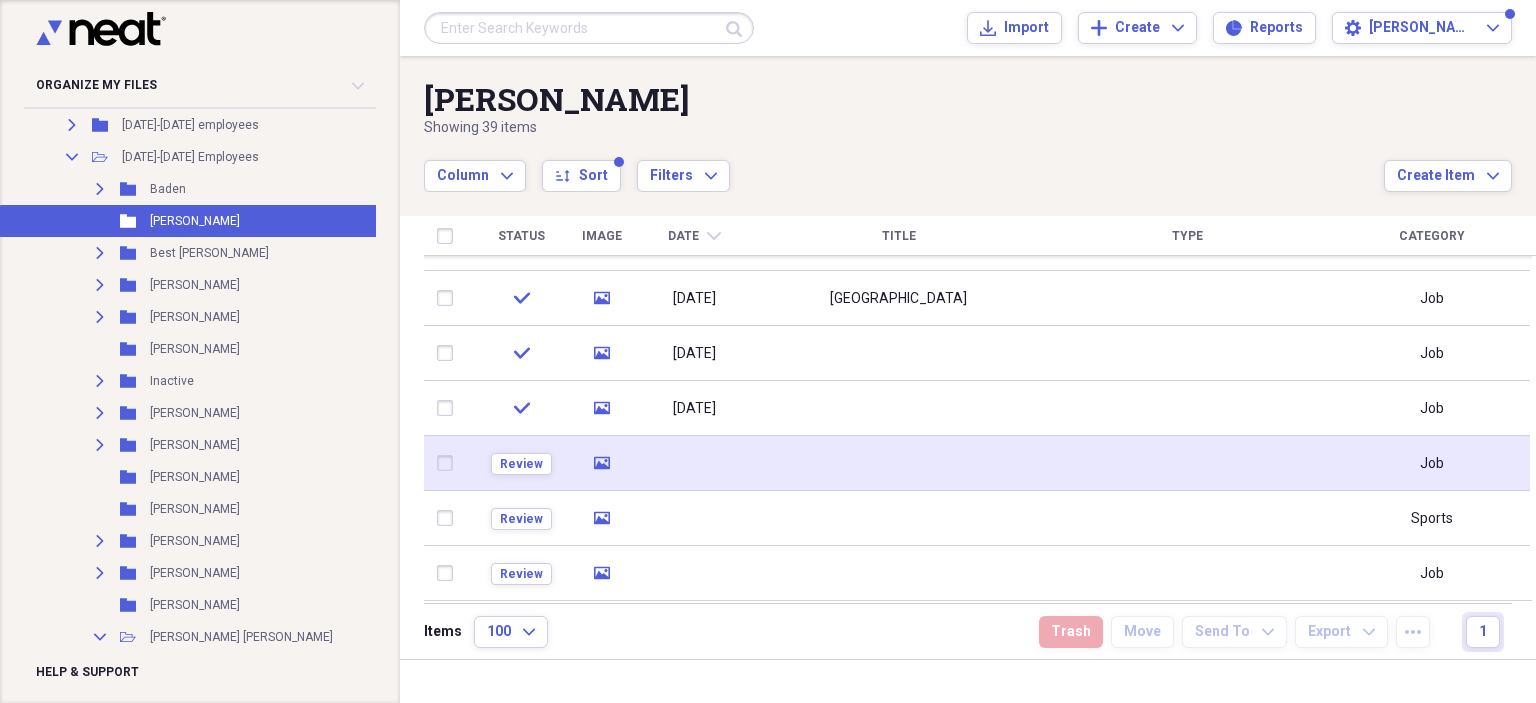 click at bounding box center [898, 463] 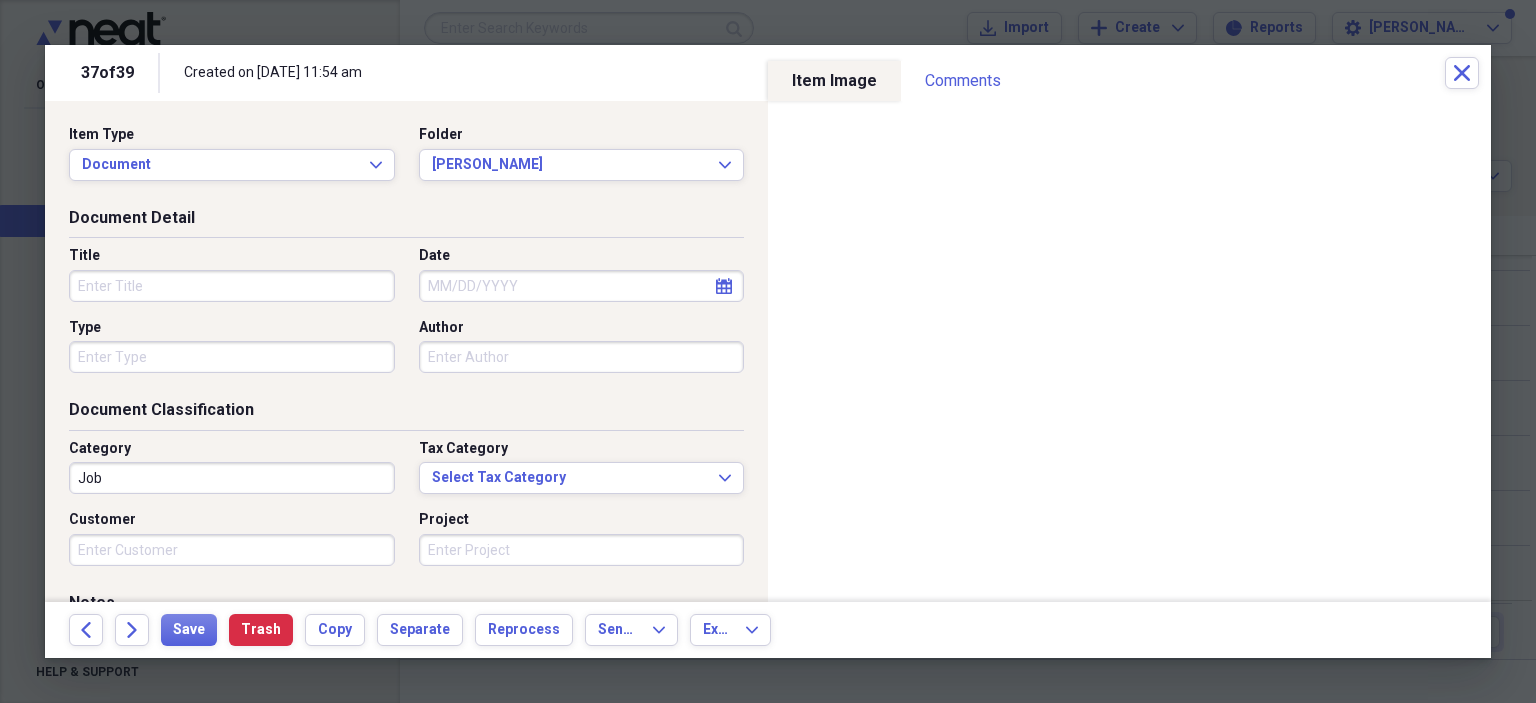 click on "Title" at bounding box center [232, 286] 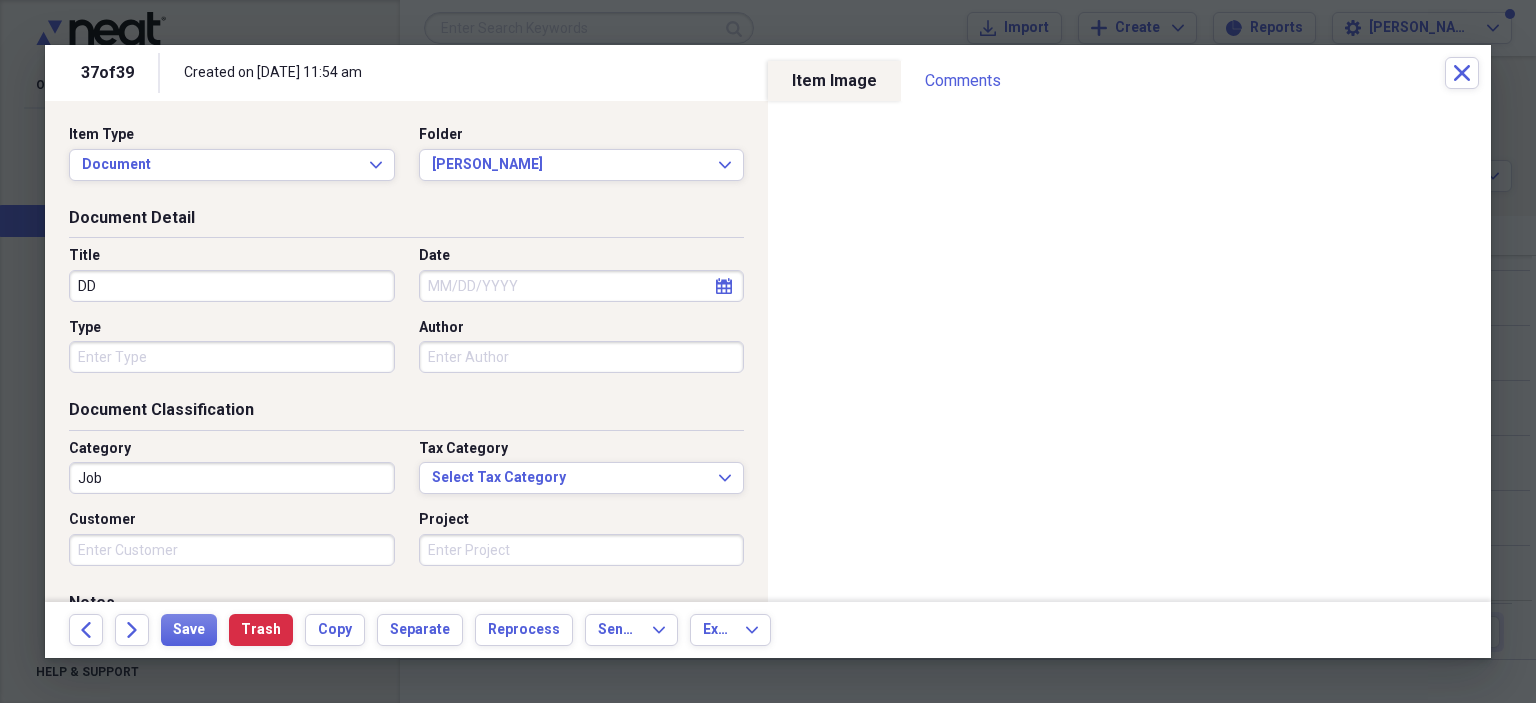 type on "D" 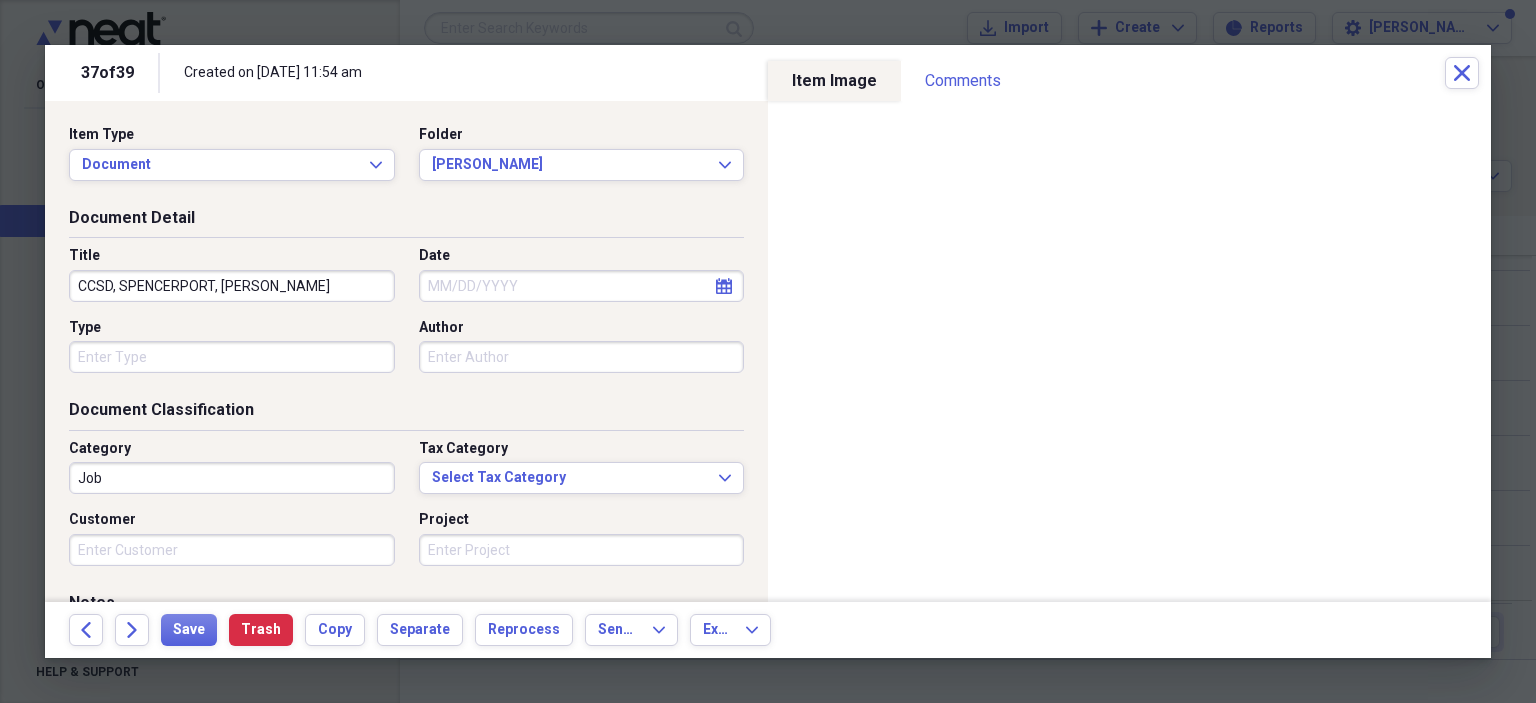 type on "CCSD, SPENCERPORT, [PERSON_NAME]" 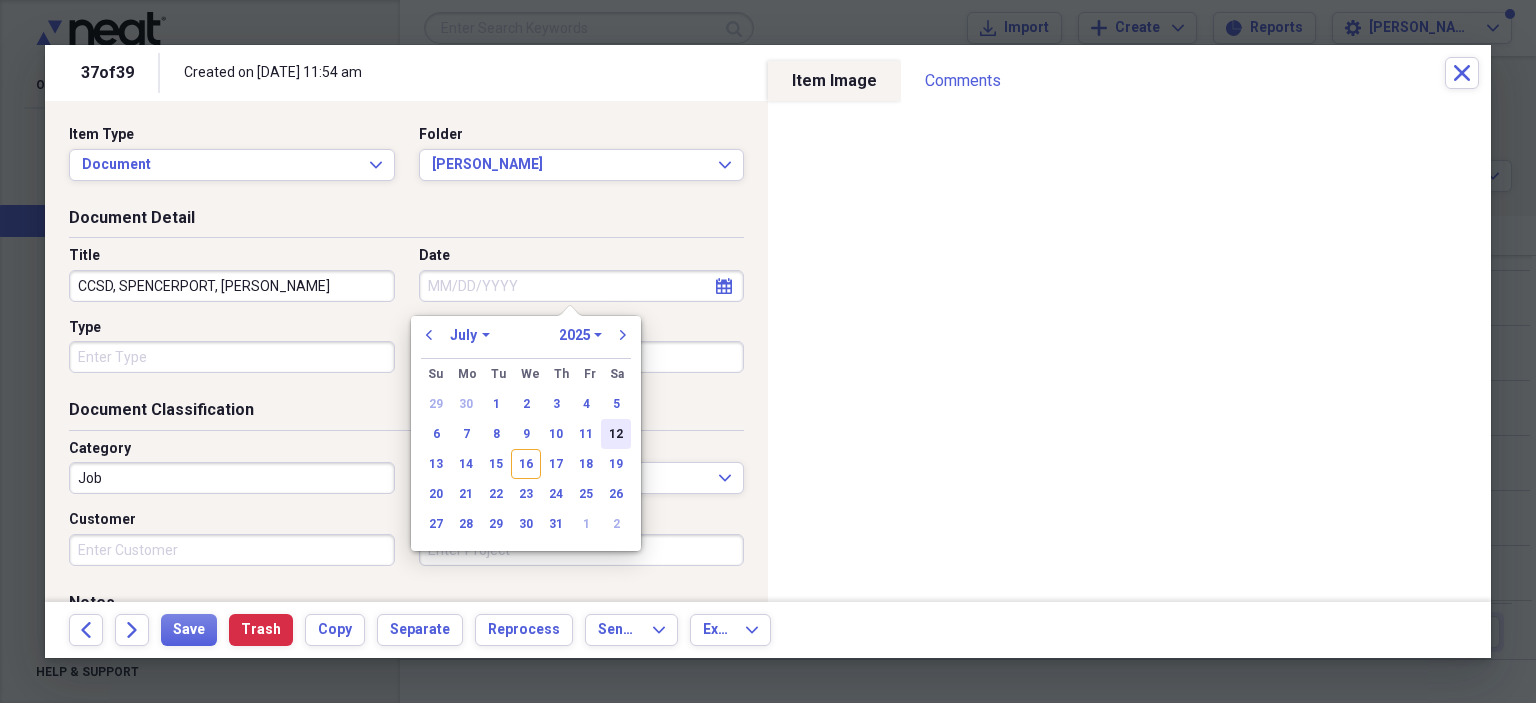 click on "12" at bounding box center (616, 434) 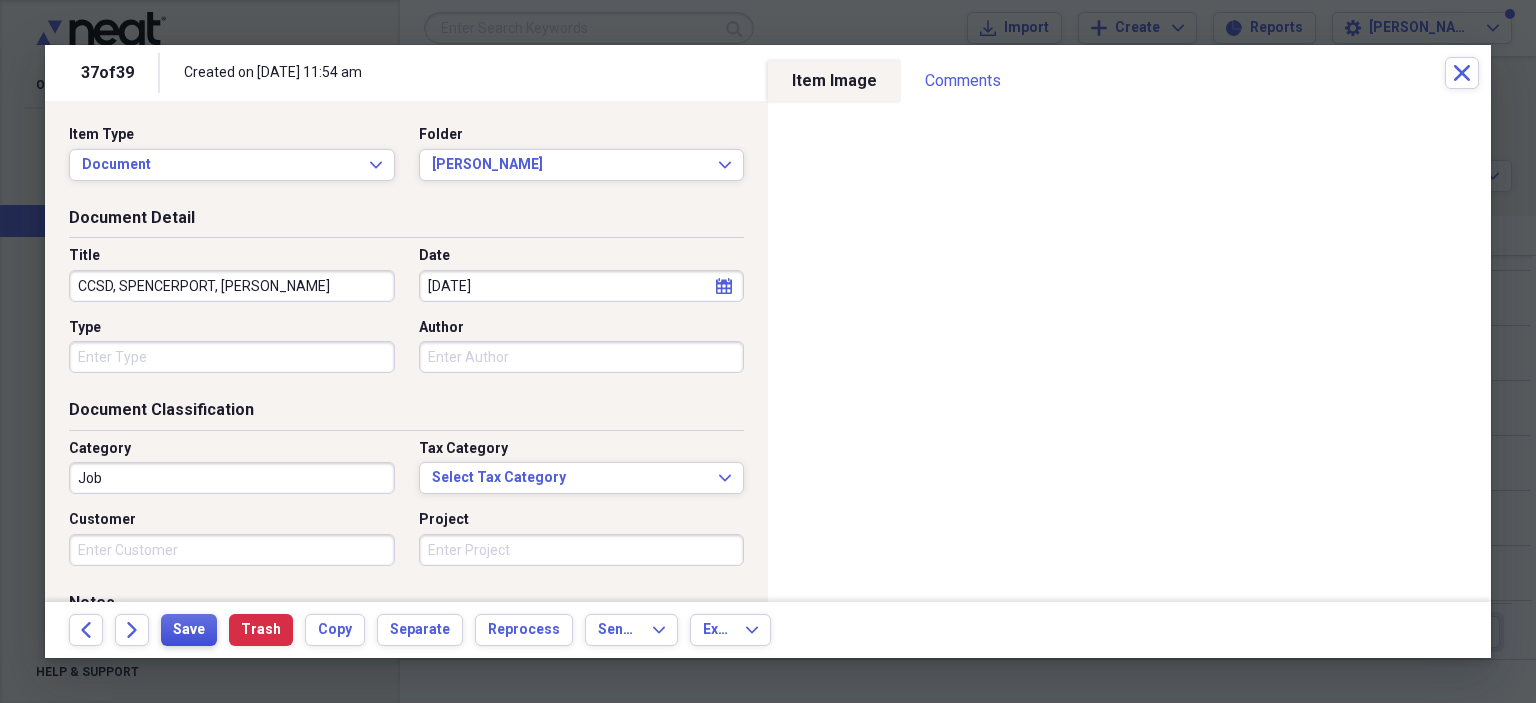 click on "Save" at bounding box center [189, 630] 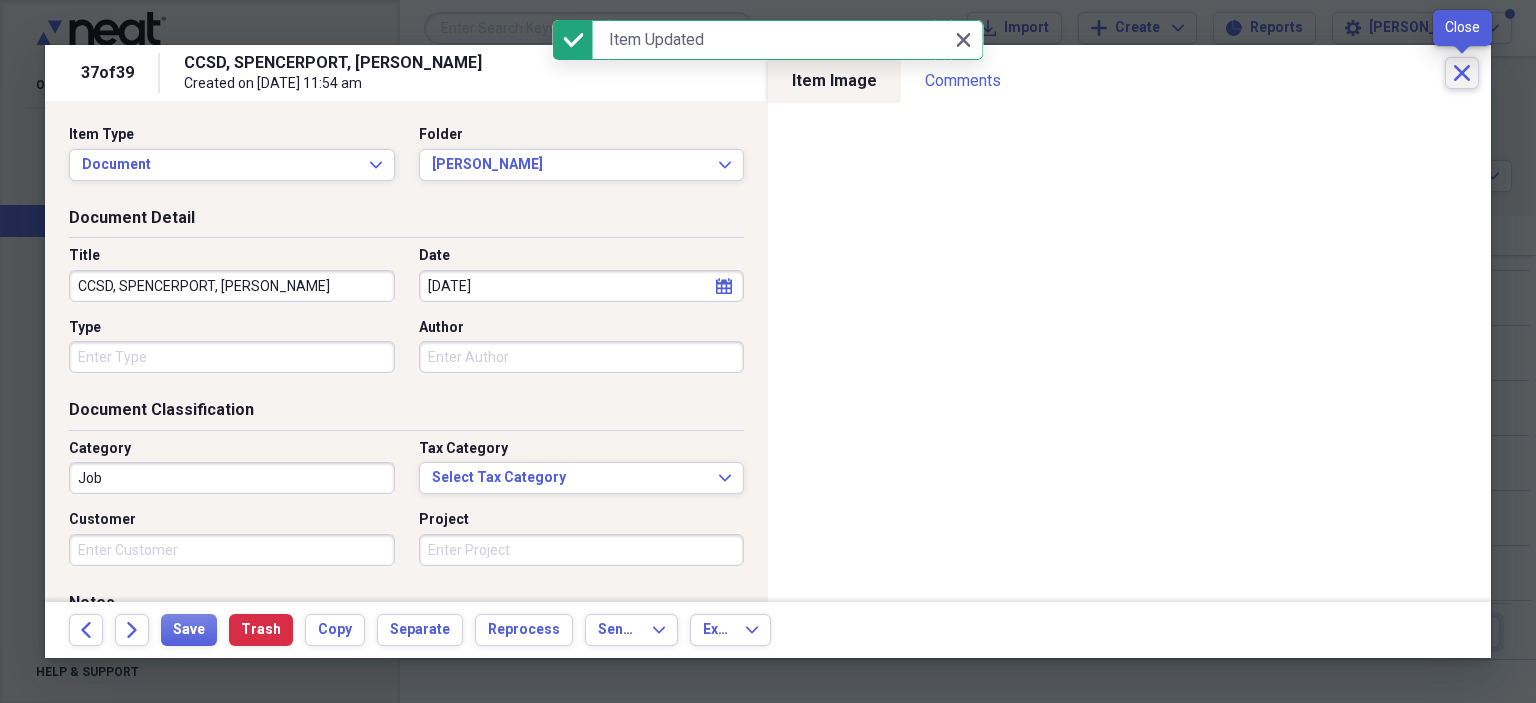 click on "Close" 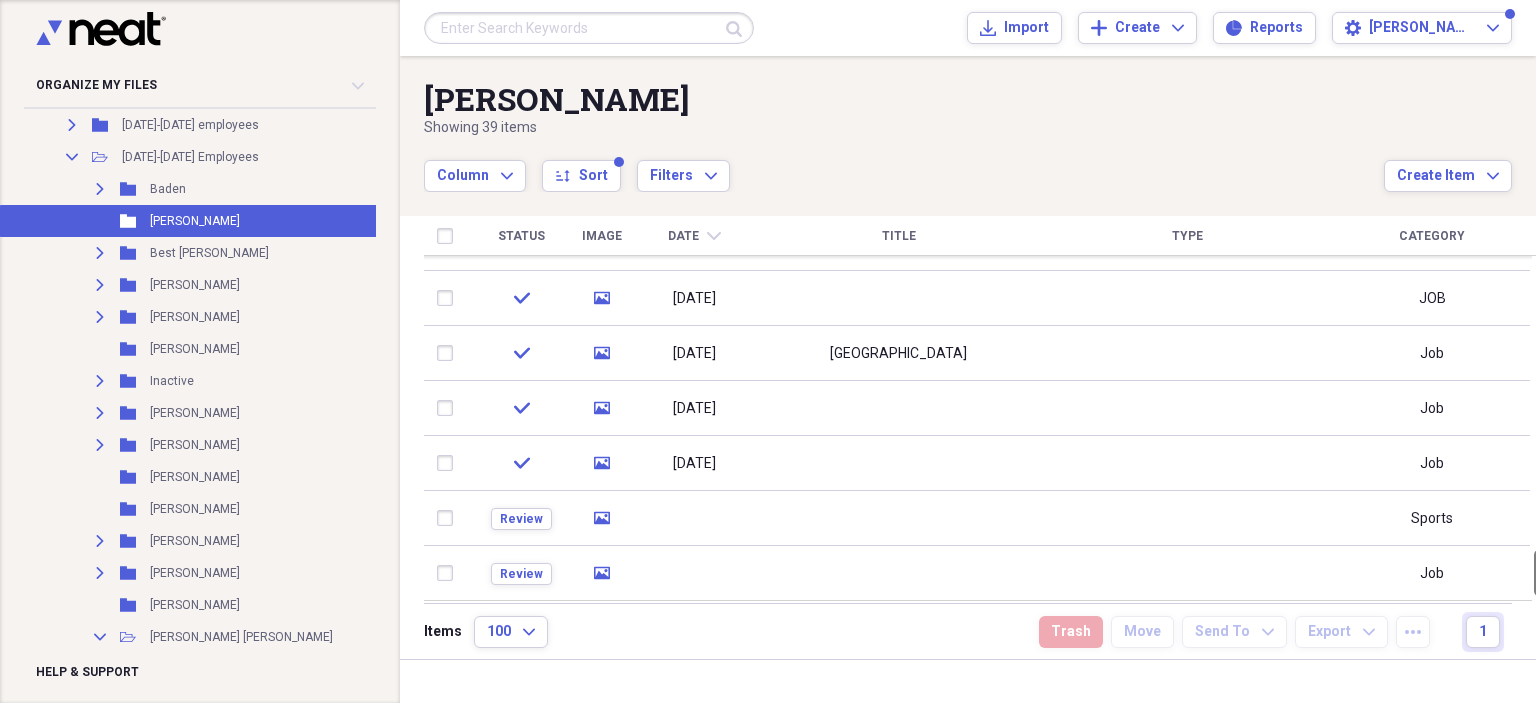 drag, startPoint x: 1527, startPoint y: 377, endPoint x: 1520, endPoint y: 636, distance: 259.09457 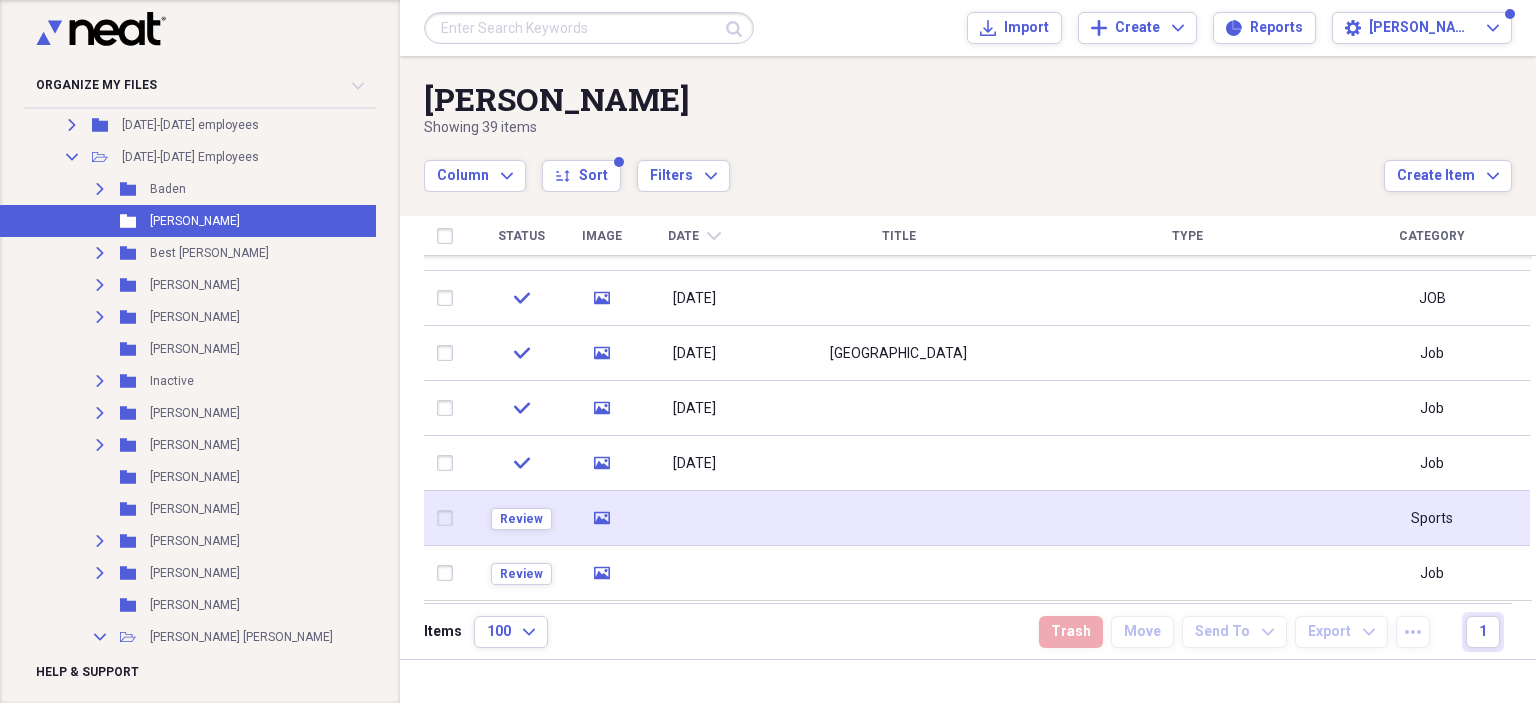 click at bounding box center [898, 518] 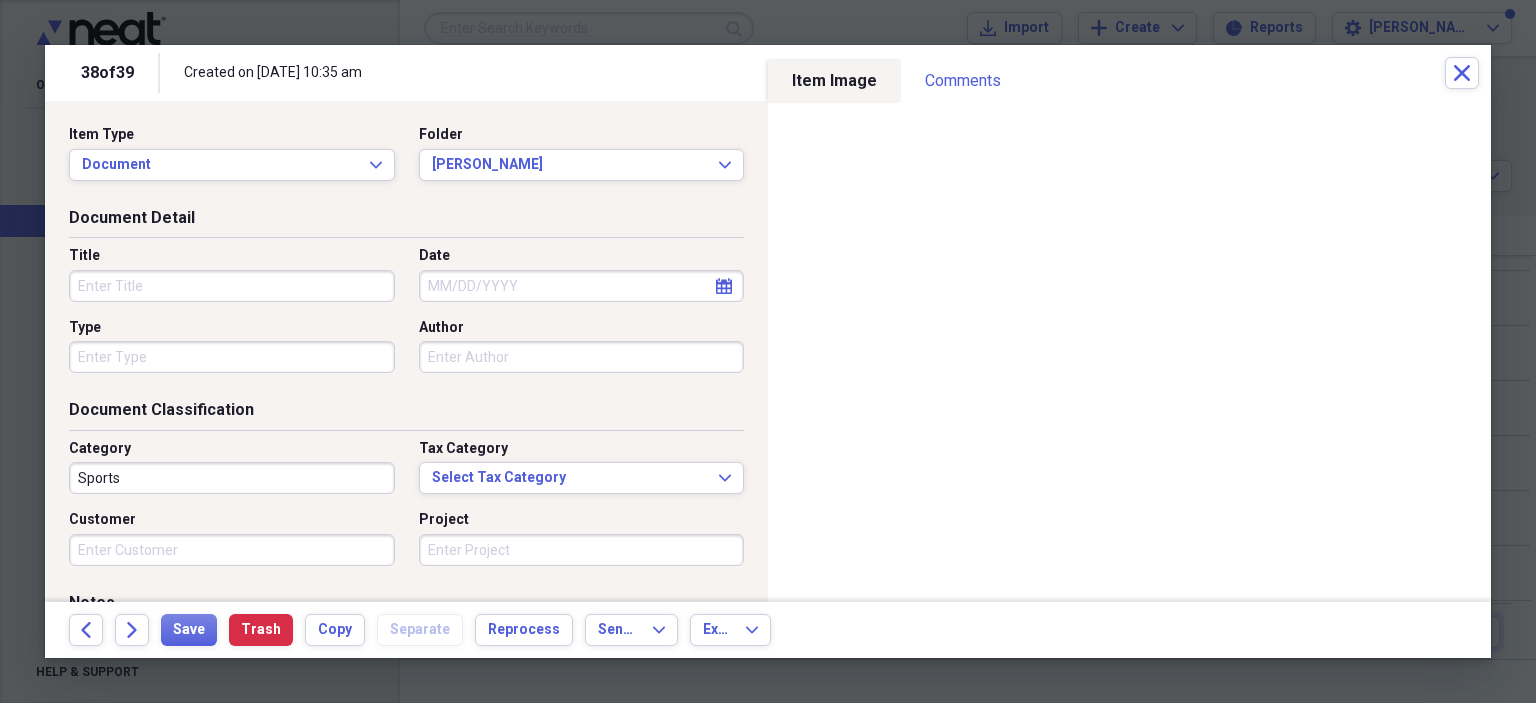 click 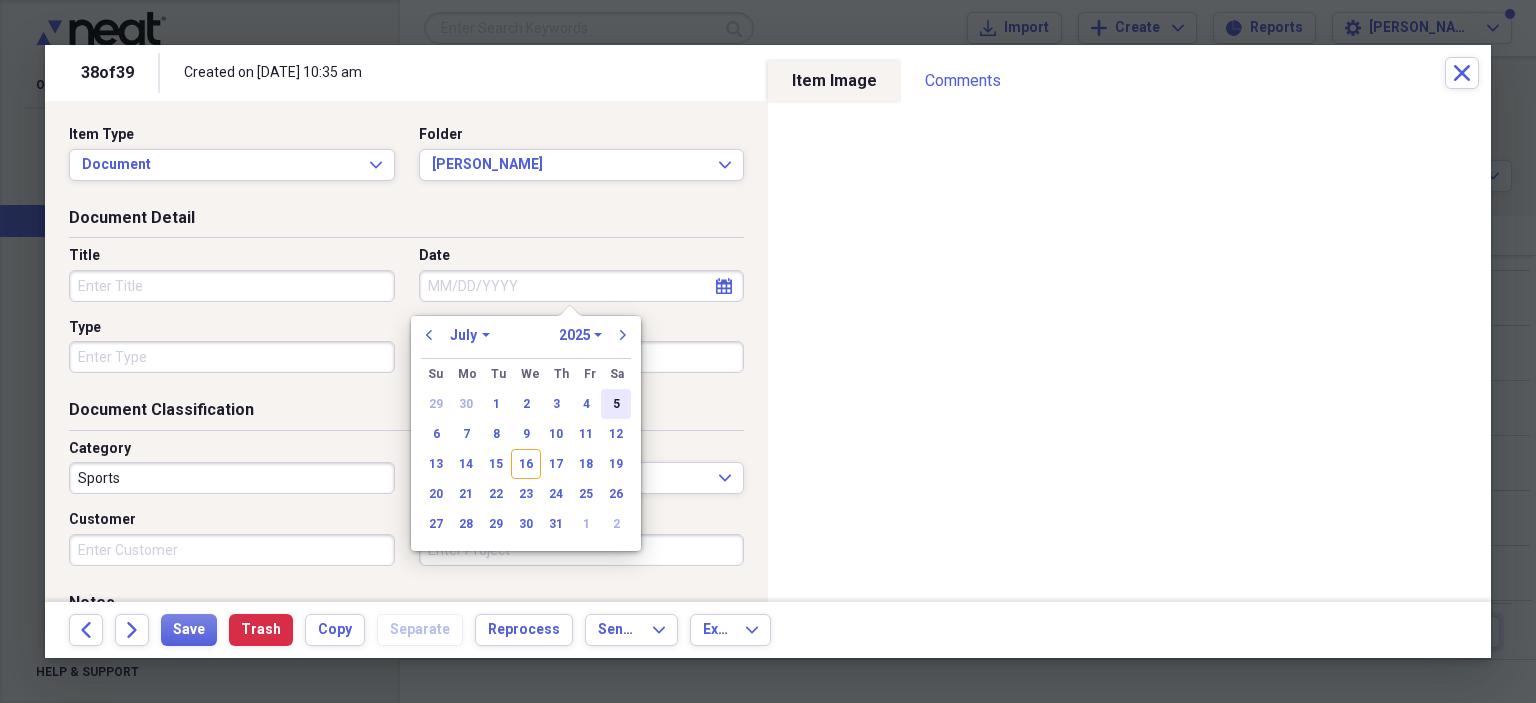click on "5" at bounding box center (616, 404) 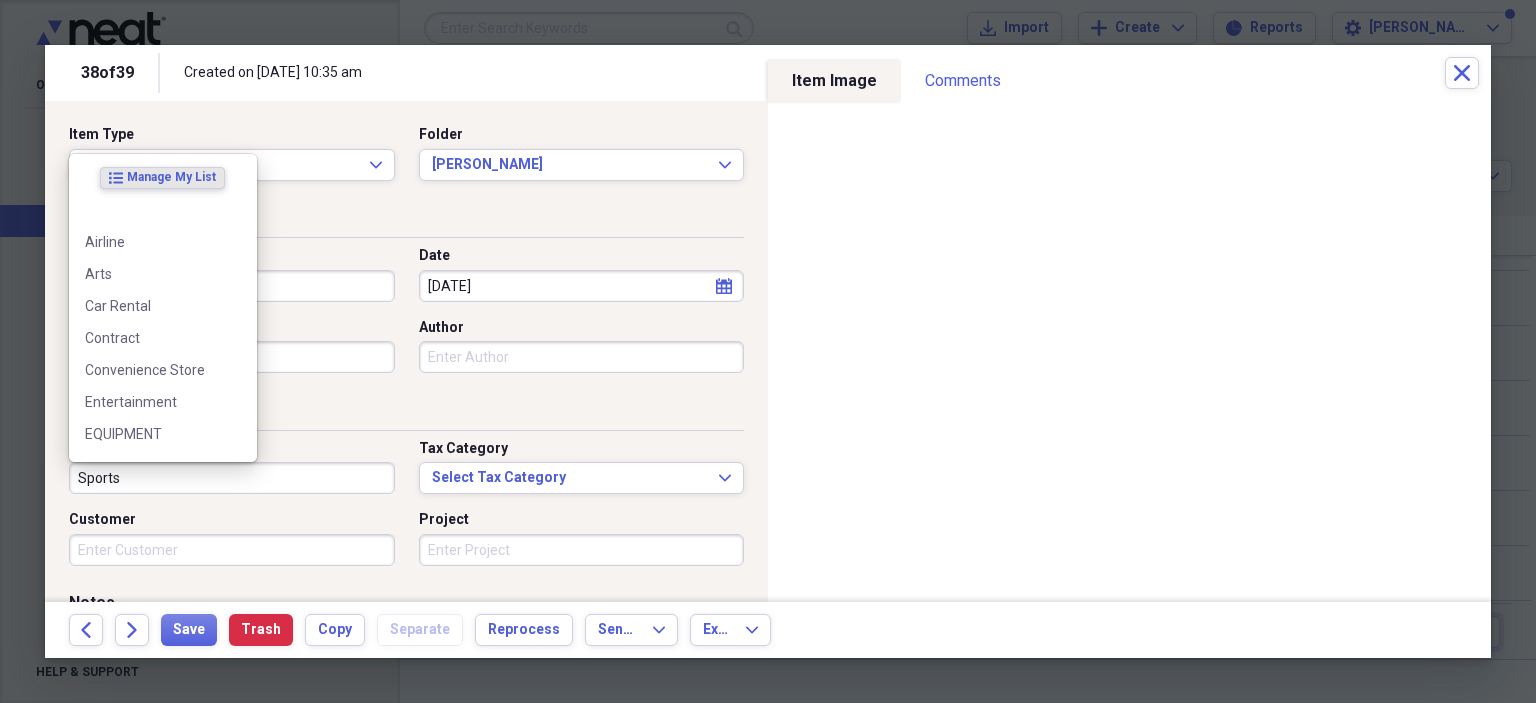 click on "Sports" at bounding box center [232, 478] 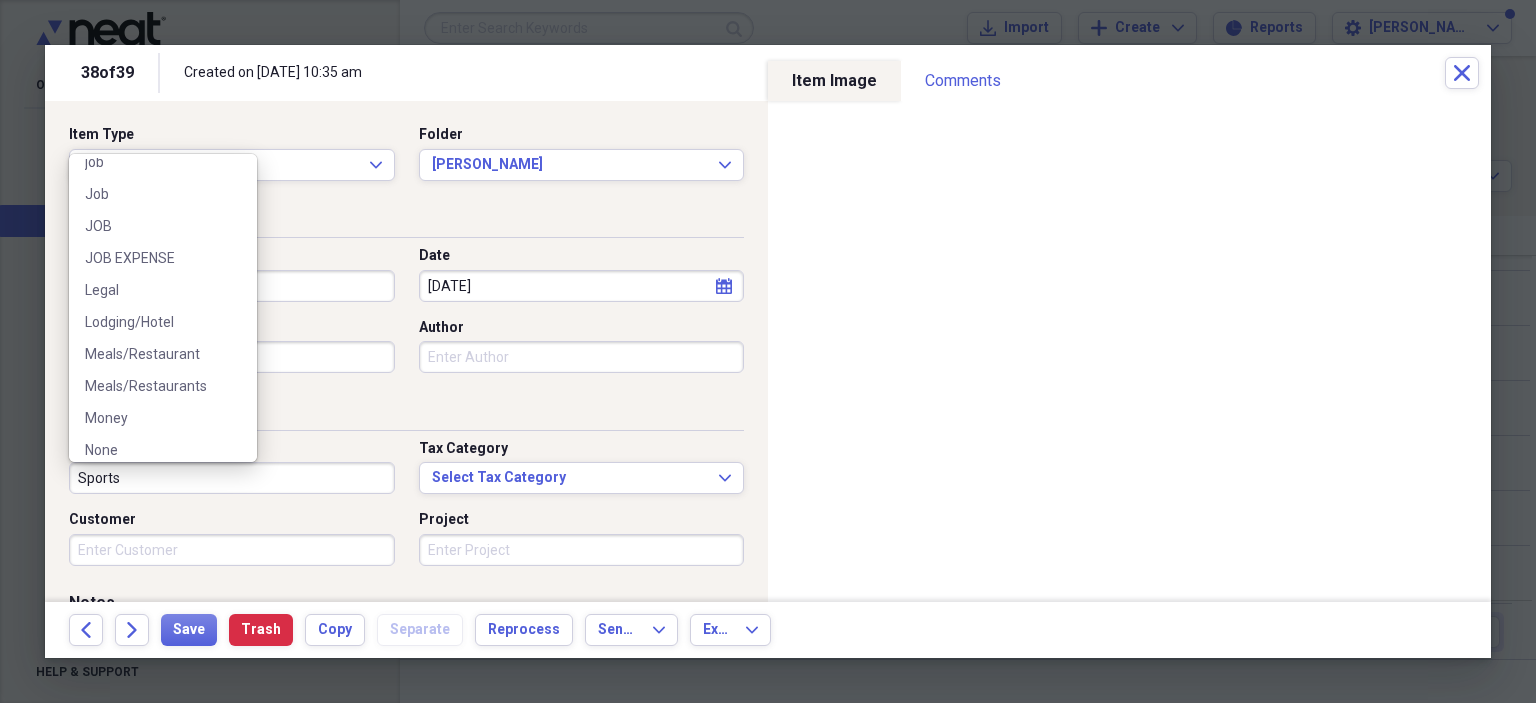 scroll, scrollTop: 498, scrollLeft: 0, axis: vertical 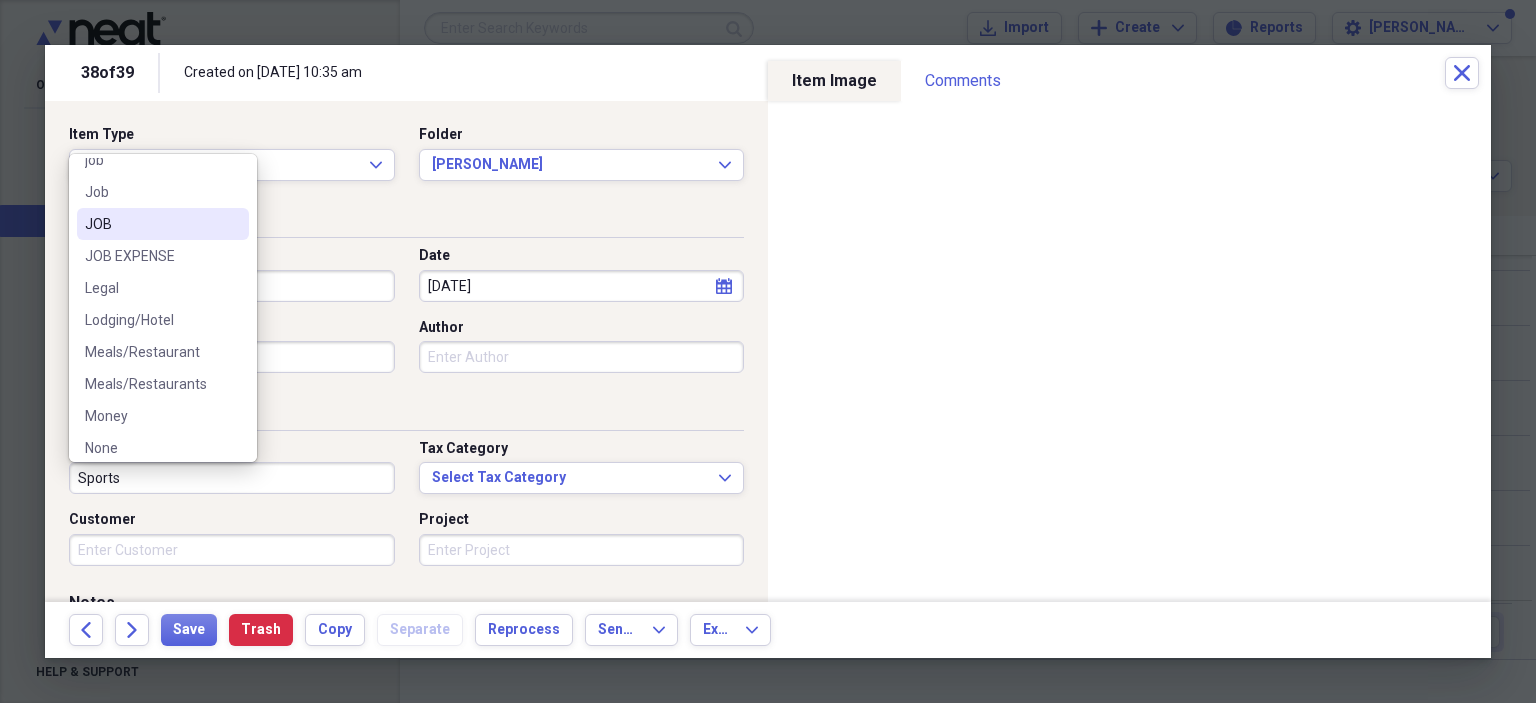 click on "JOB" at bounding box center (151, 224) 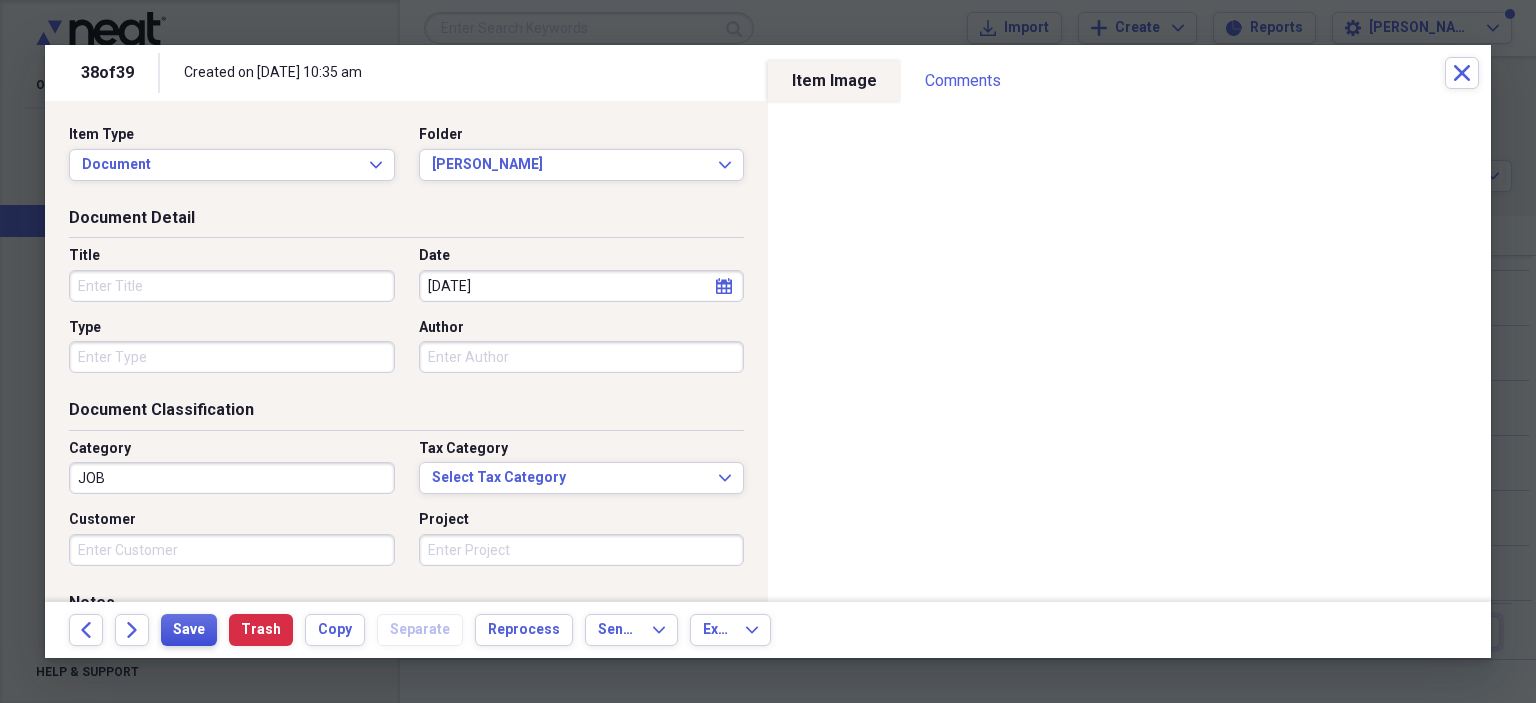 click on "Save" at bounding box center [189, 630] 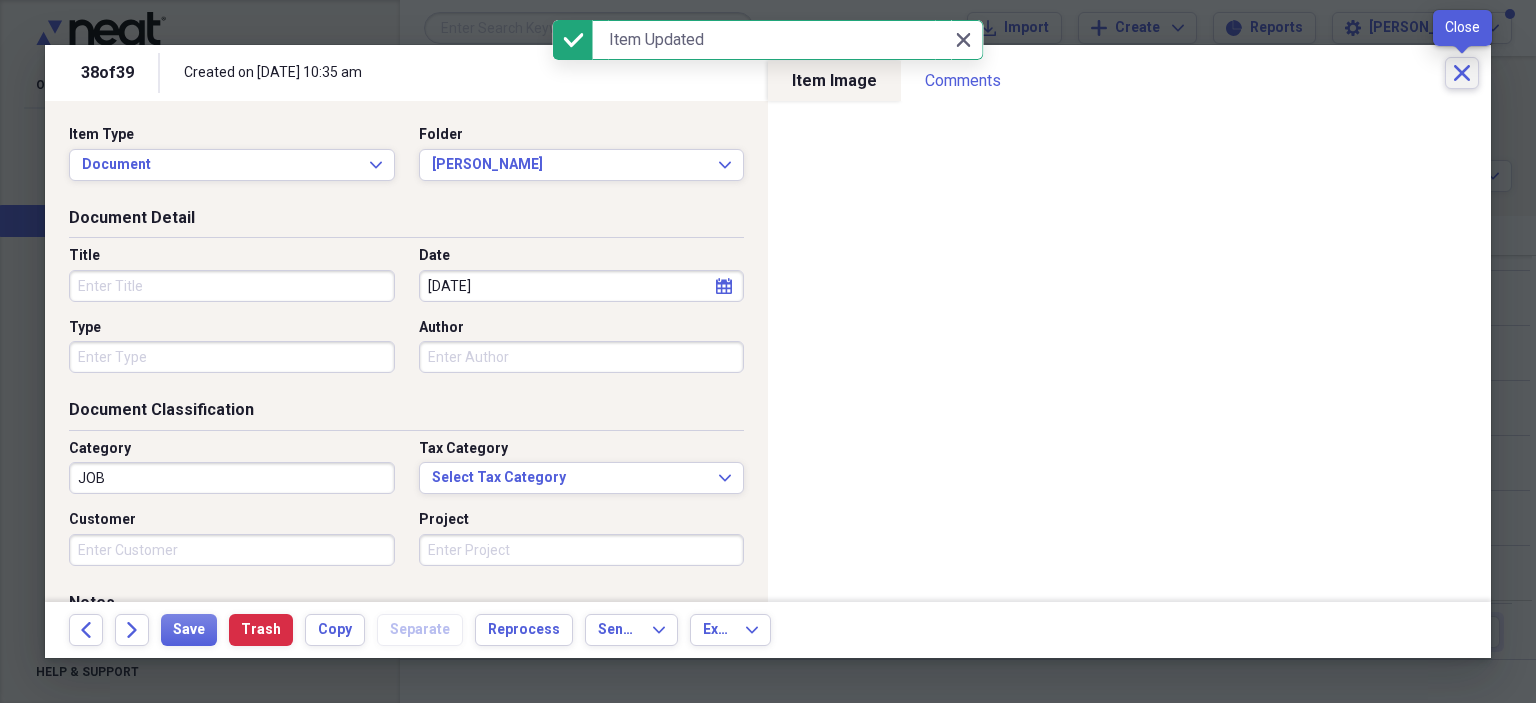 click on "Close" 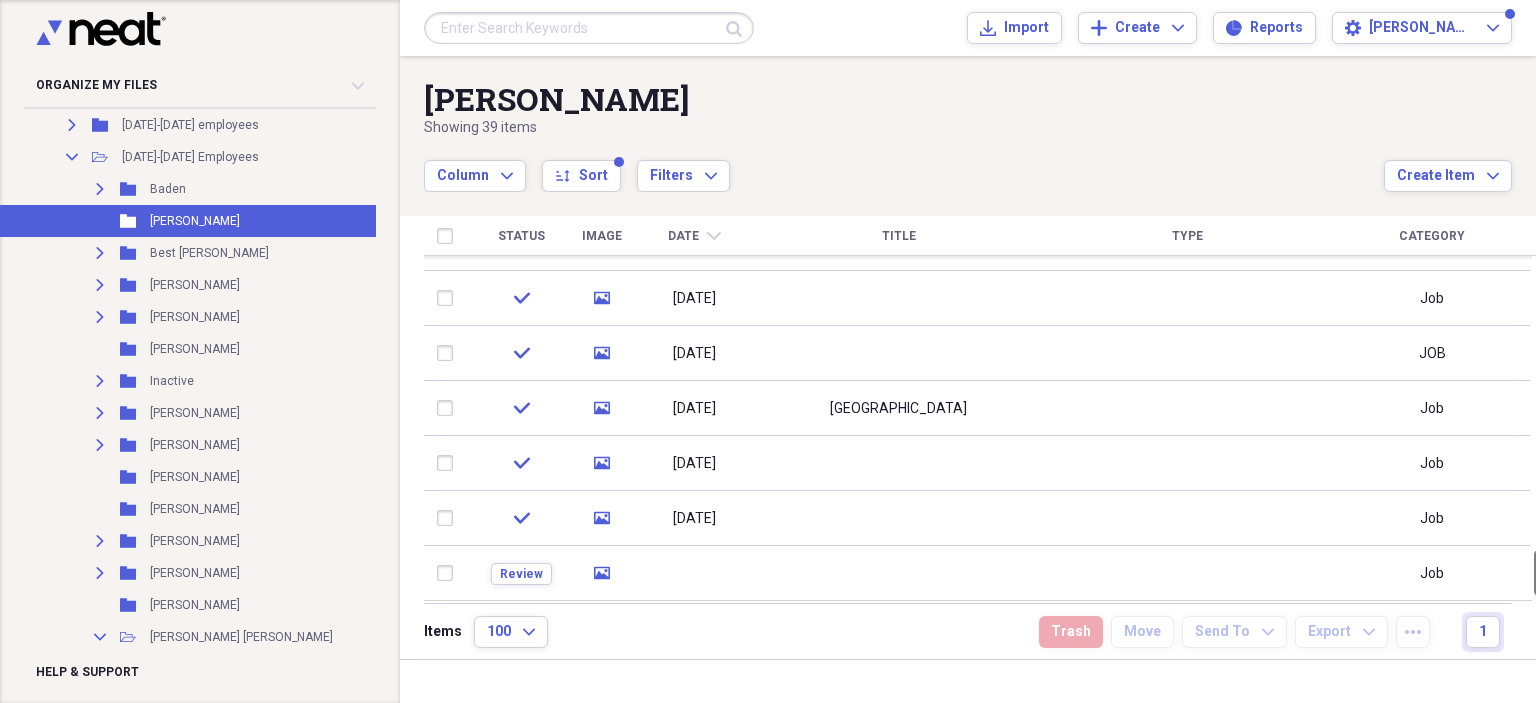 drag, startPoint x: 1529, startPoint y: 304, endPoint x: 1532, endPoint y: 610, distance: 306.0147 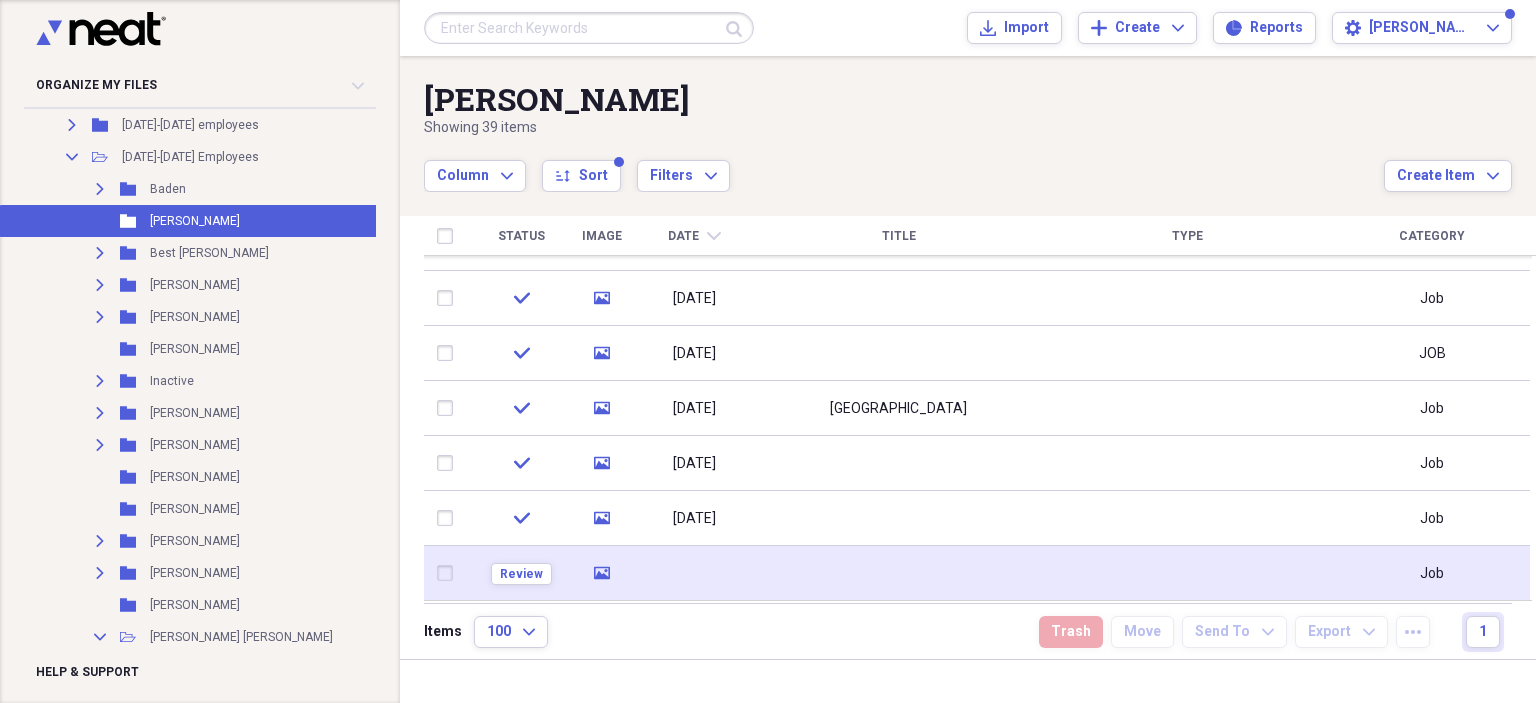 click at bounding box center [694, 573] 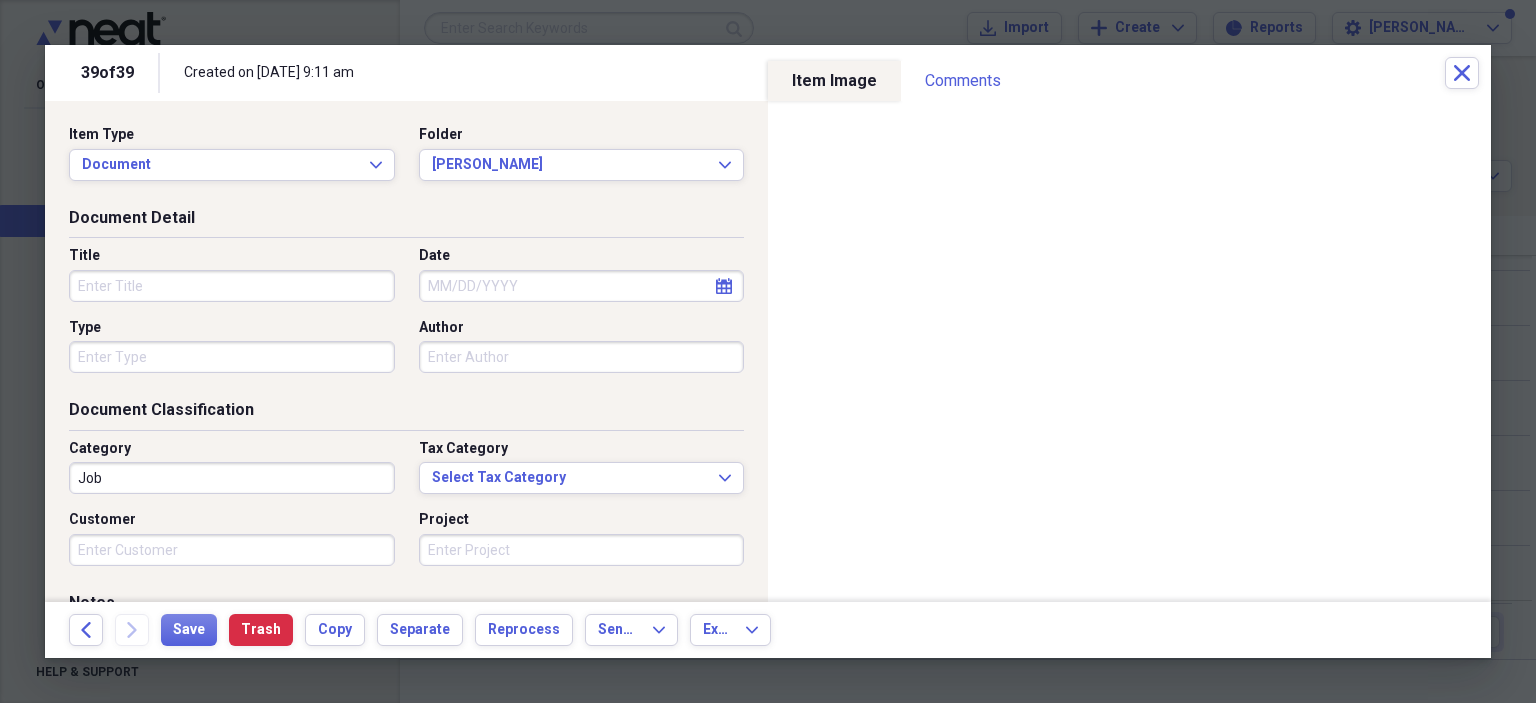 click on "Title" at bounding box center [232, 286] 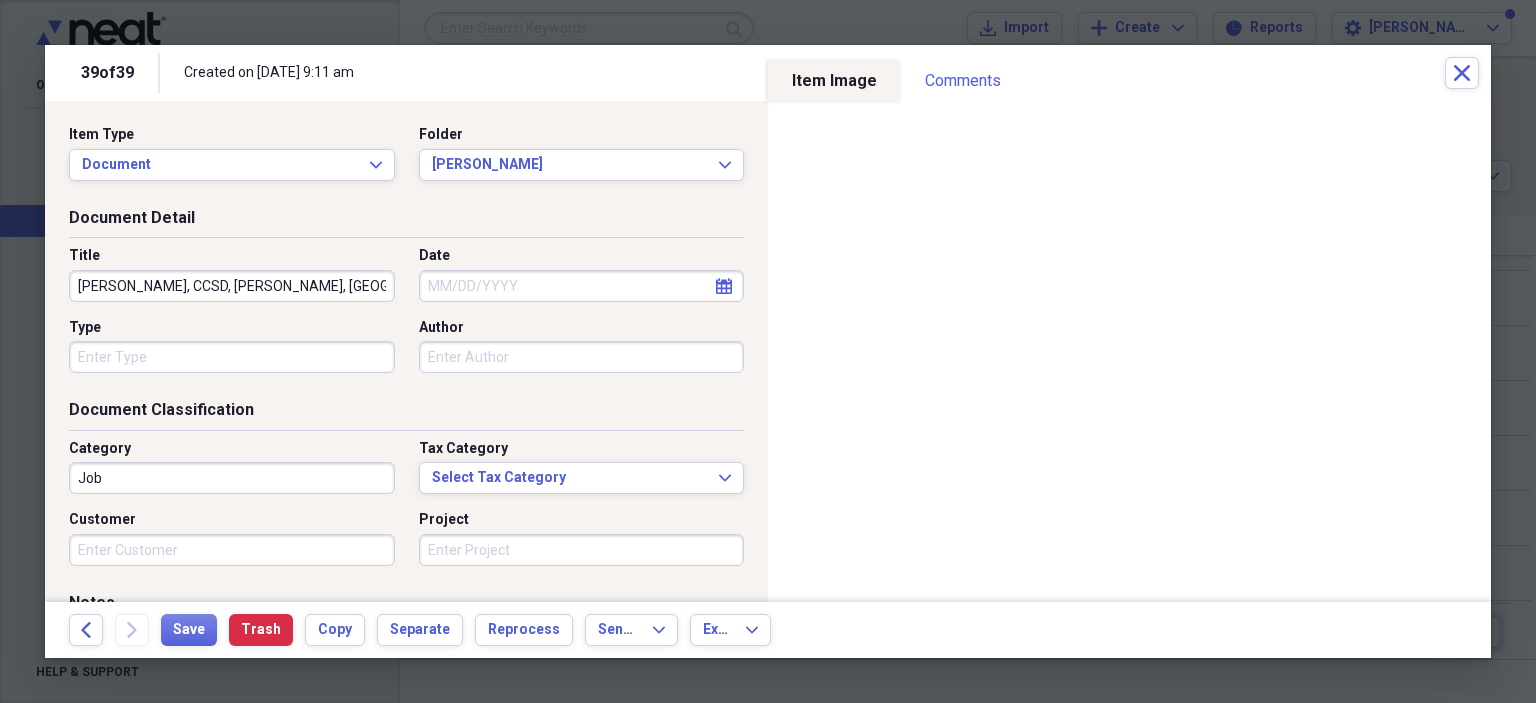 type on "[PERSON_NAME], CCSD, [PERSON_NAME], [GEOGRAPHIC_DATA]" 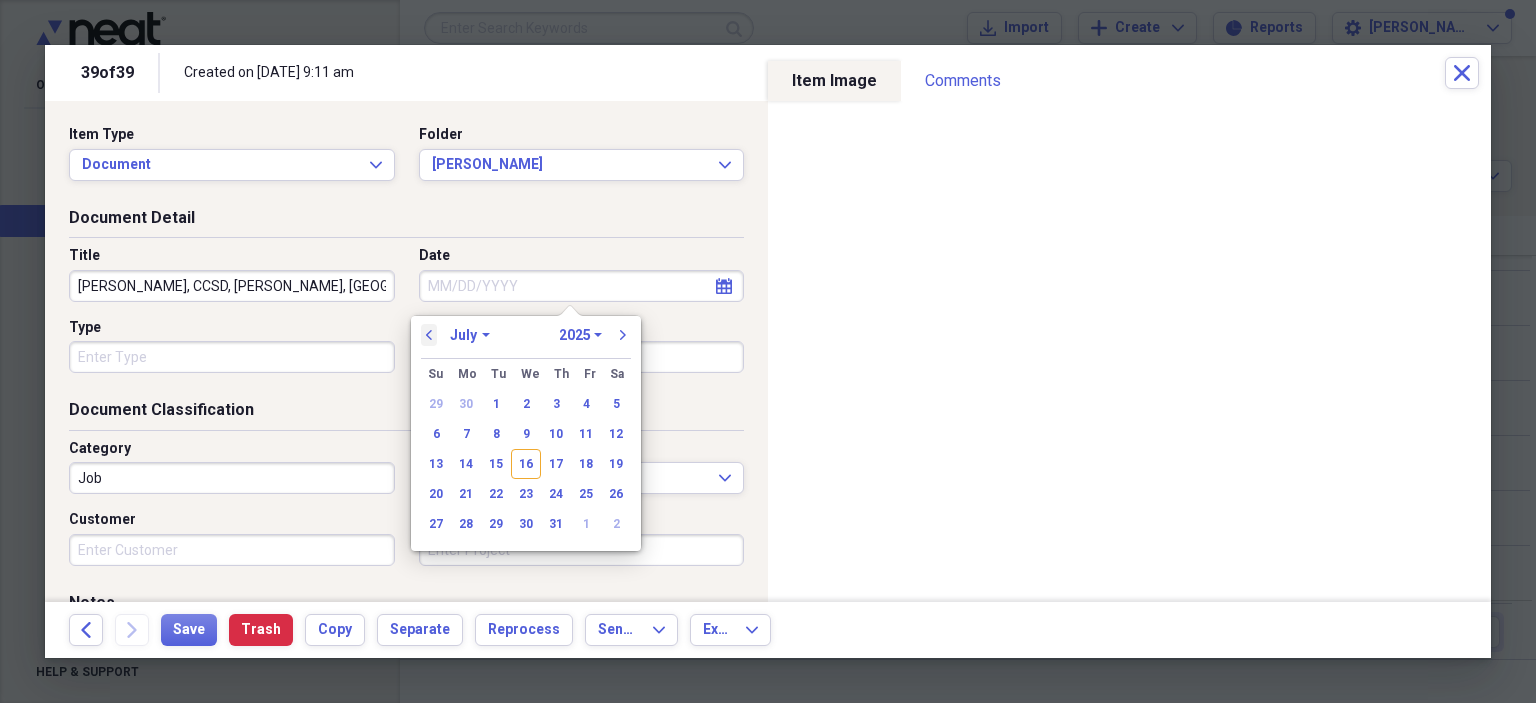 click on "previous" at bounding box center (429, 335) 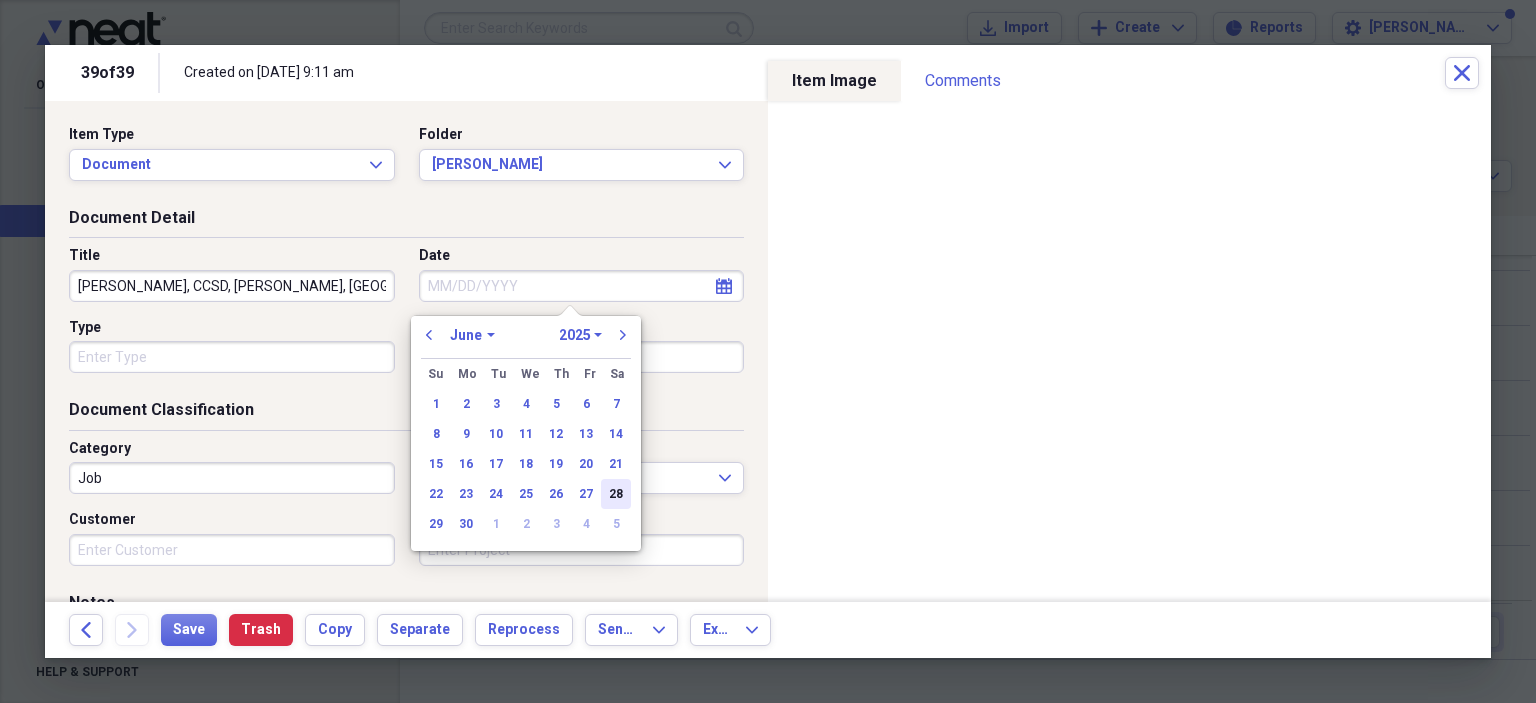 click on "28" at bounding box center (616, 494) 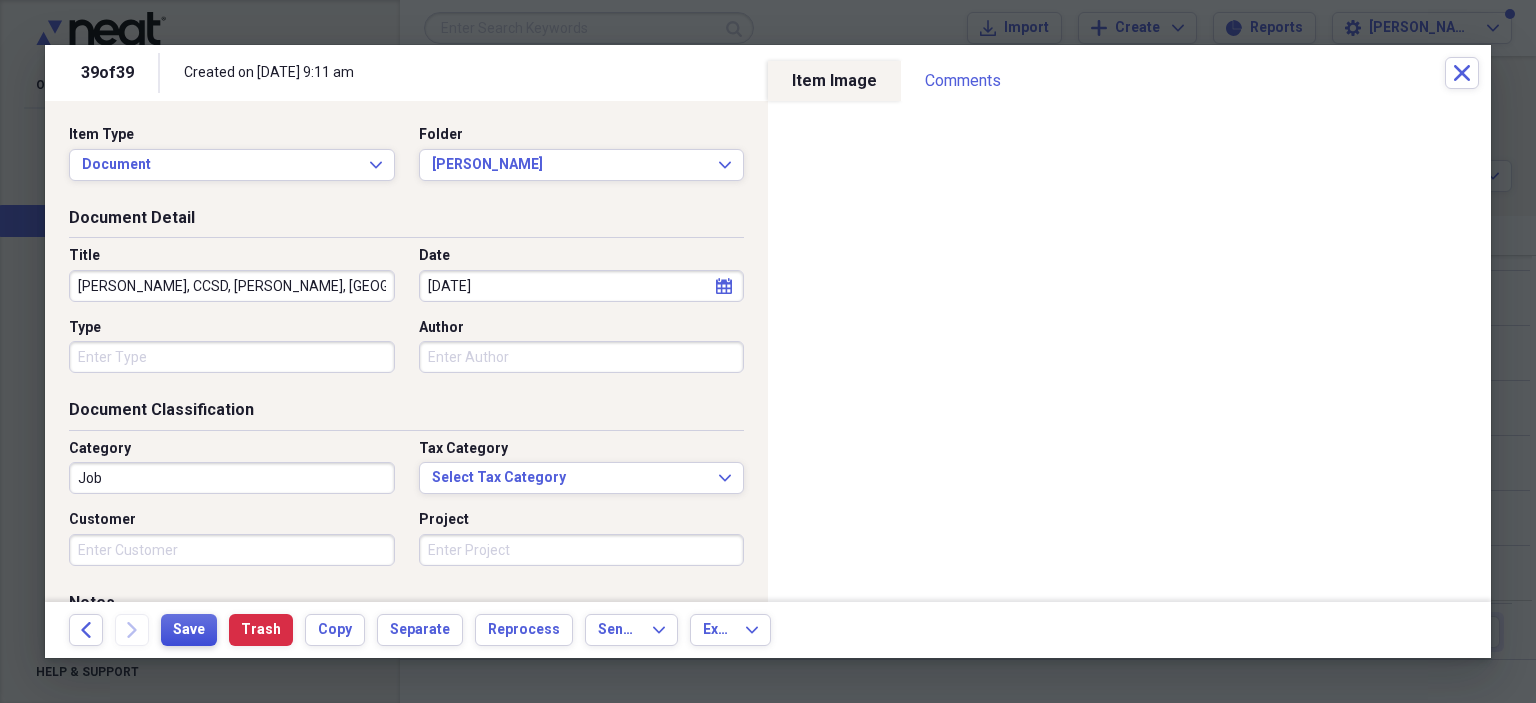 click on "Save" at bounding box center (189, 630) 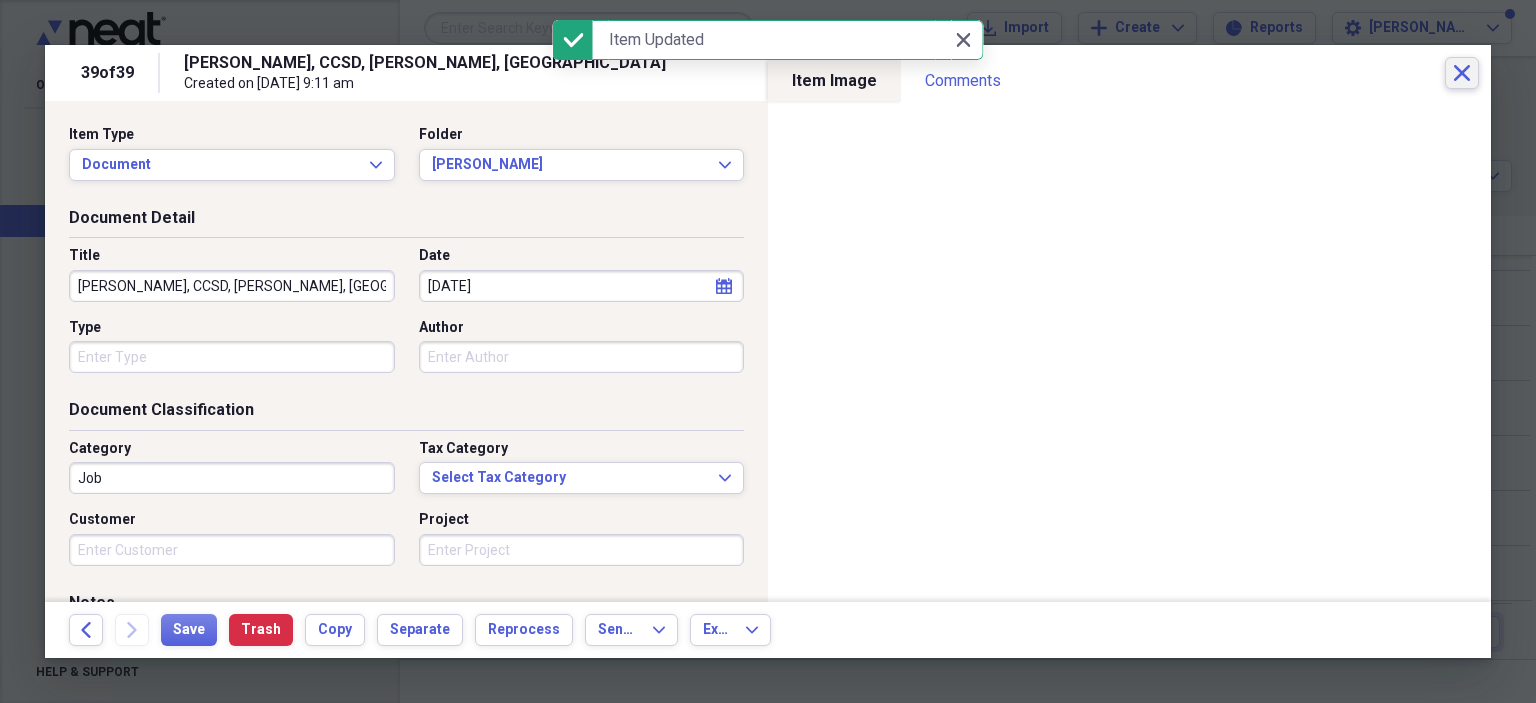 click on "Close" 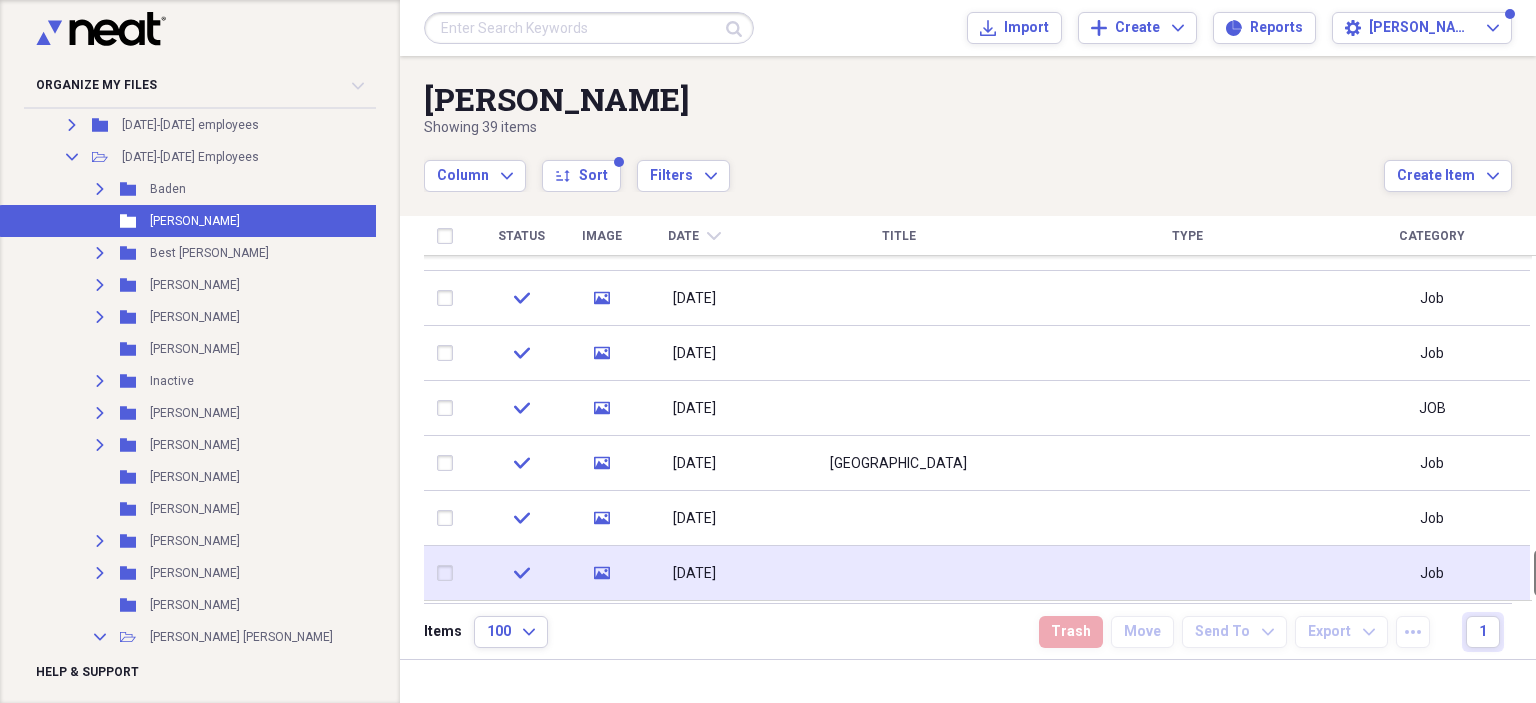 drag, startPoint x: 1527, startPoint y: 305, endPoint x: 1517, endPoint y: 595, distance: 290.17236 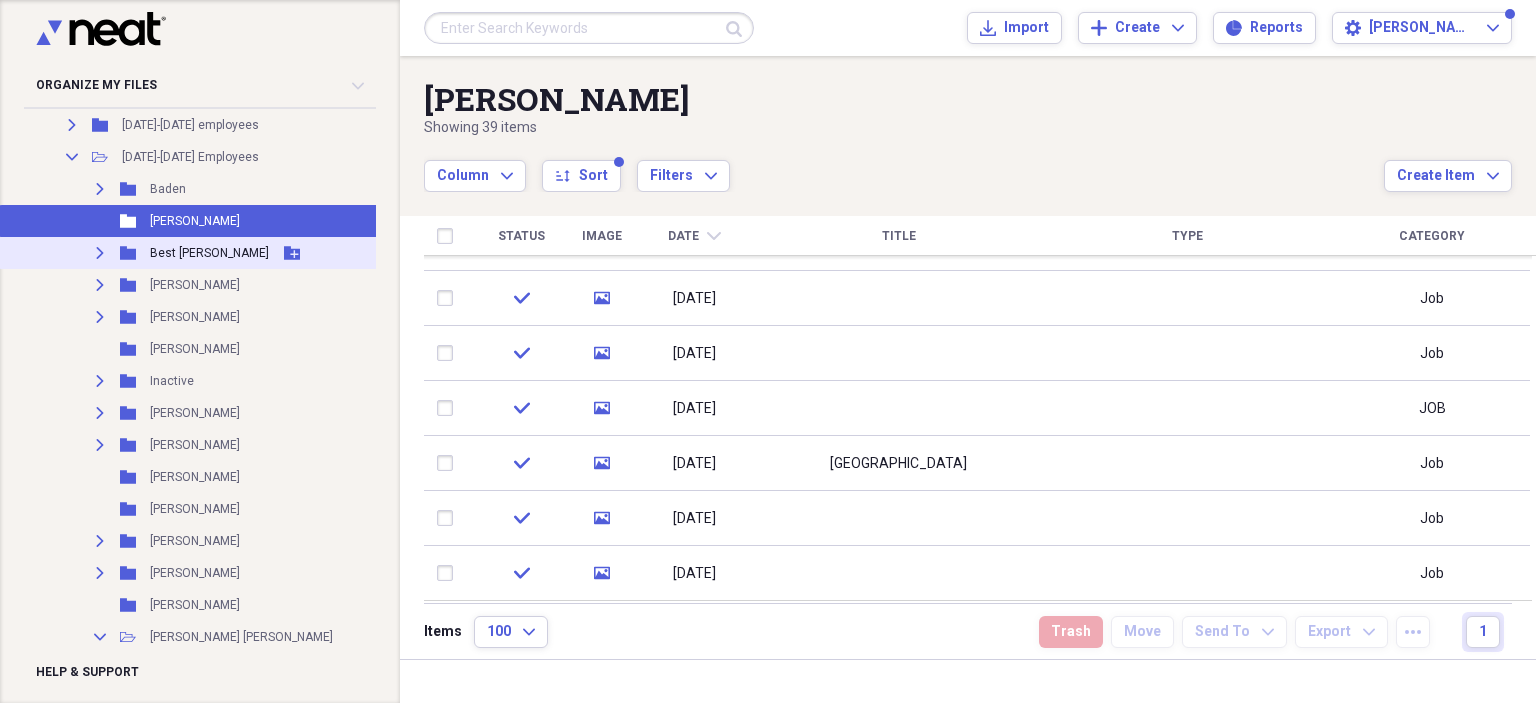 click on "Expand" 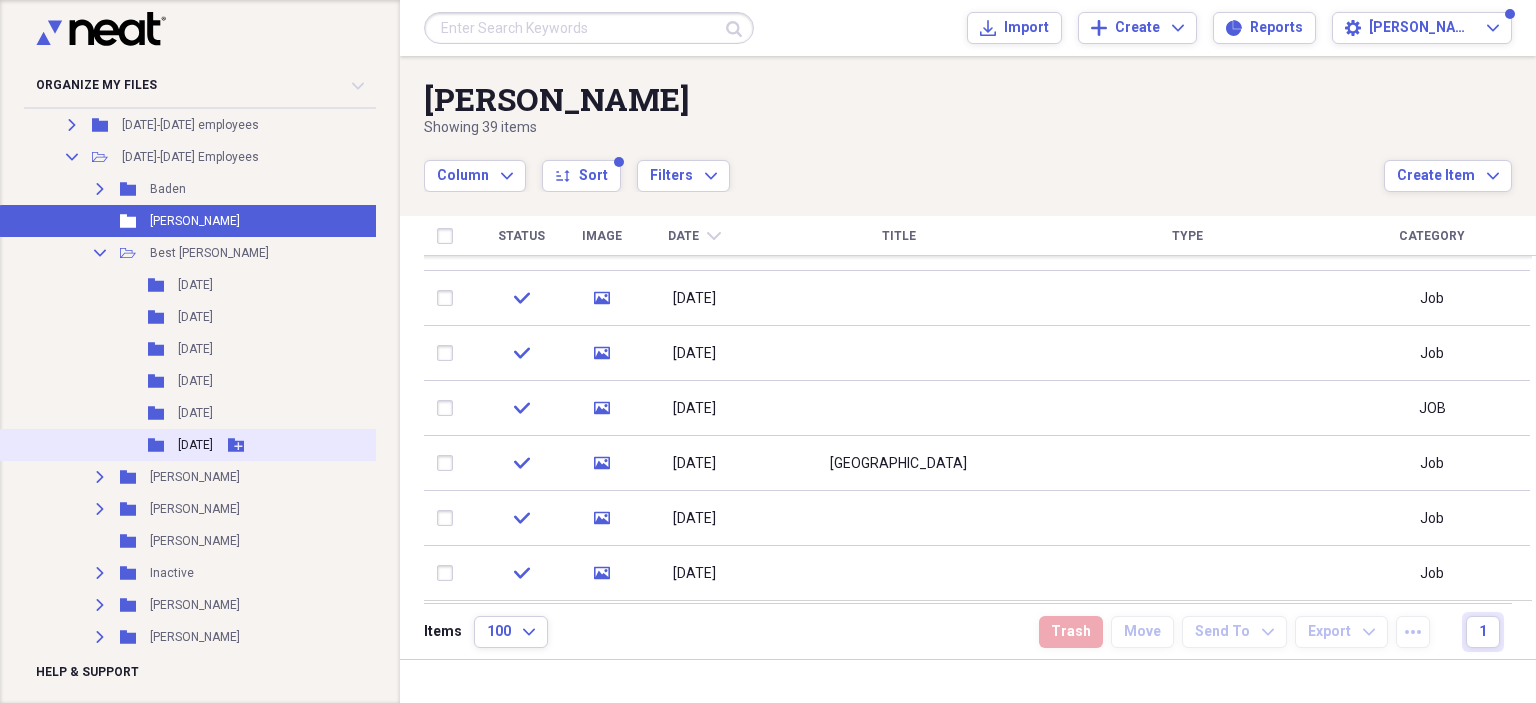 click on "[DATE]" at bounding box center (195, 445) 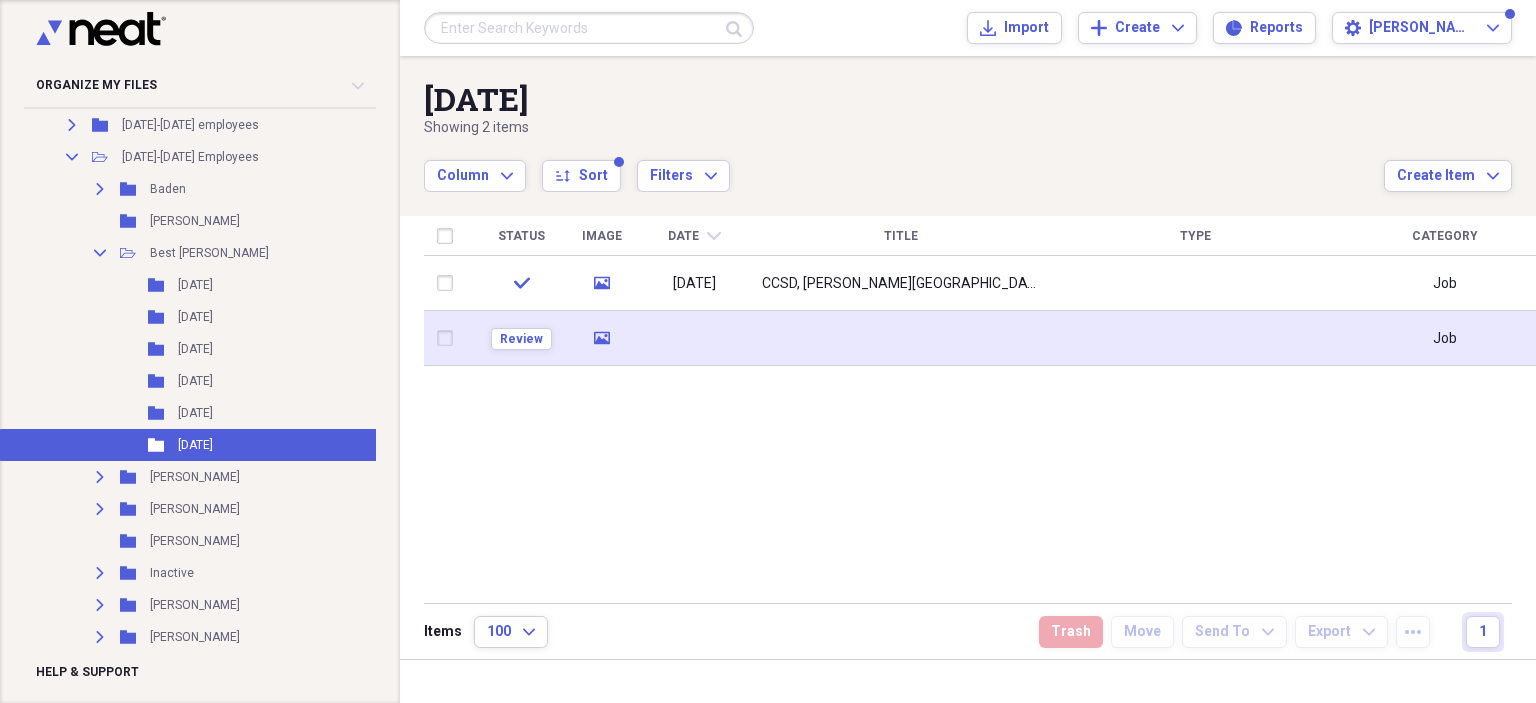 click at bounding box center (901, 338) 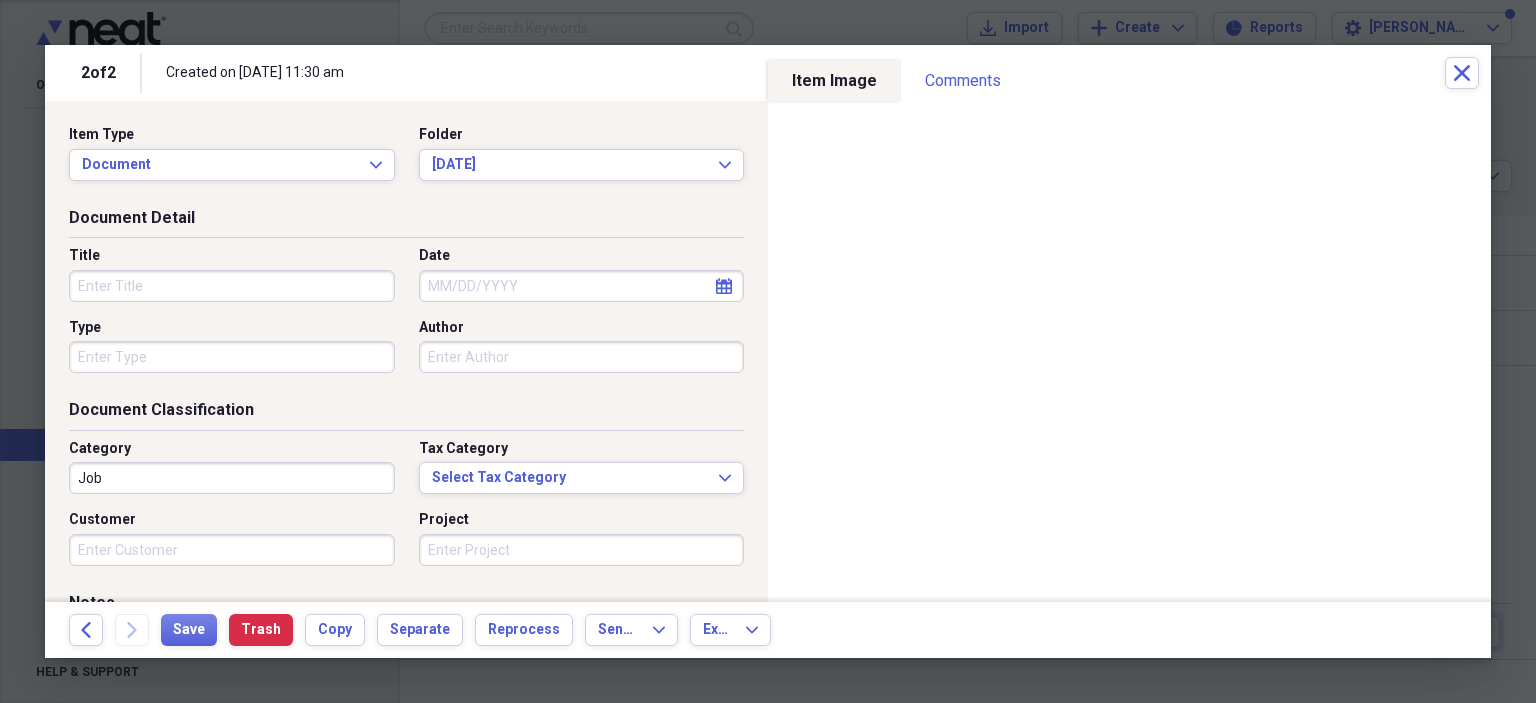 click on "Title" at bounding box center (232, 286) 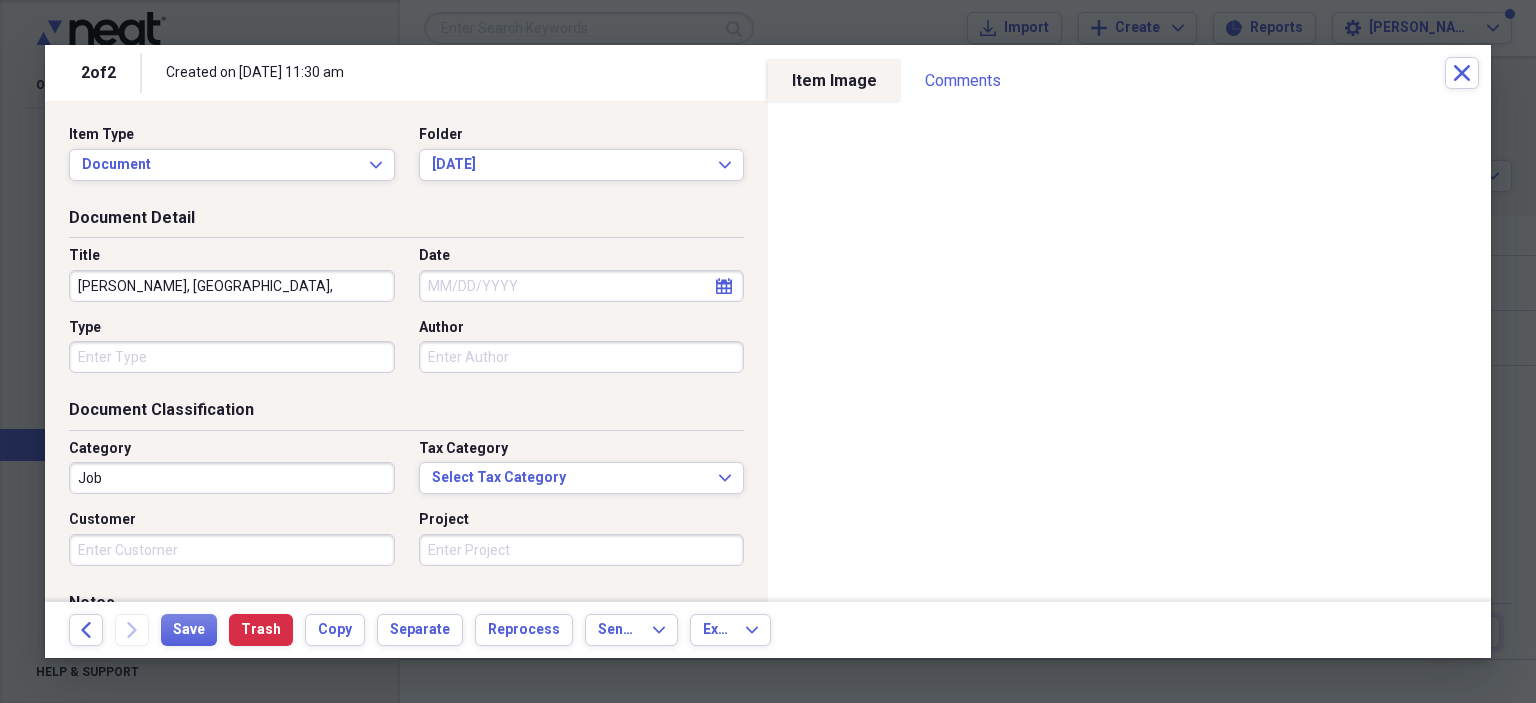 type on "[PERSON_NAME], [GEOGRAPHIC_DATA]," 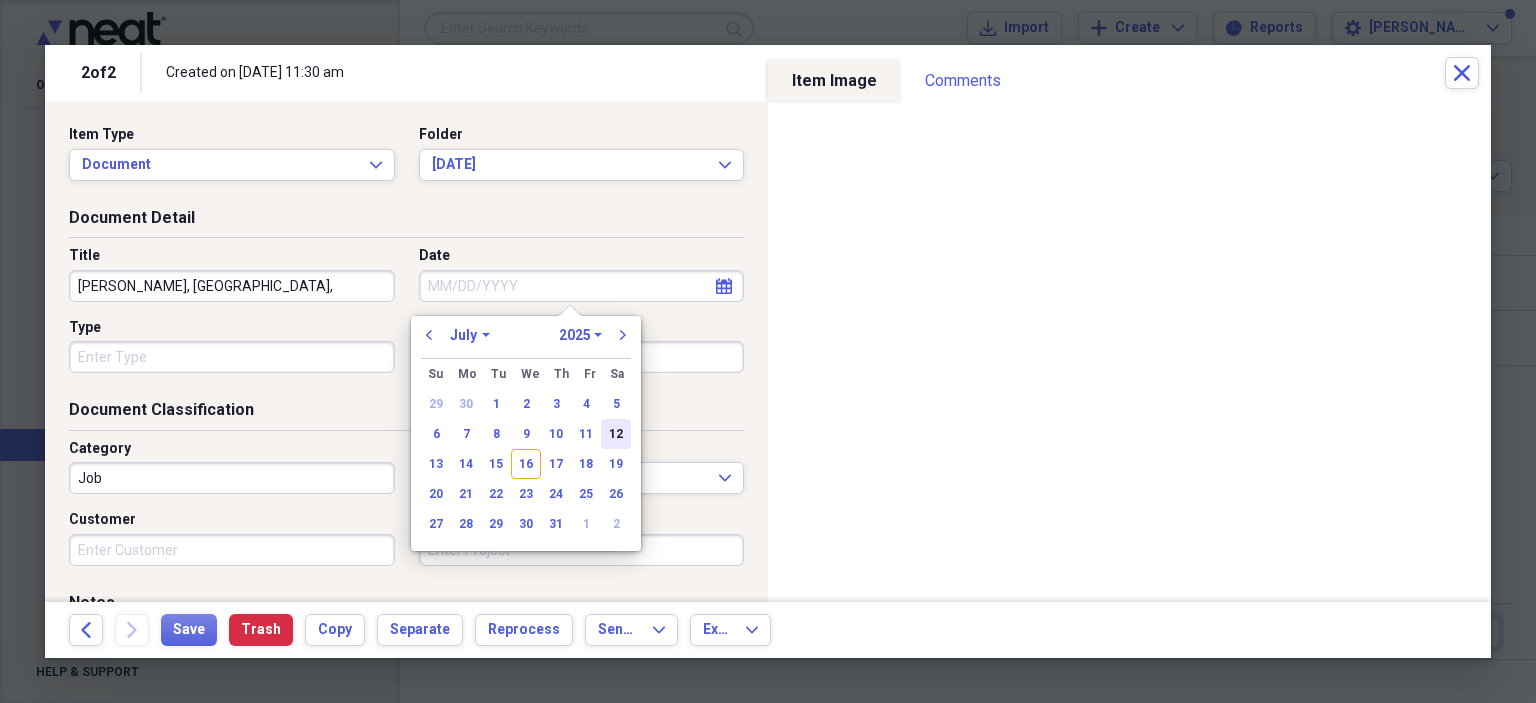 click on "12" at bounding box center [616, 434] 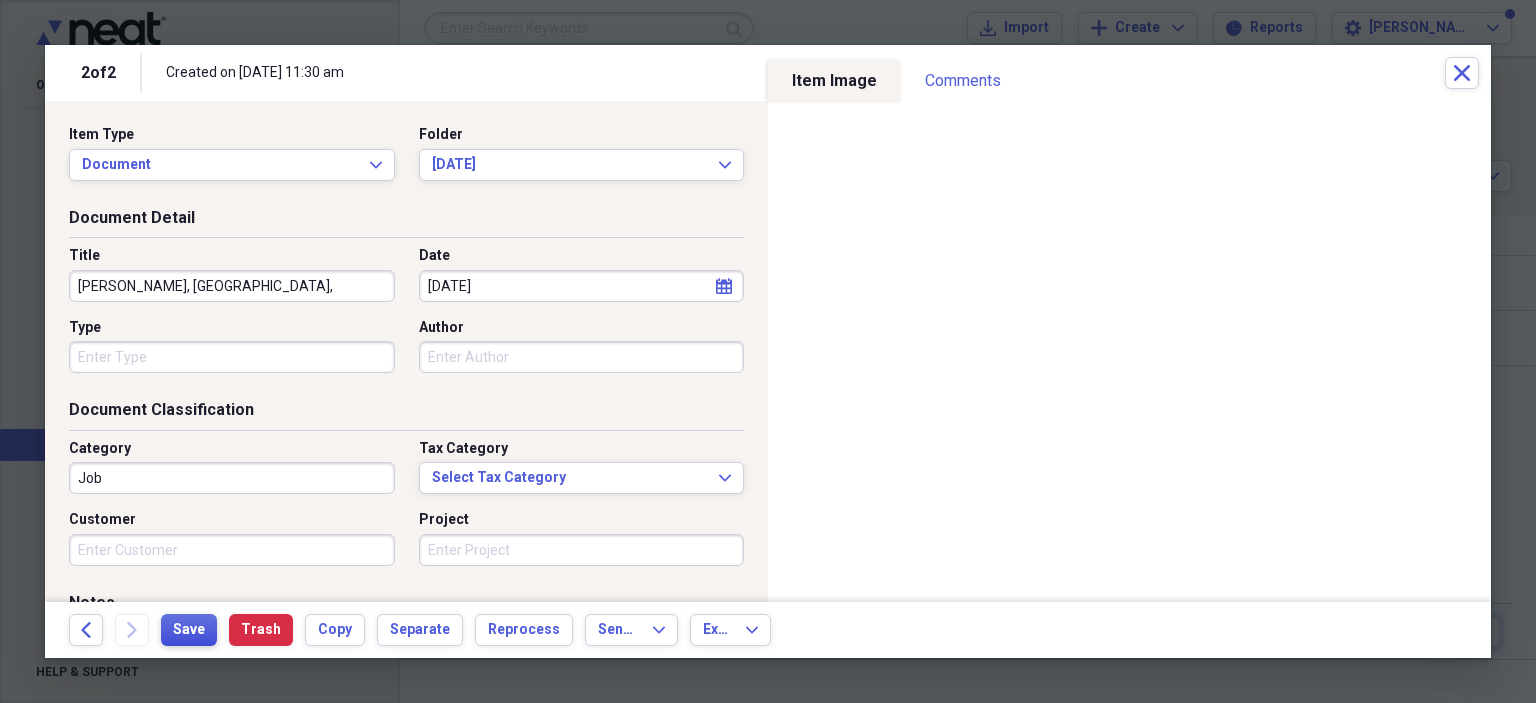 click on "Save" at bounding box center [189, 630] 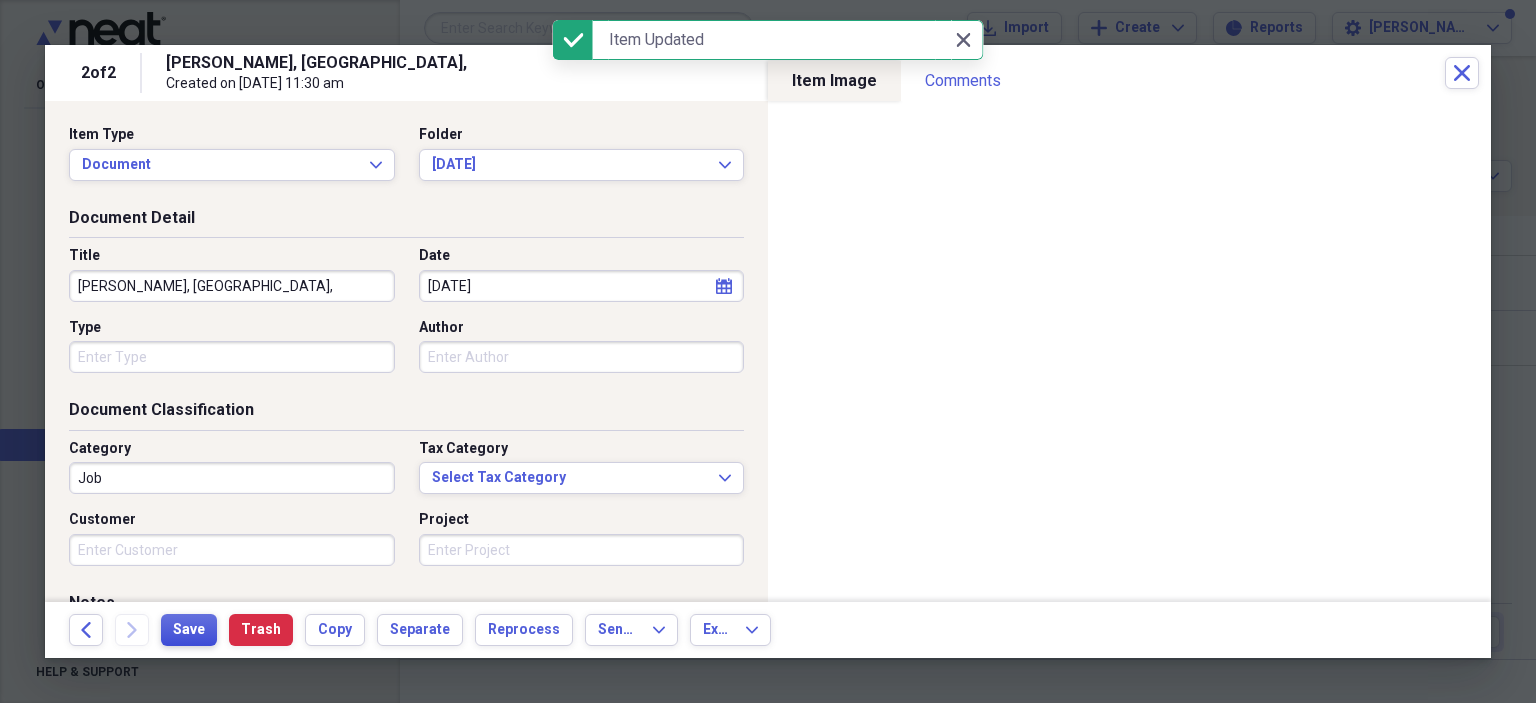 type on "[PERSON_NAME], [GEOGRAPHIC_DATA]," 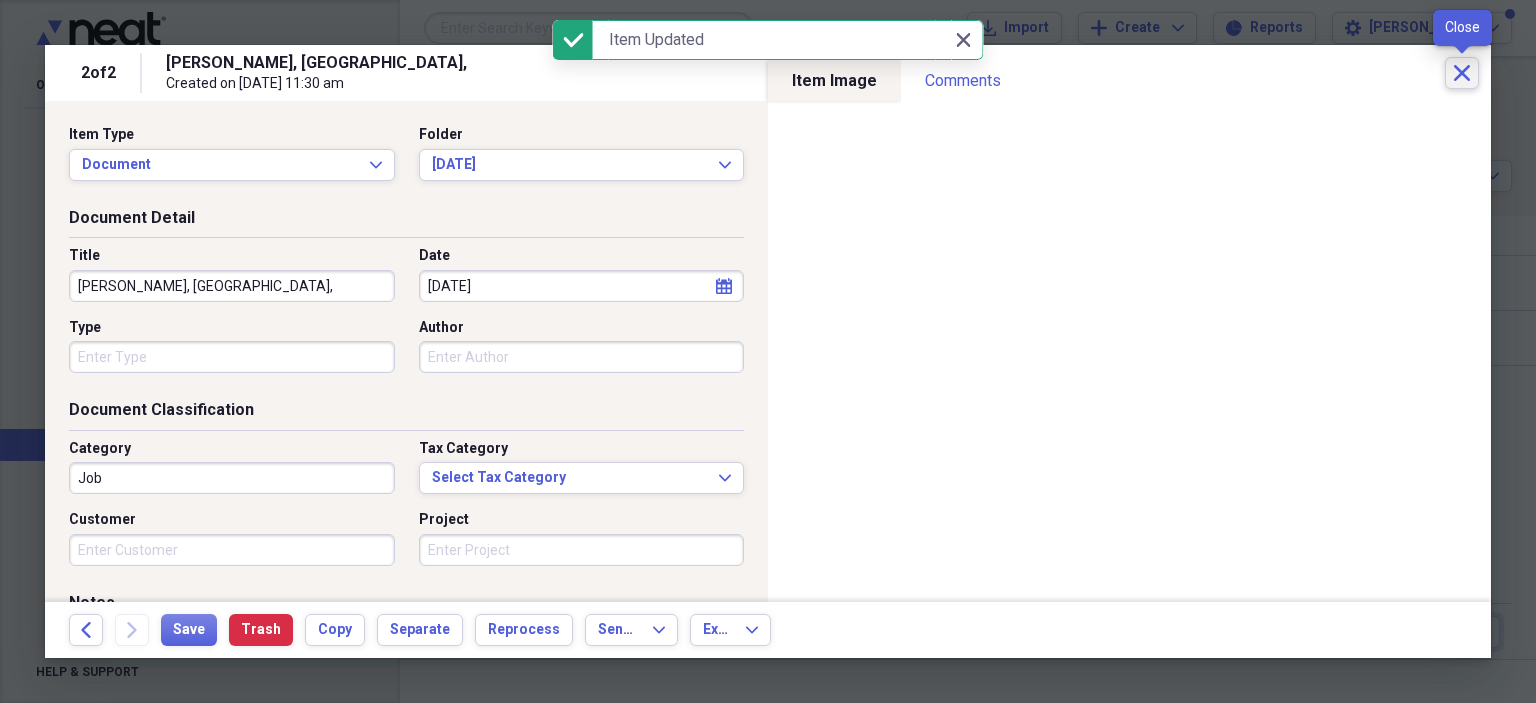 click on "Close" 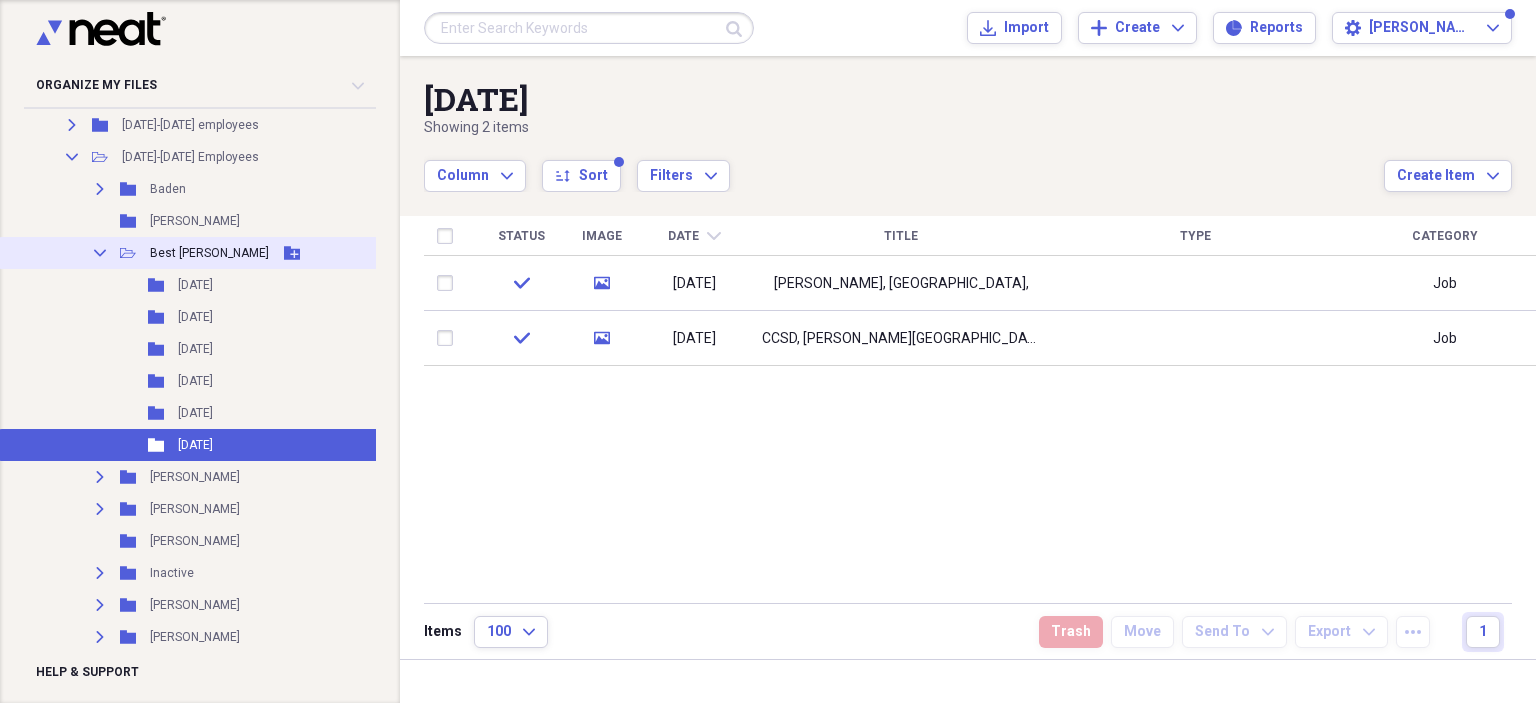 click on "Collapse" 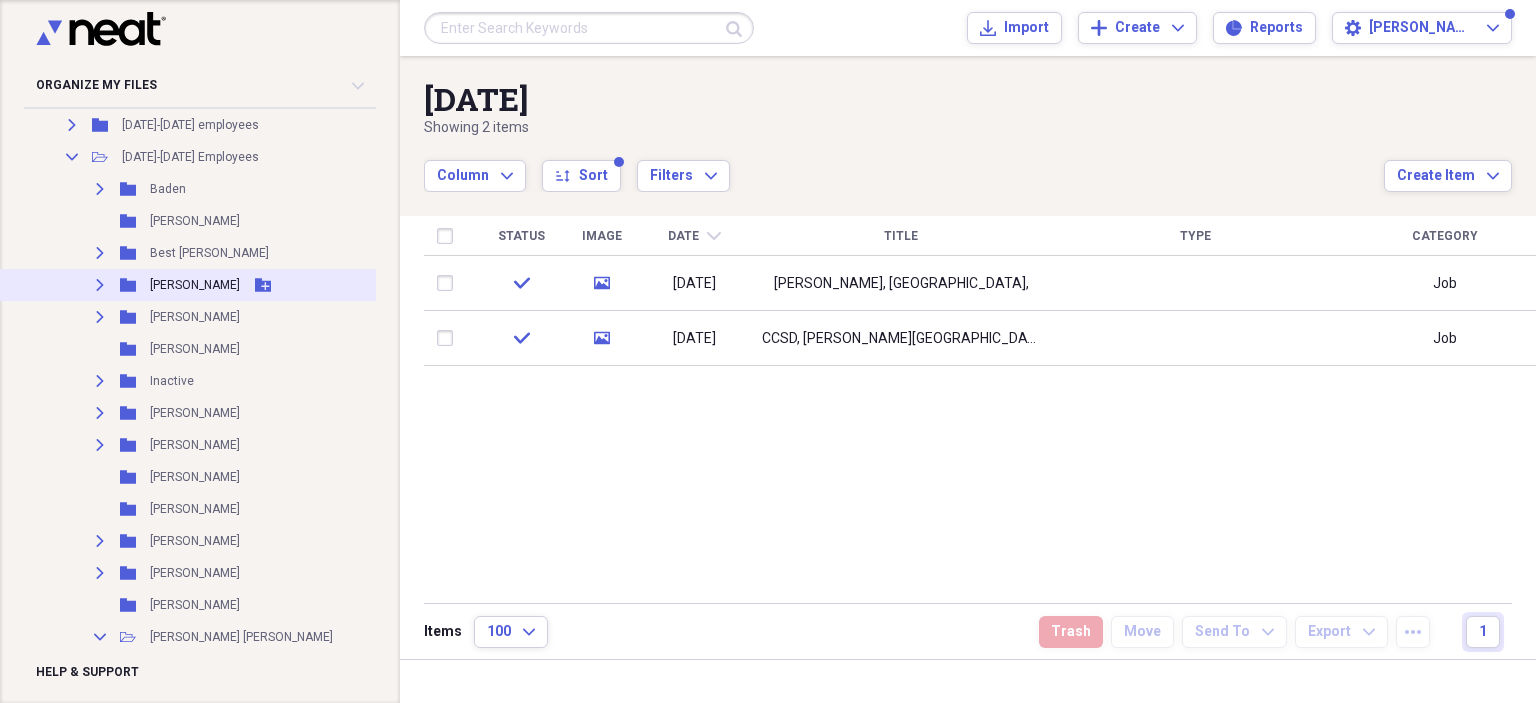 click on "[PERSON_NAME]" at bounding box center [195, 285] 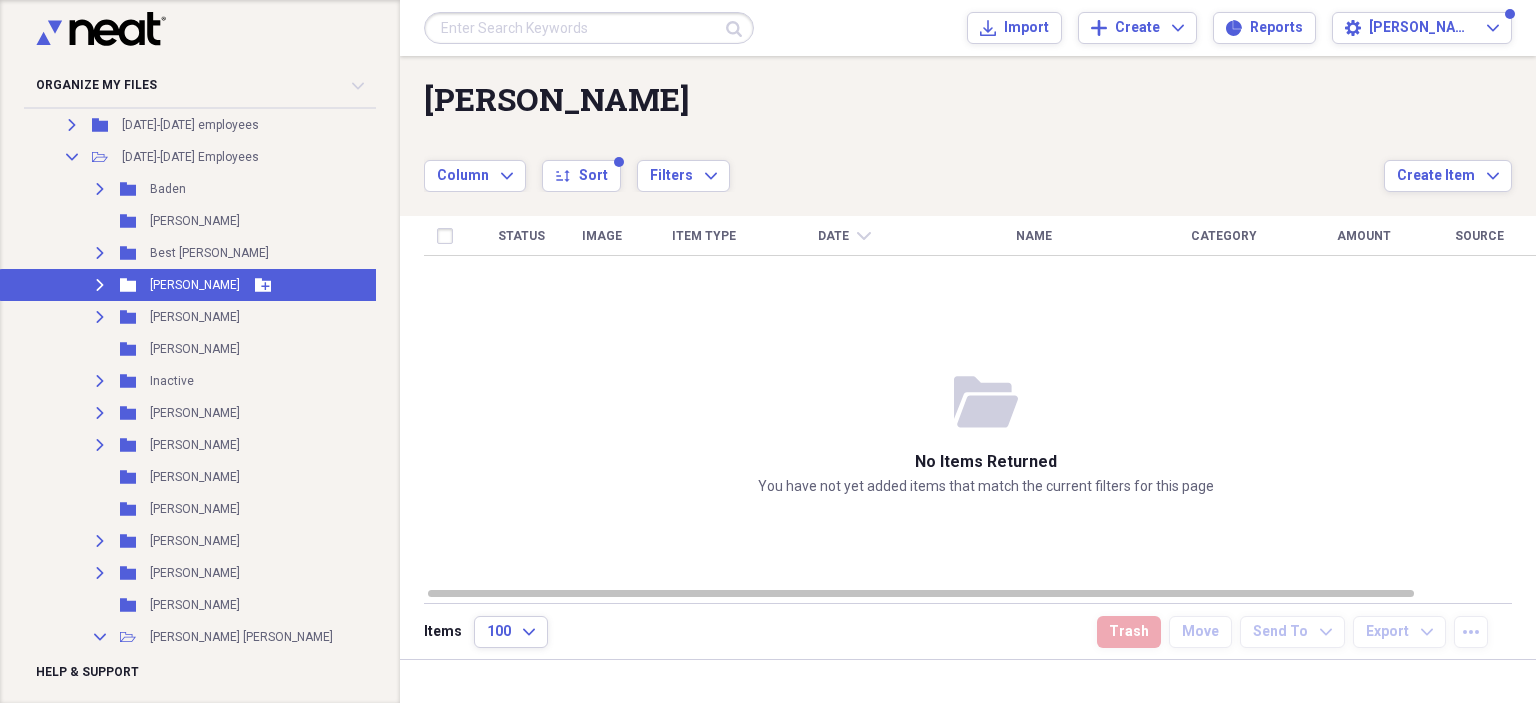 click on "Expand" 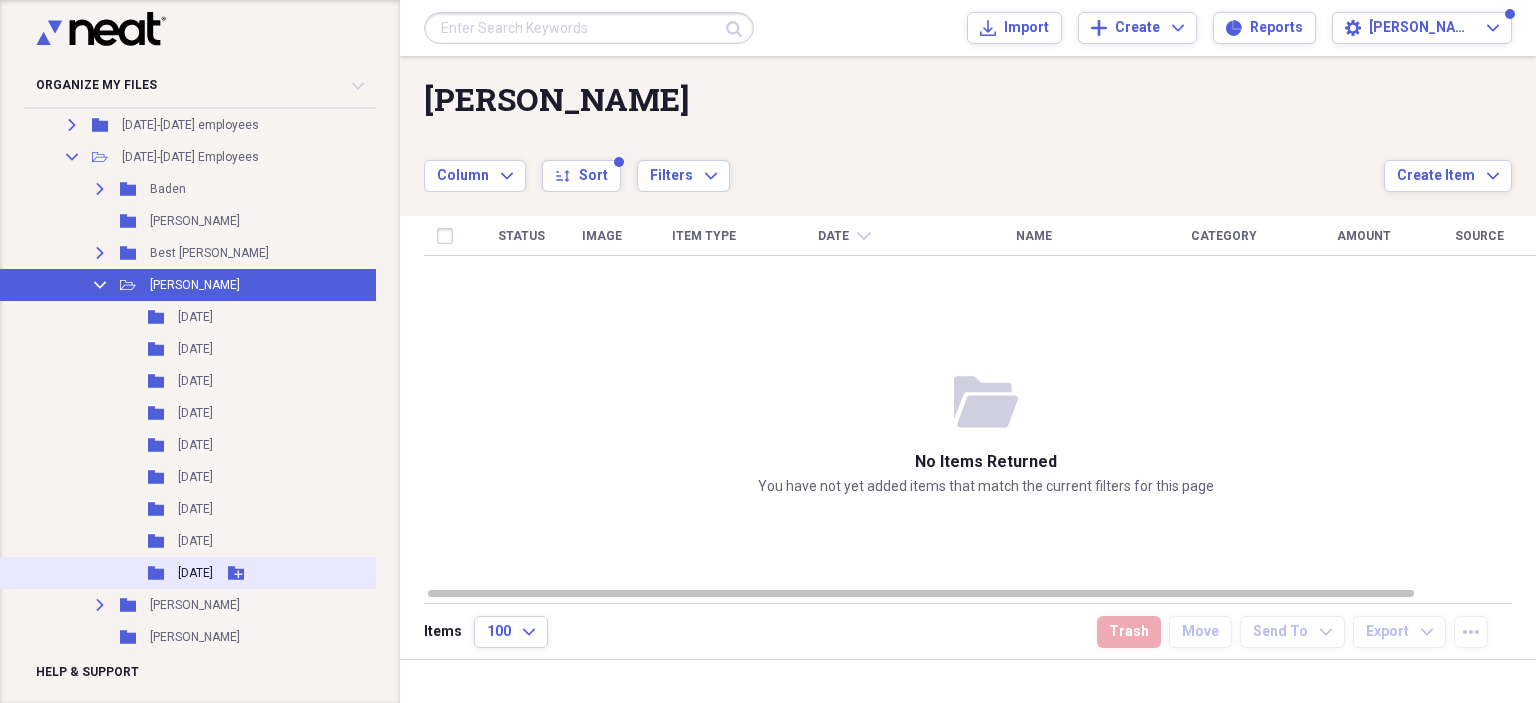 click on "[DATE]" at bounding box center [195, 573] 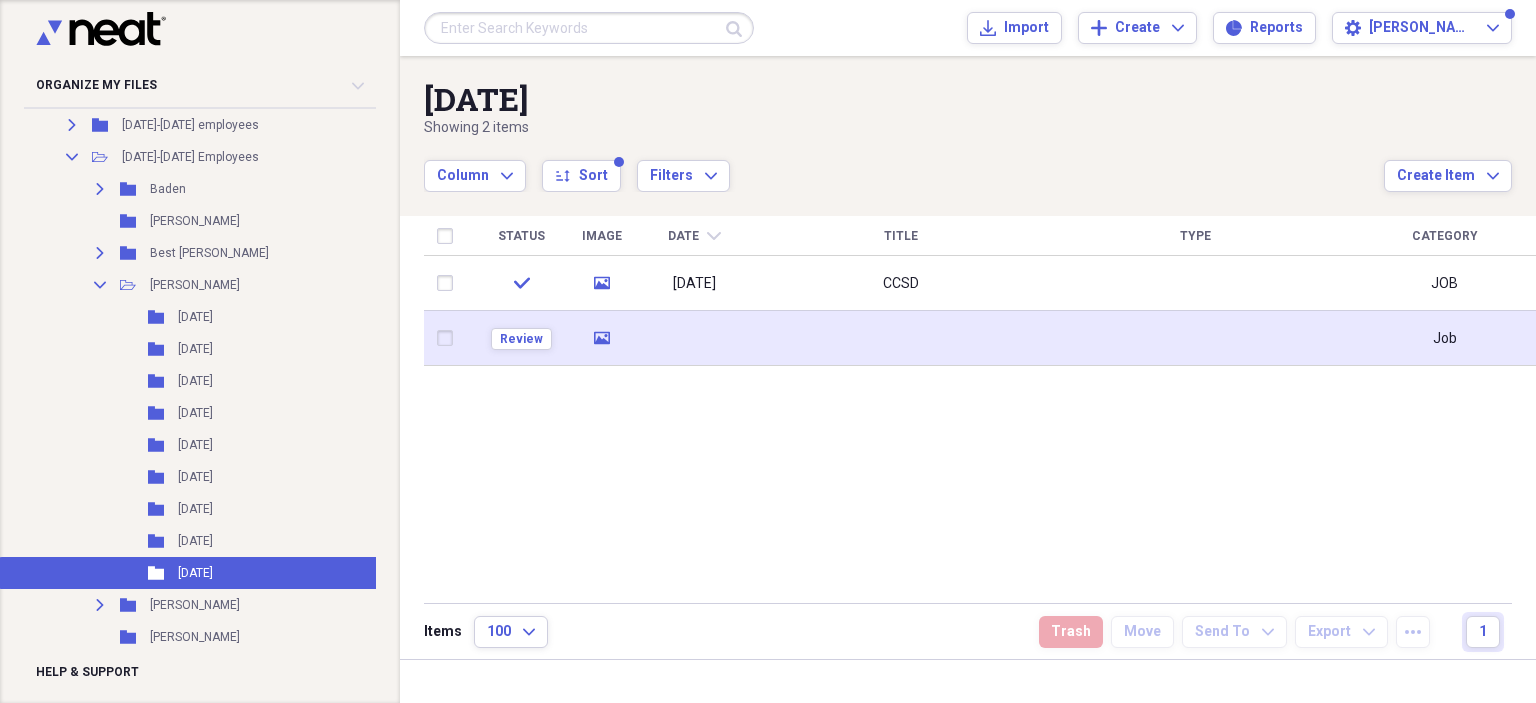 click at bounding box center (694, 338) 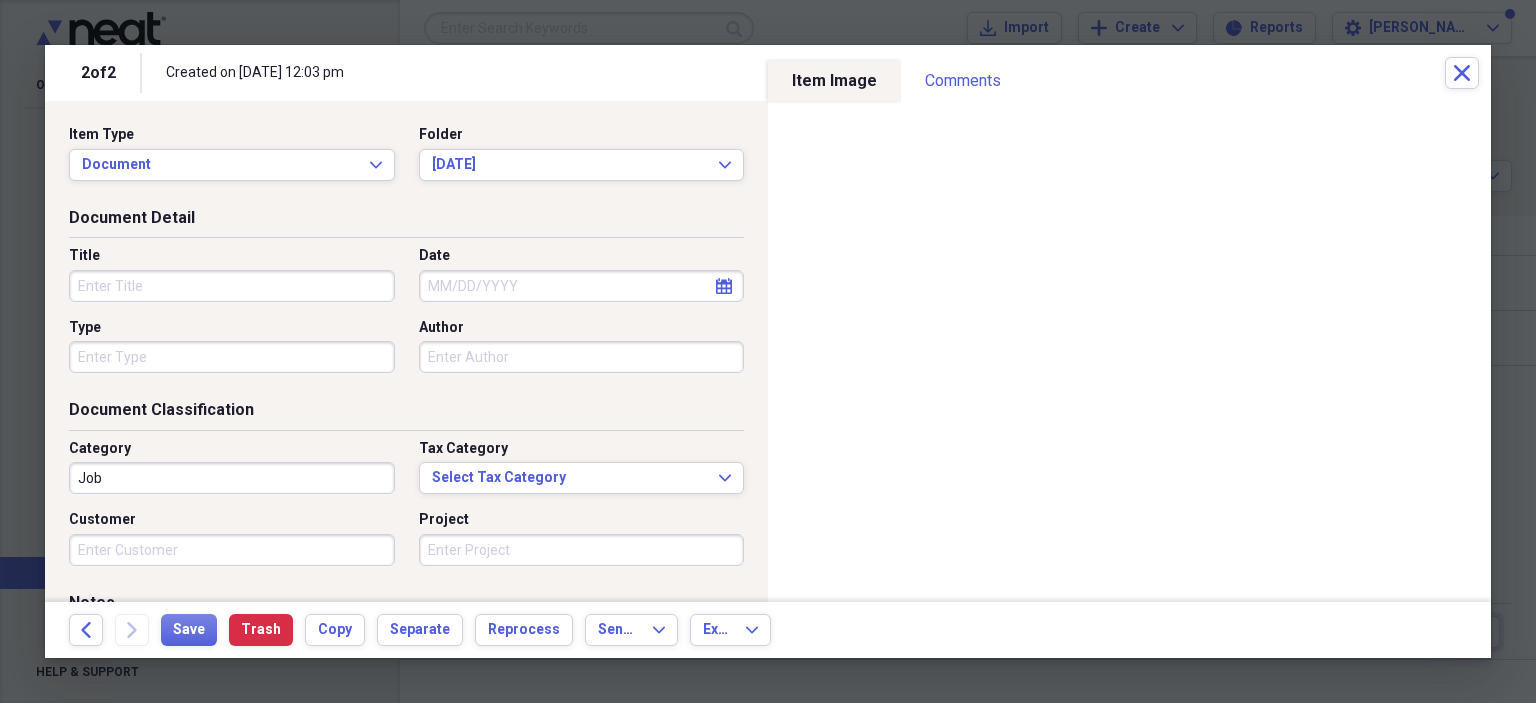 click on "Title" at bounding box center [232, 286] 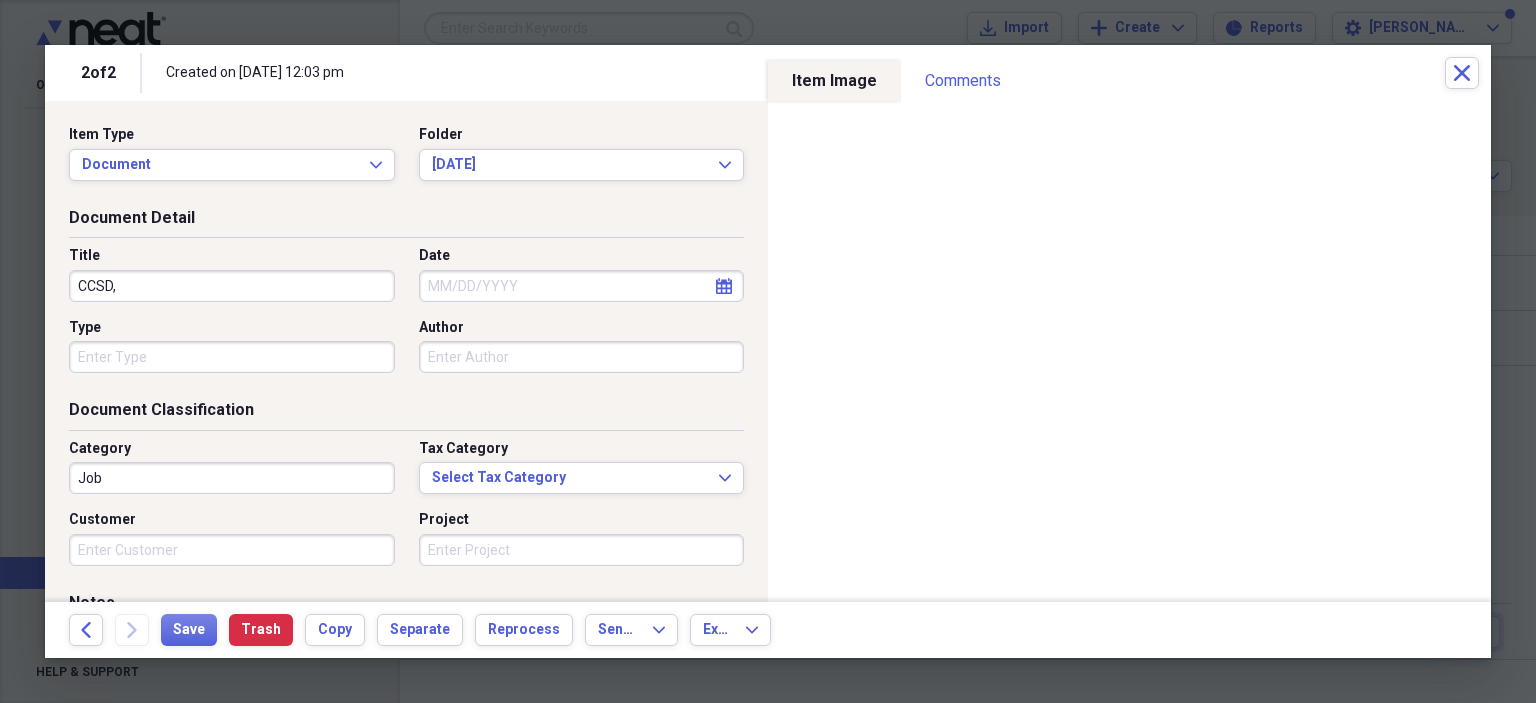 type on "CCSD," 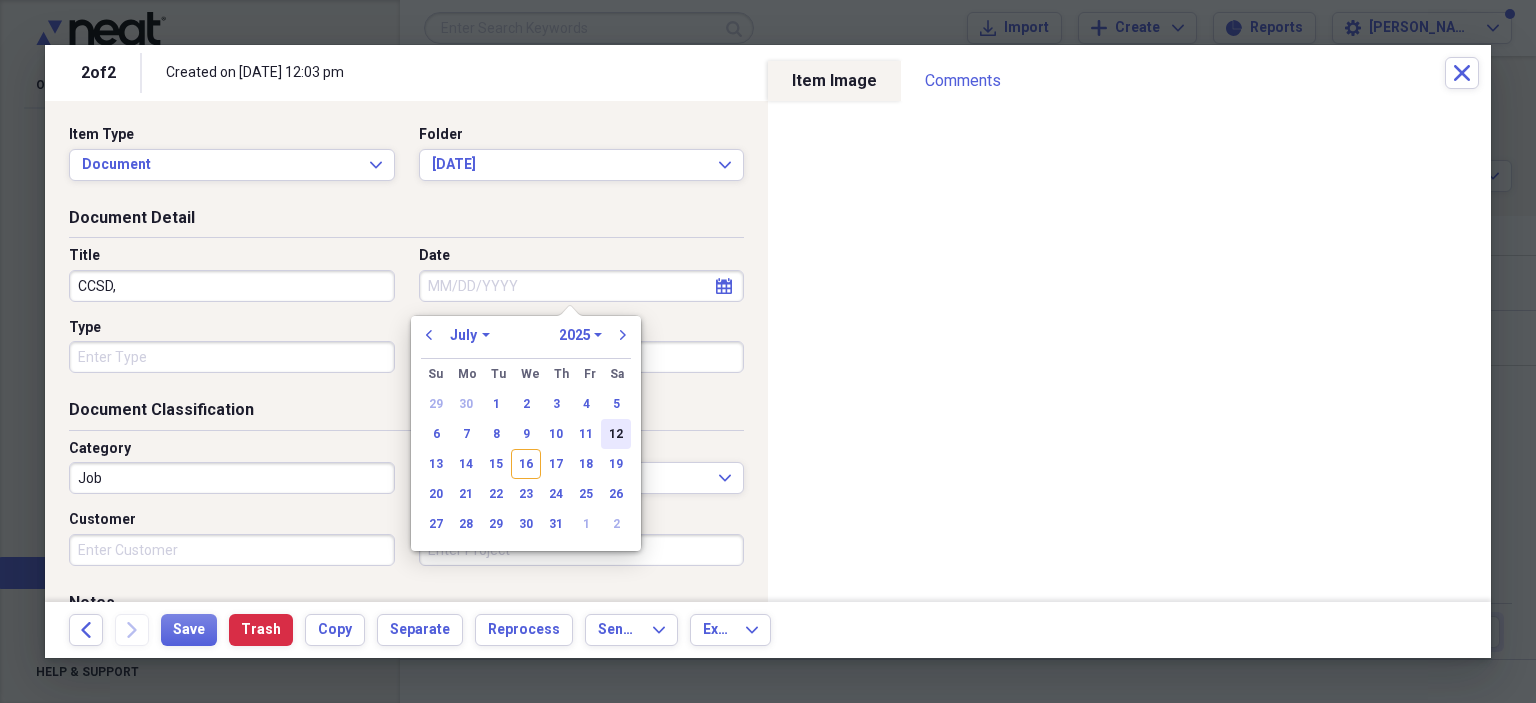 click on "12" at bounding box center [616, 434] 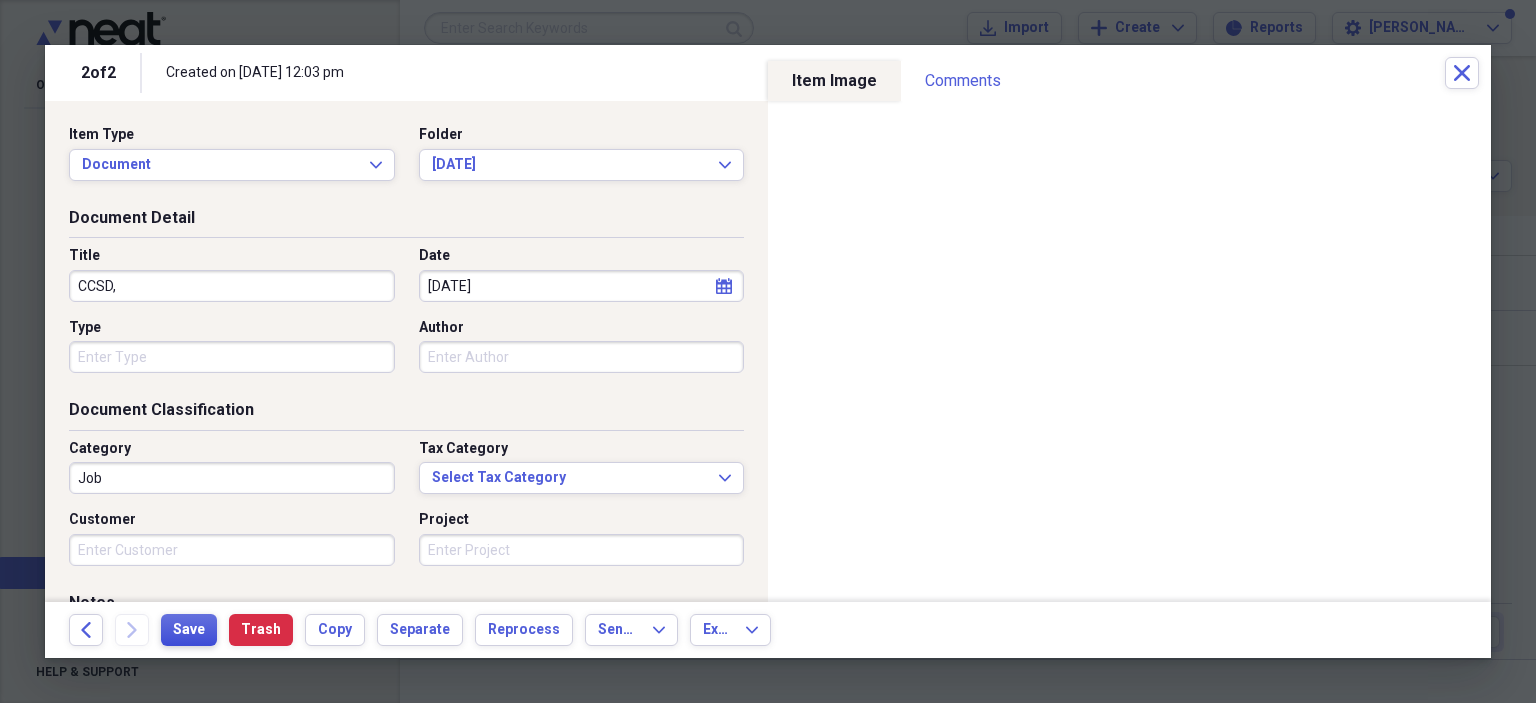 click on "Save" at bounding box center (189, 630) 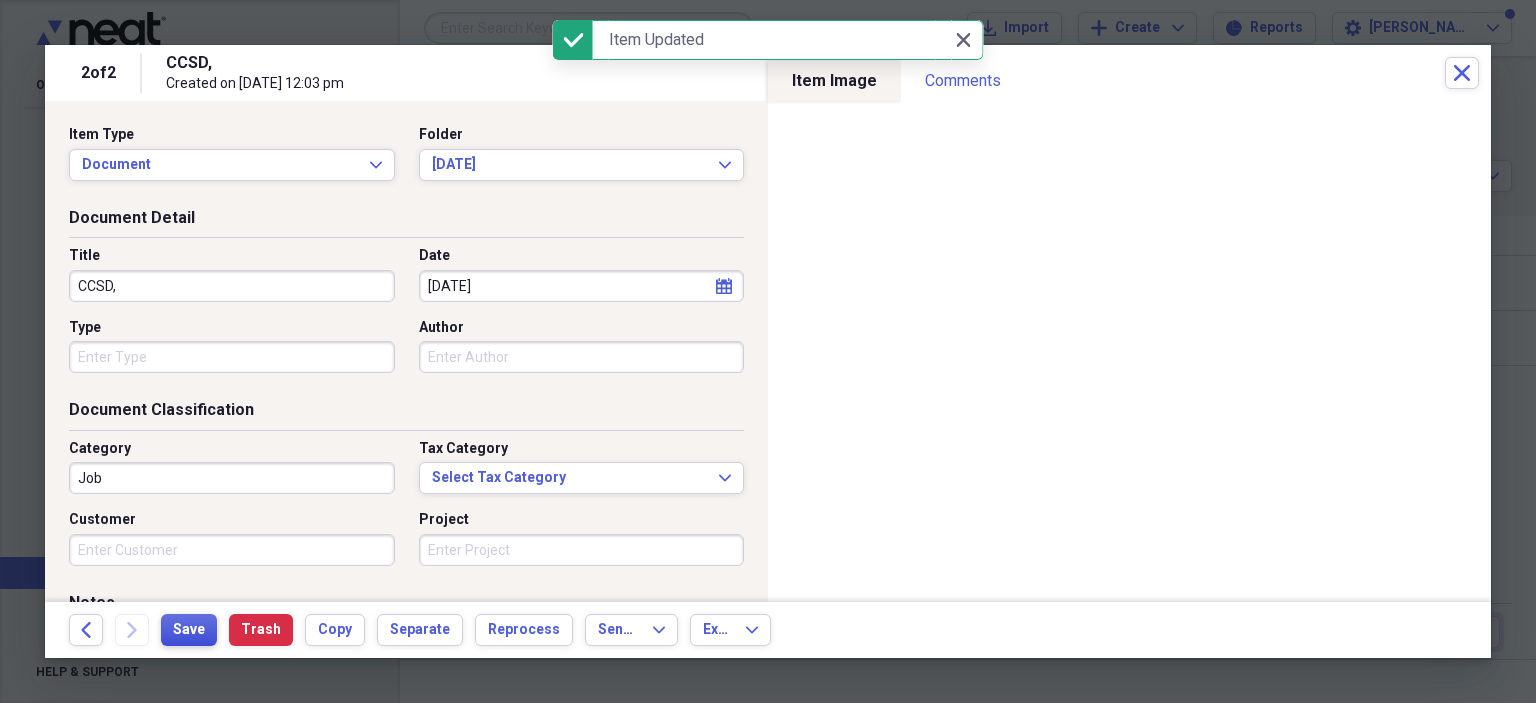 type on "CCSD," 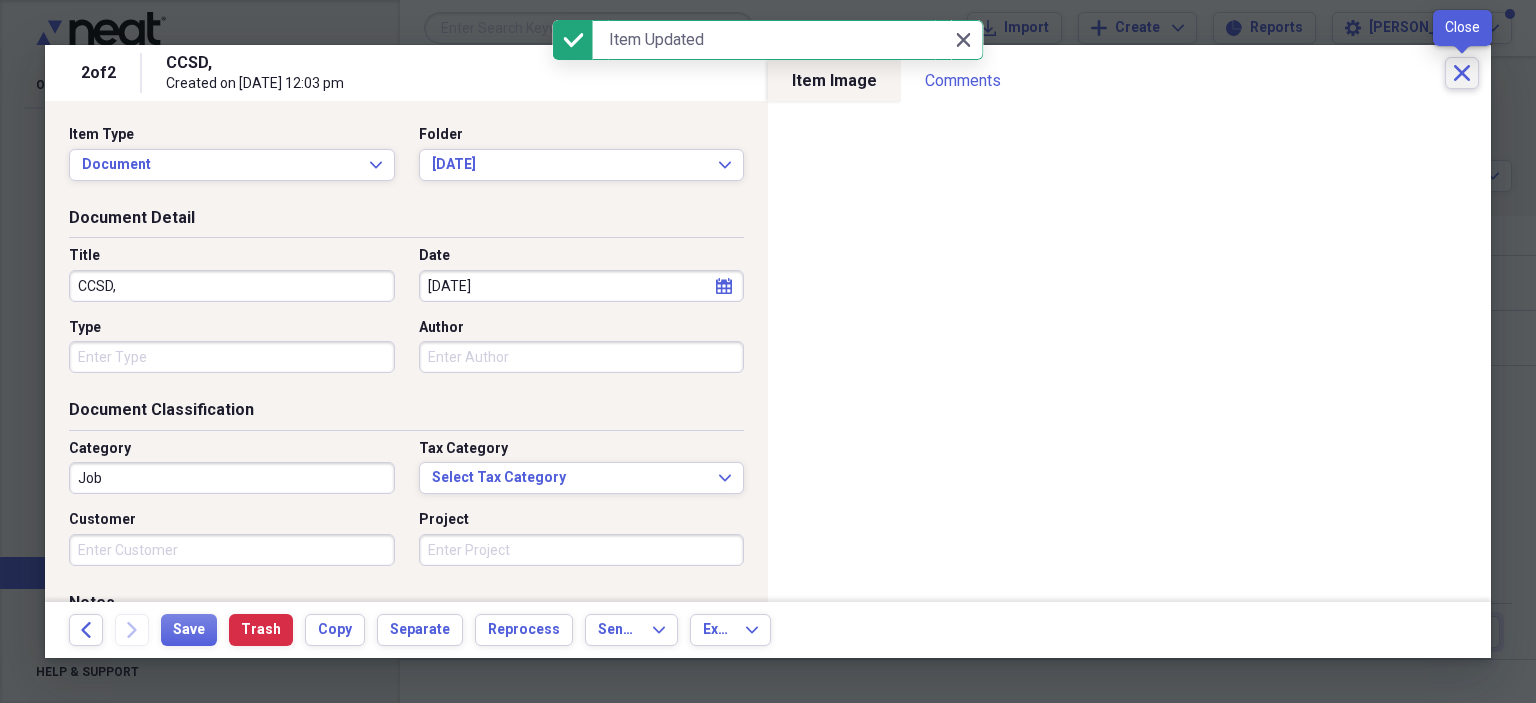 click on "Close" 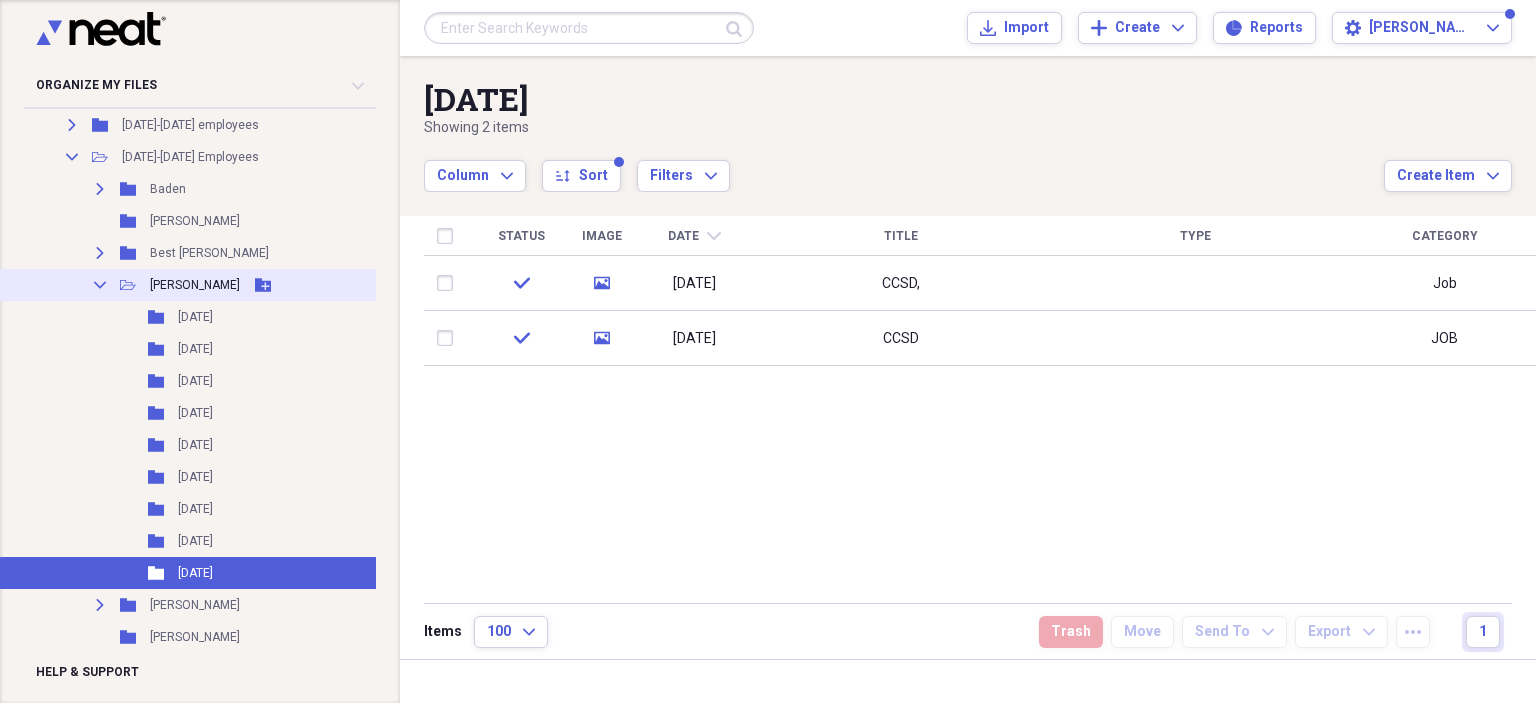 click 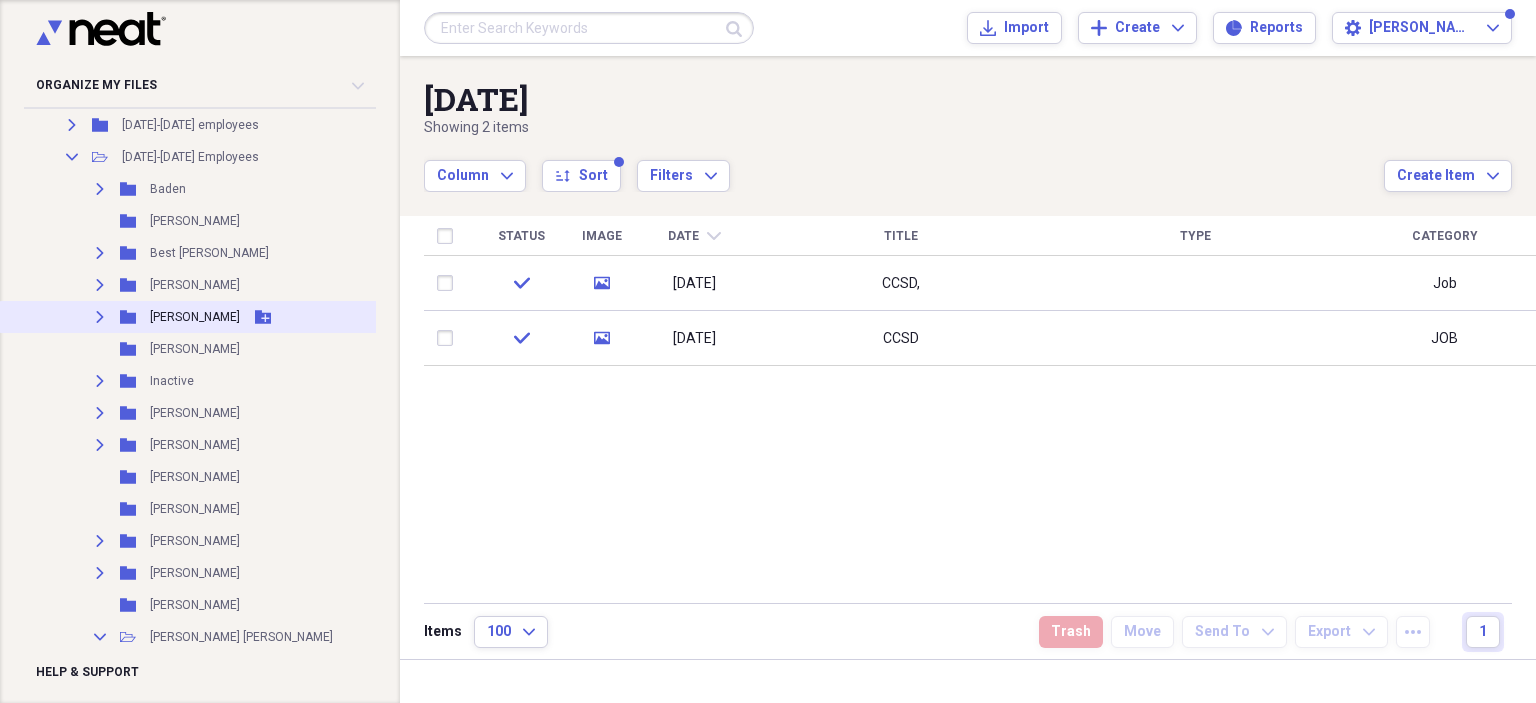 click 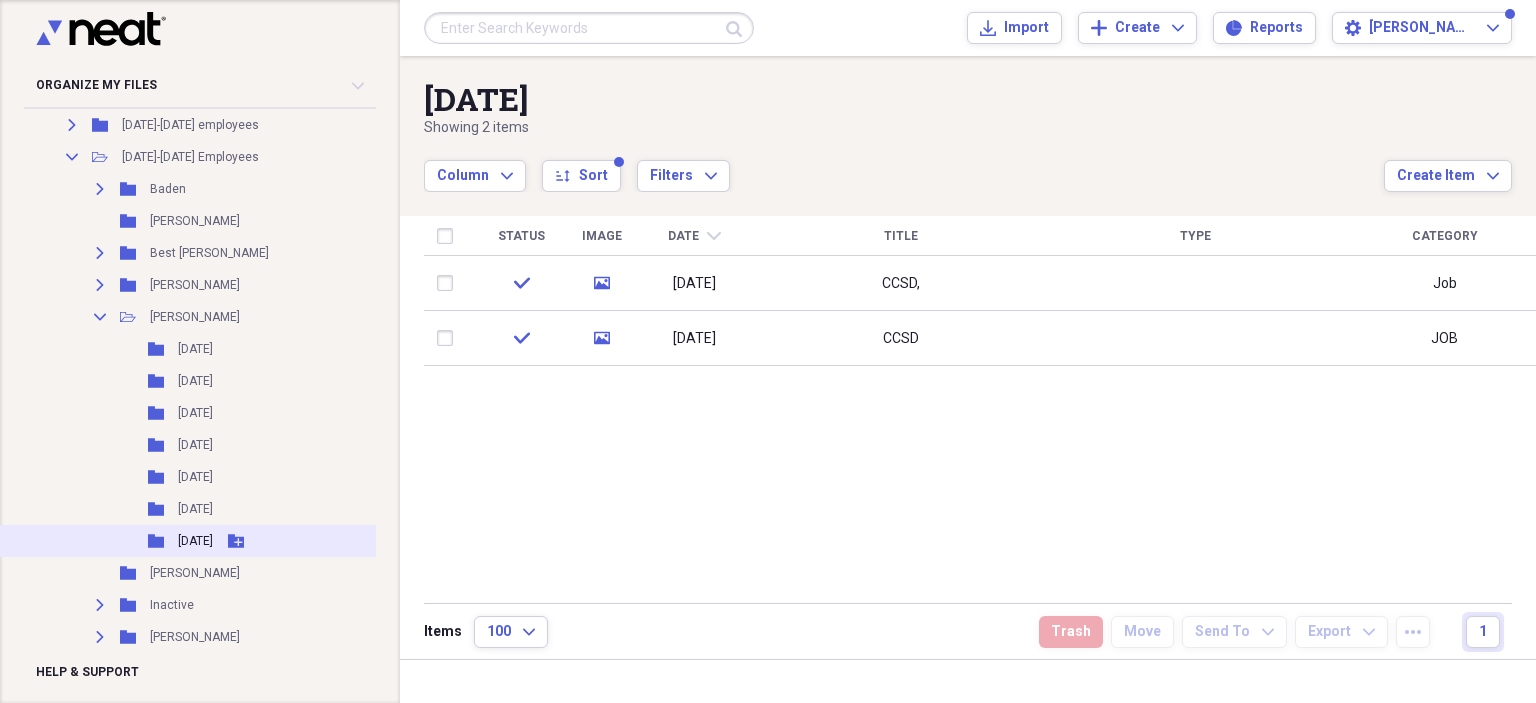 click on "[DATE]" at bounding box center (195, 541) 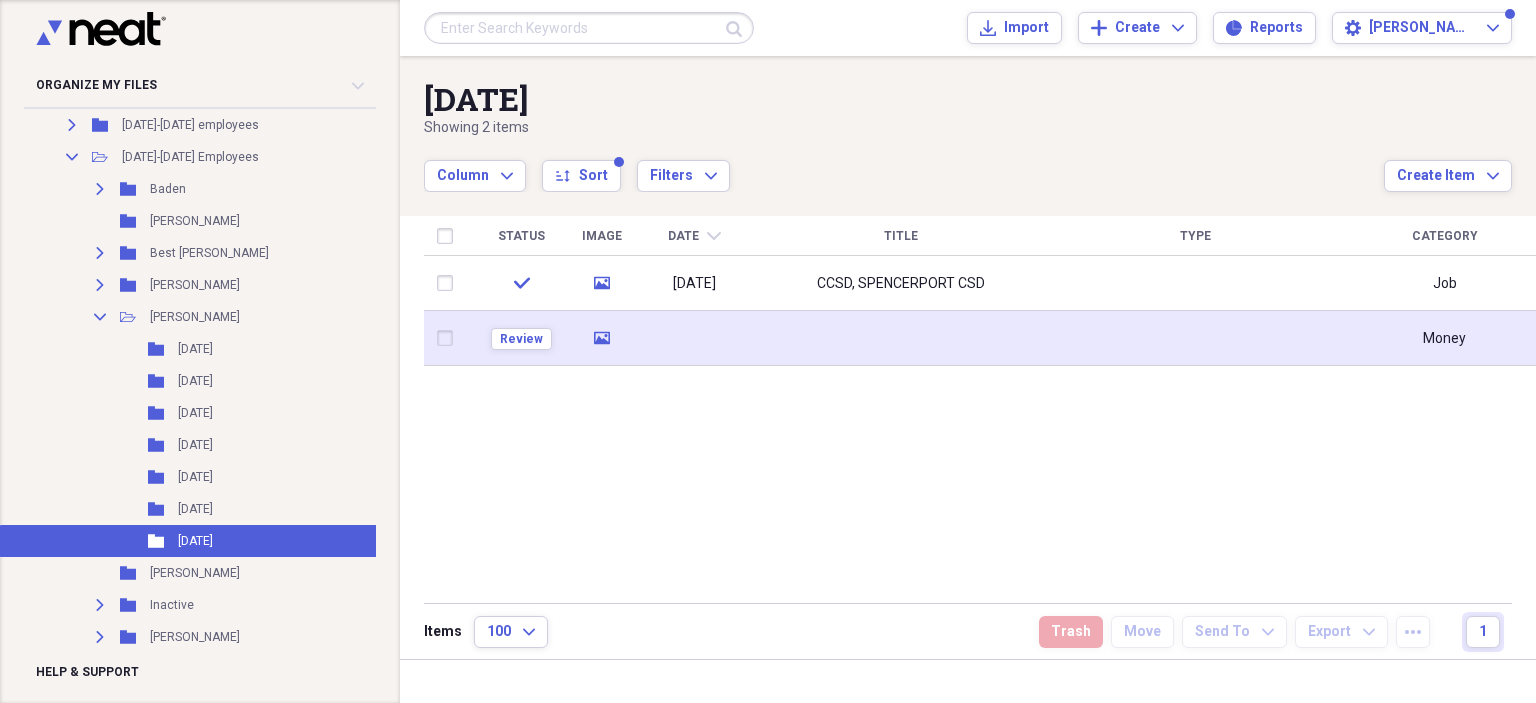 click at bounding box center [694, 338] 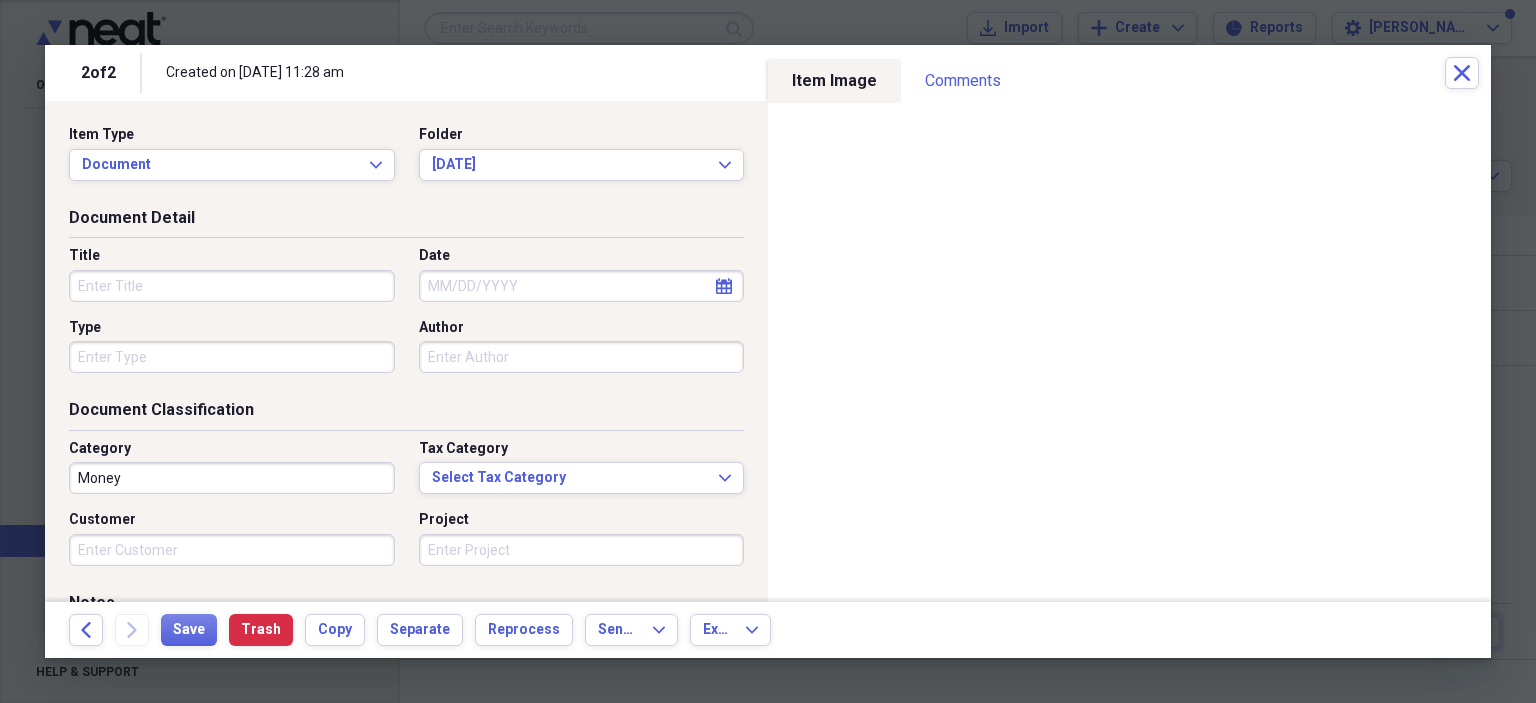 click on "Title" at bounding box center (232, 286) 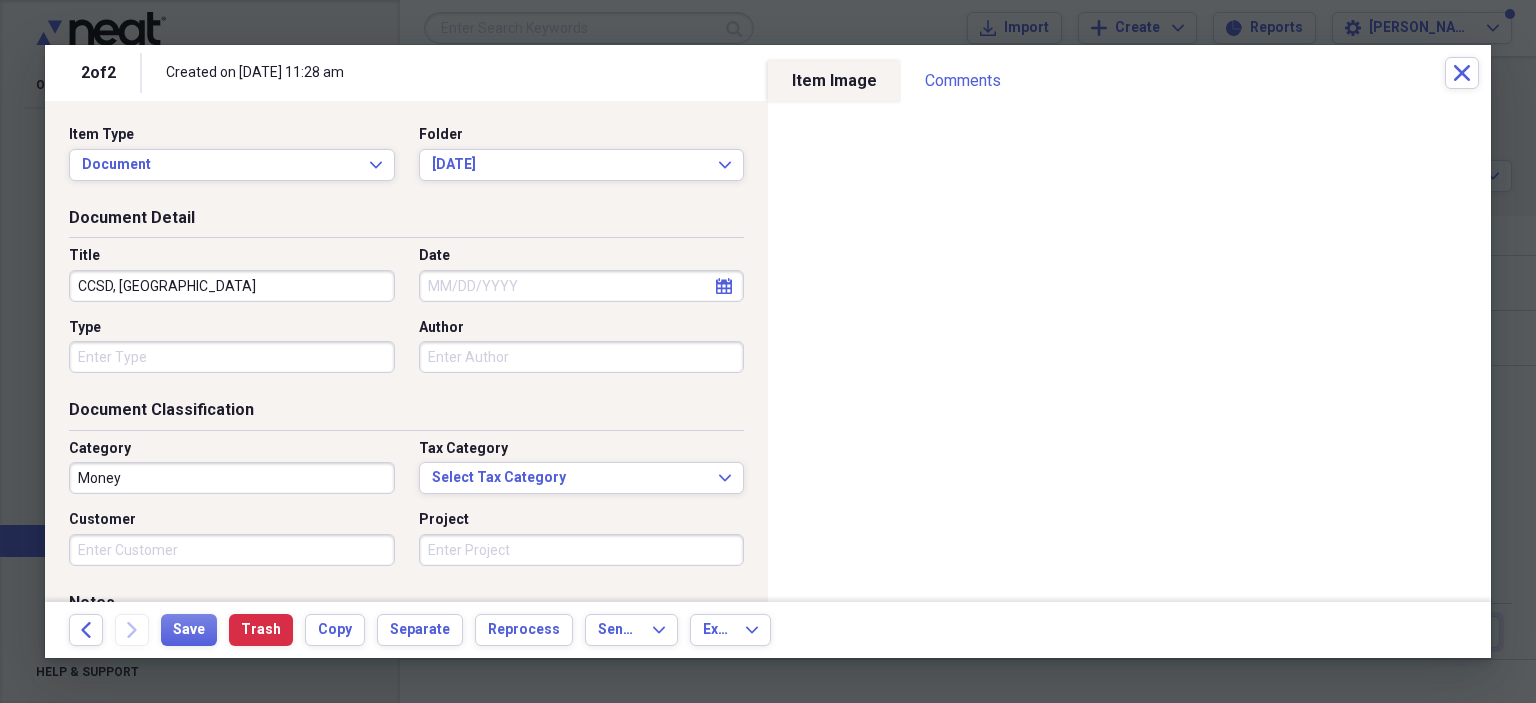 click on "CCSD, [GEOGRAPHIC_DATA]" at bounding box center [232, 286] 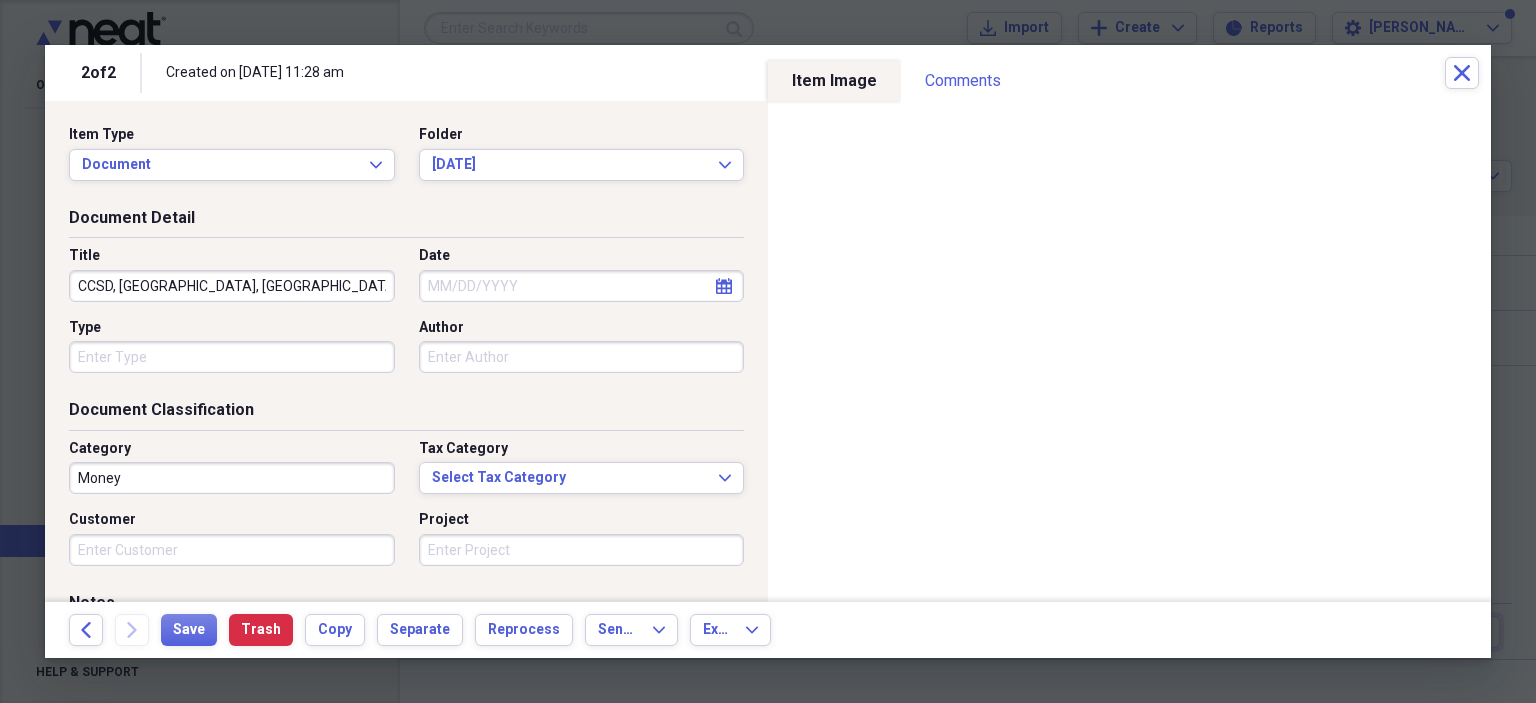 type on "CCSD, [GEOGRAPHIC_DATA], [GEOGRAPHIC_DATA], [GEOGRAPHIC_DATA]" 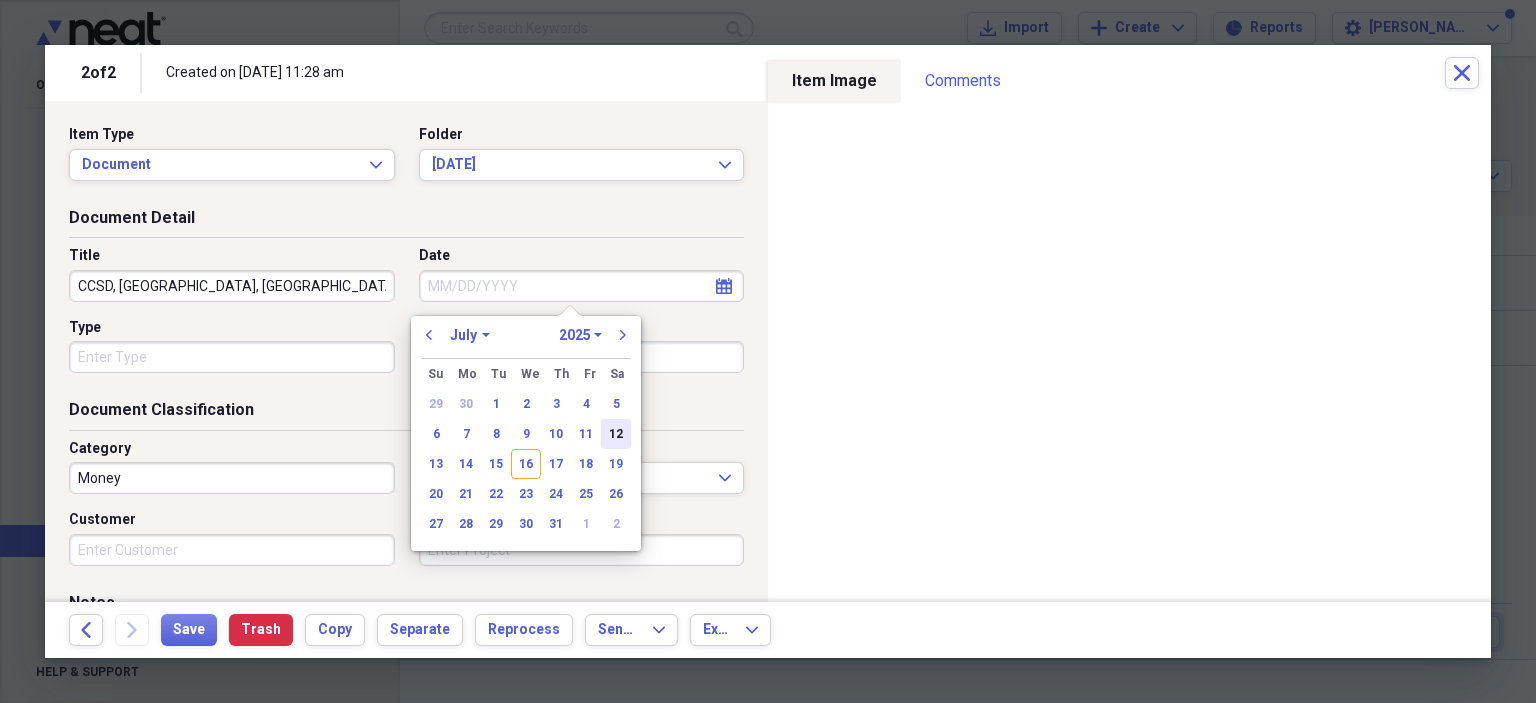 click on "12" at bounding box center (616, 434) 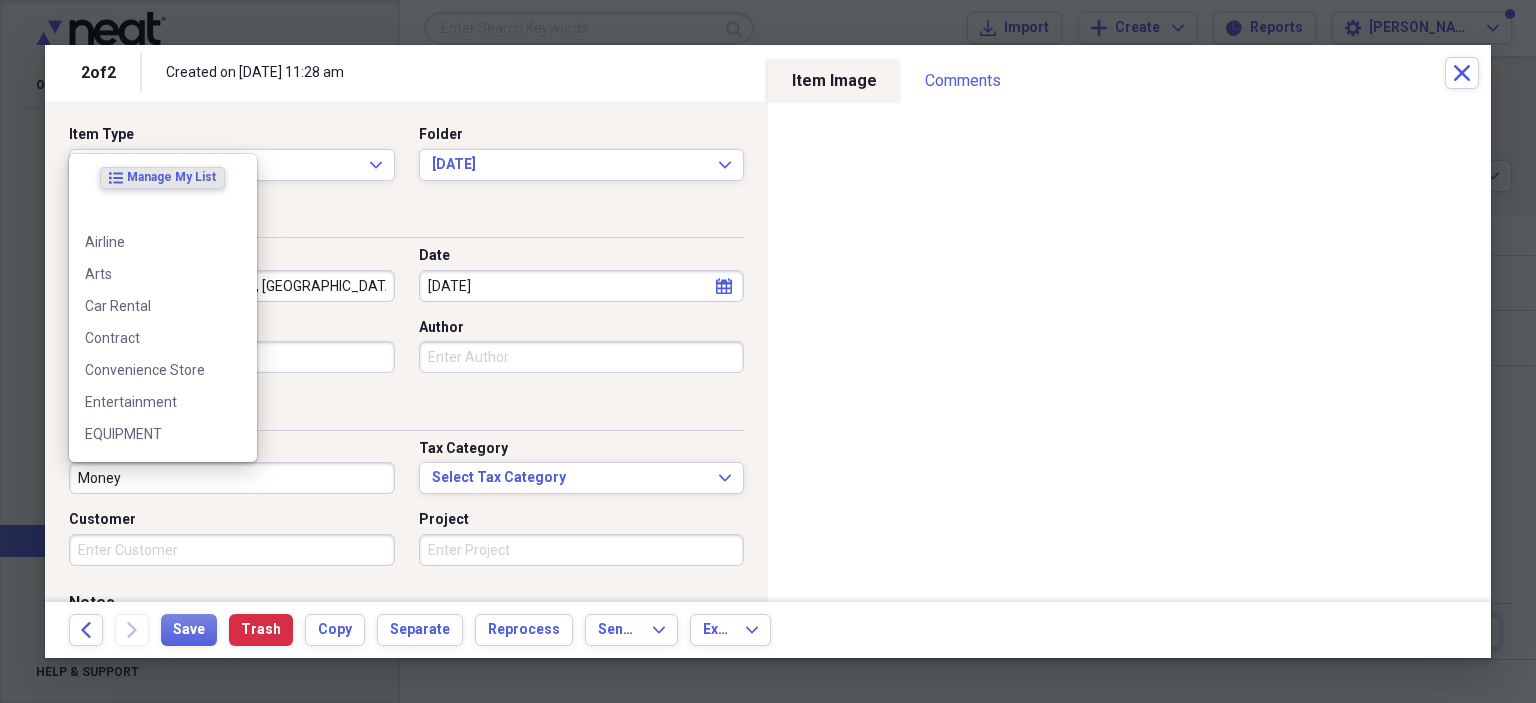 click on "Money" at bounding box center (232, 478) 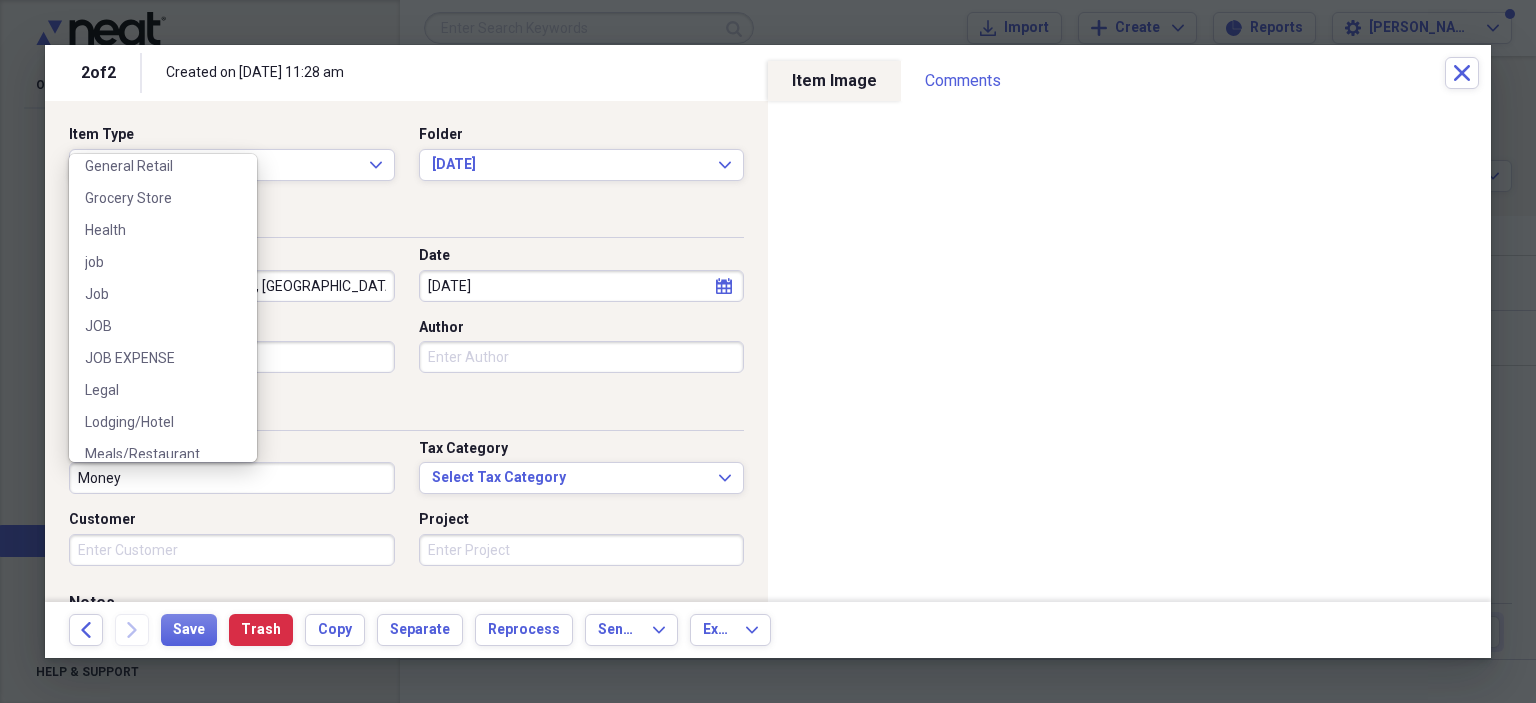 scroll, scrollTop: 399, scrollLeft: 0, axis: vertical 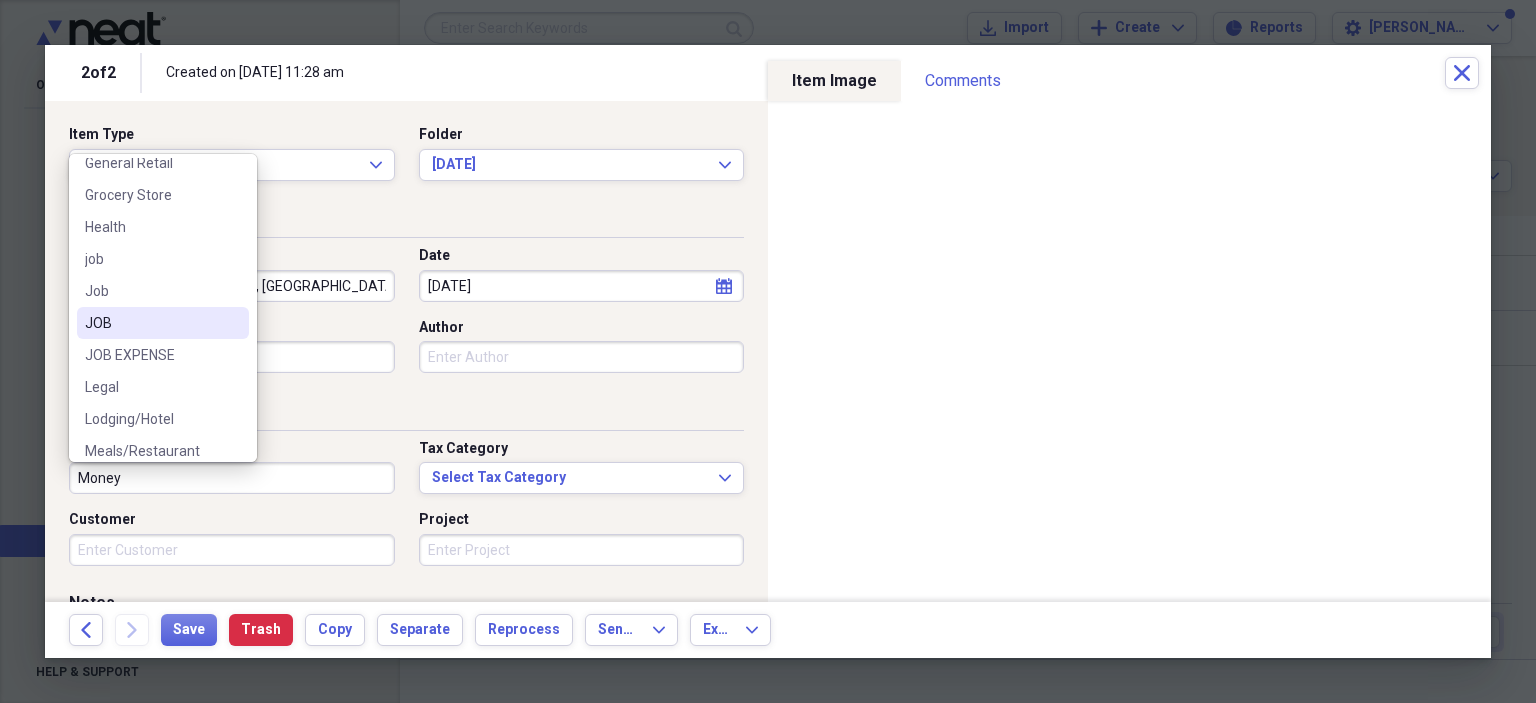 click on "JOB" at bounding box center [163, 323] 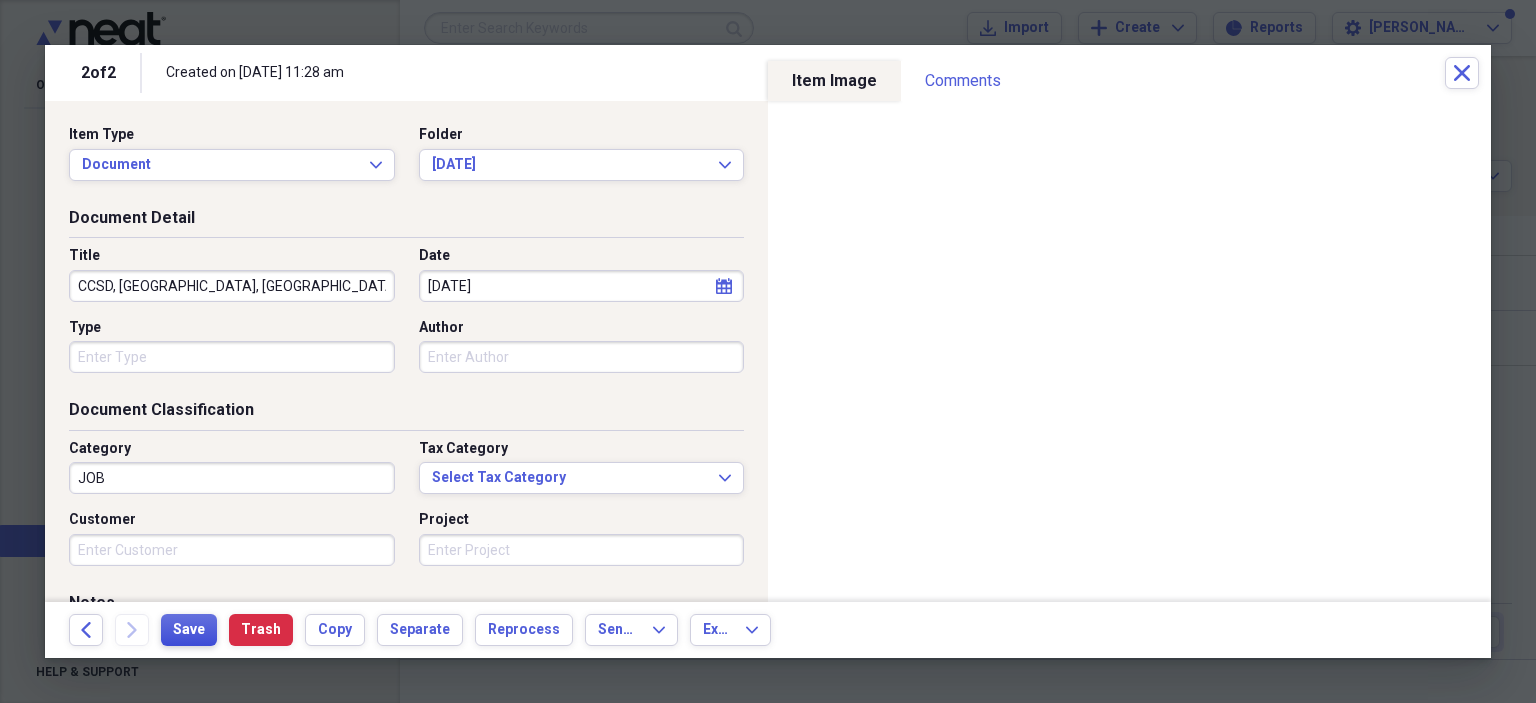 click on "Save" at bounding box center (189, 630) 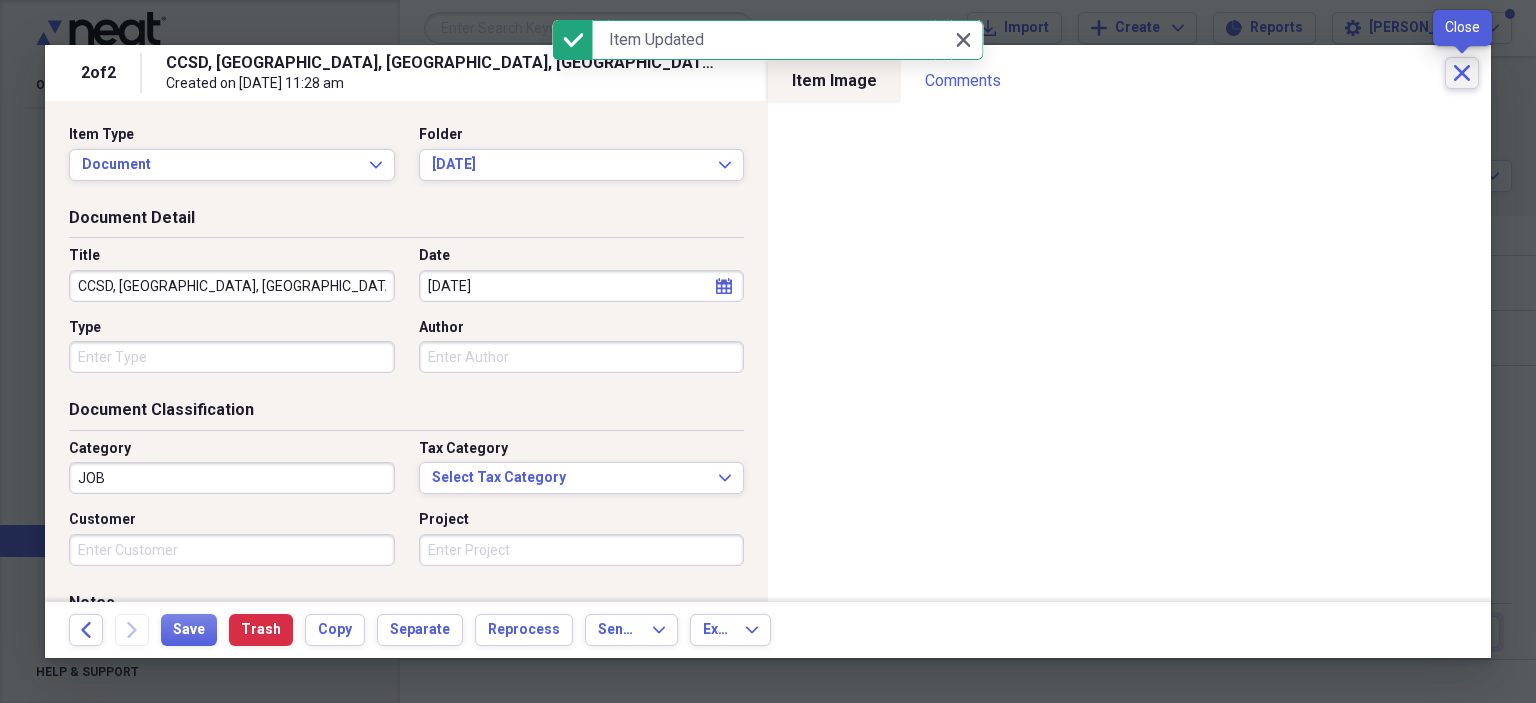 click on "Close" 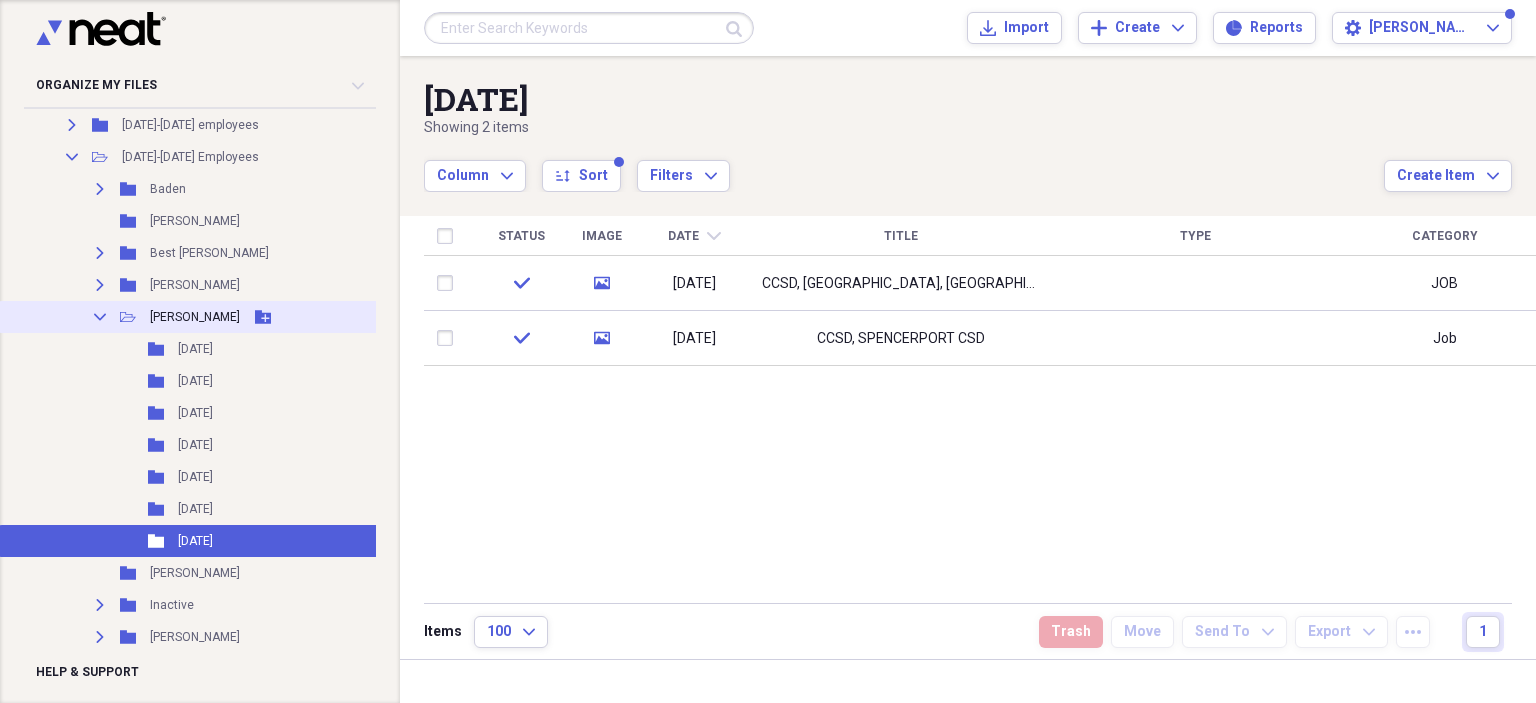 click on "Collapse" 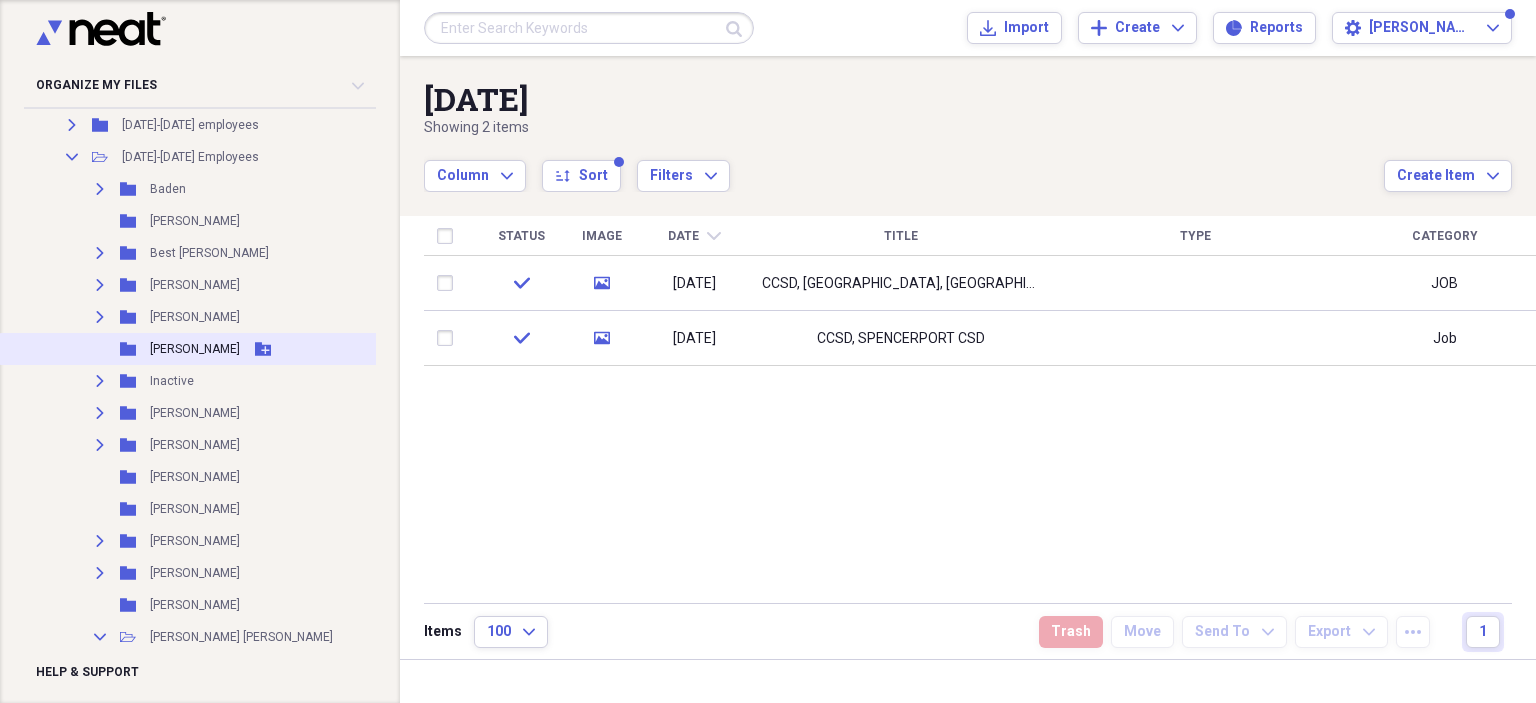 click on "[PERSON_NAME]" at bounding box center [195, 349] 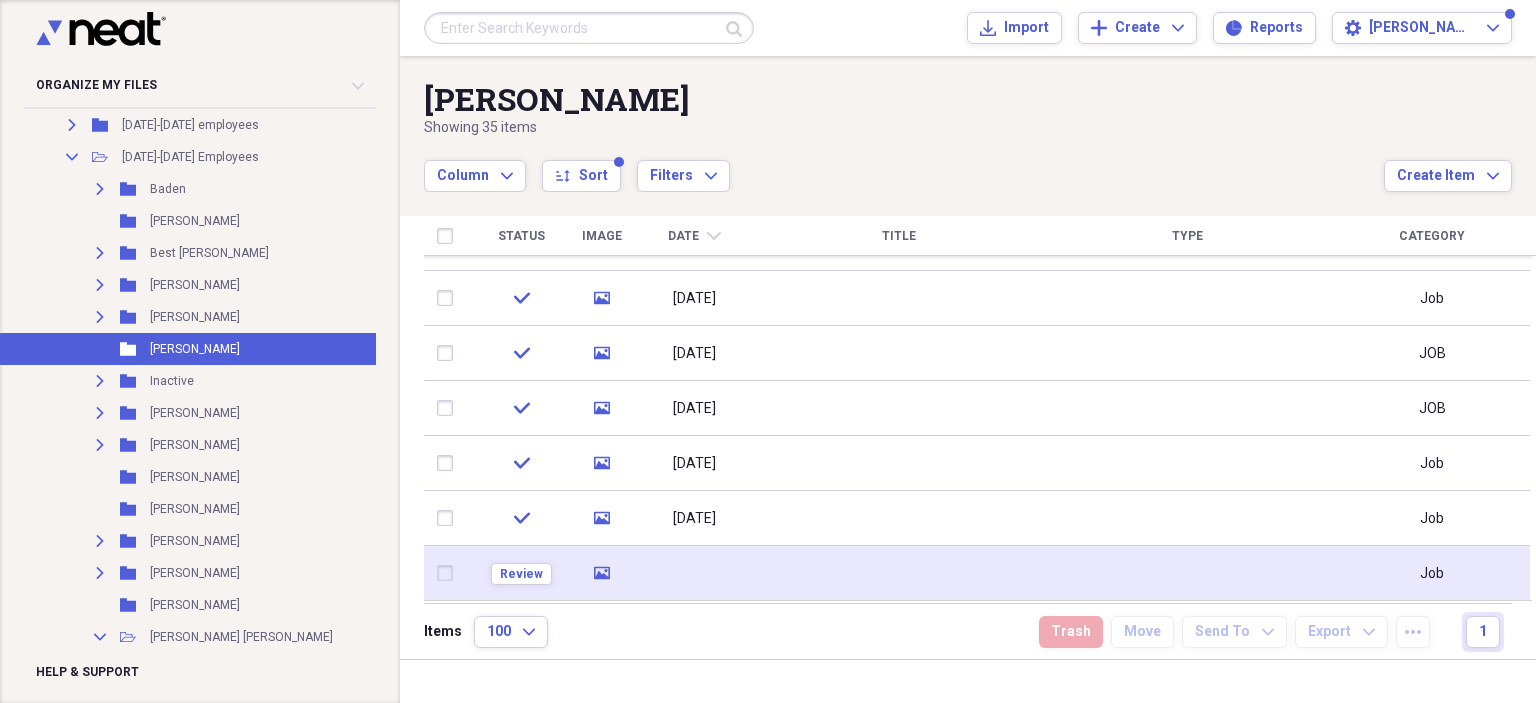 click at bounding box center (898, 573) 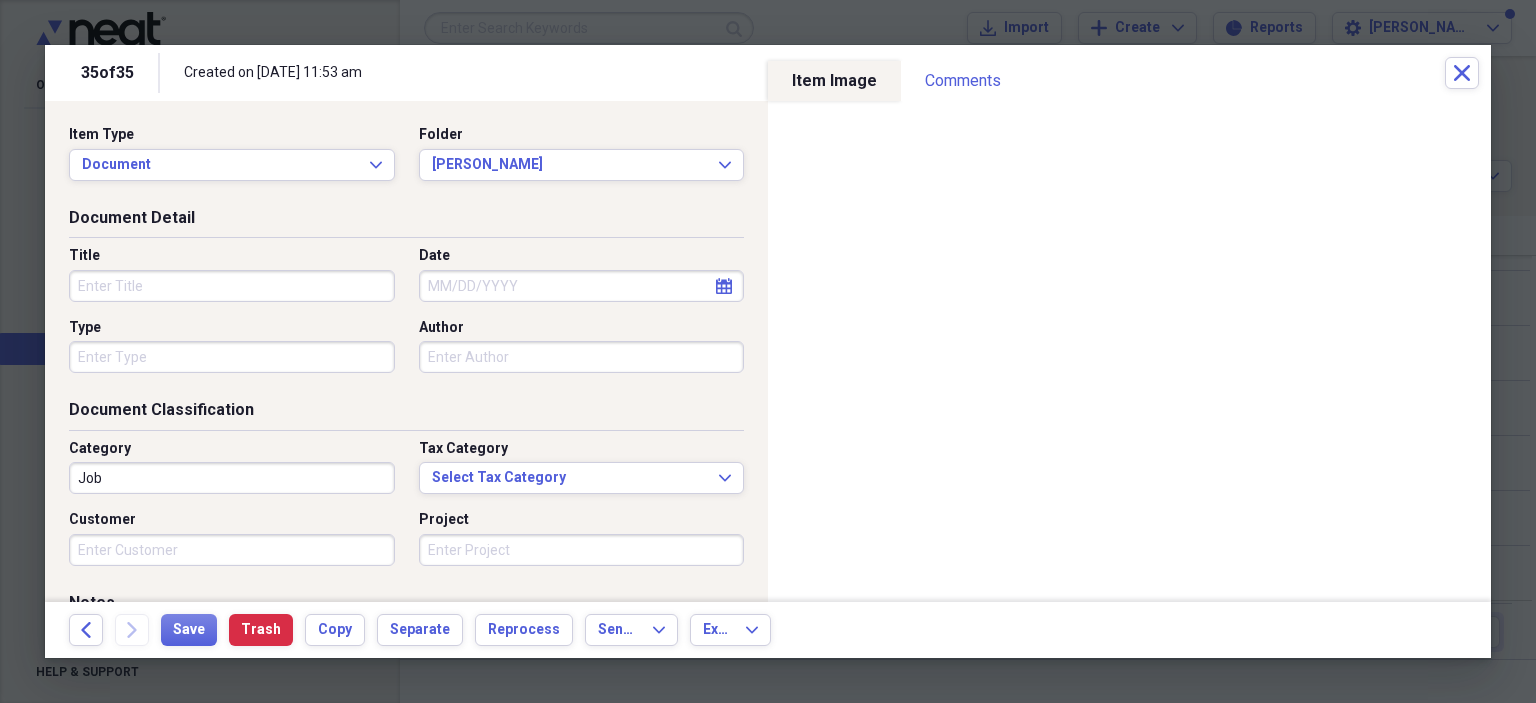 click on "Title" at bounding box center [232, 286] 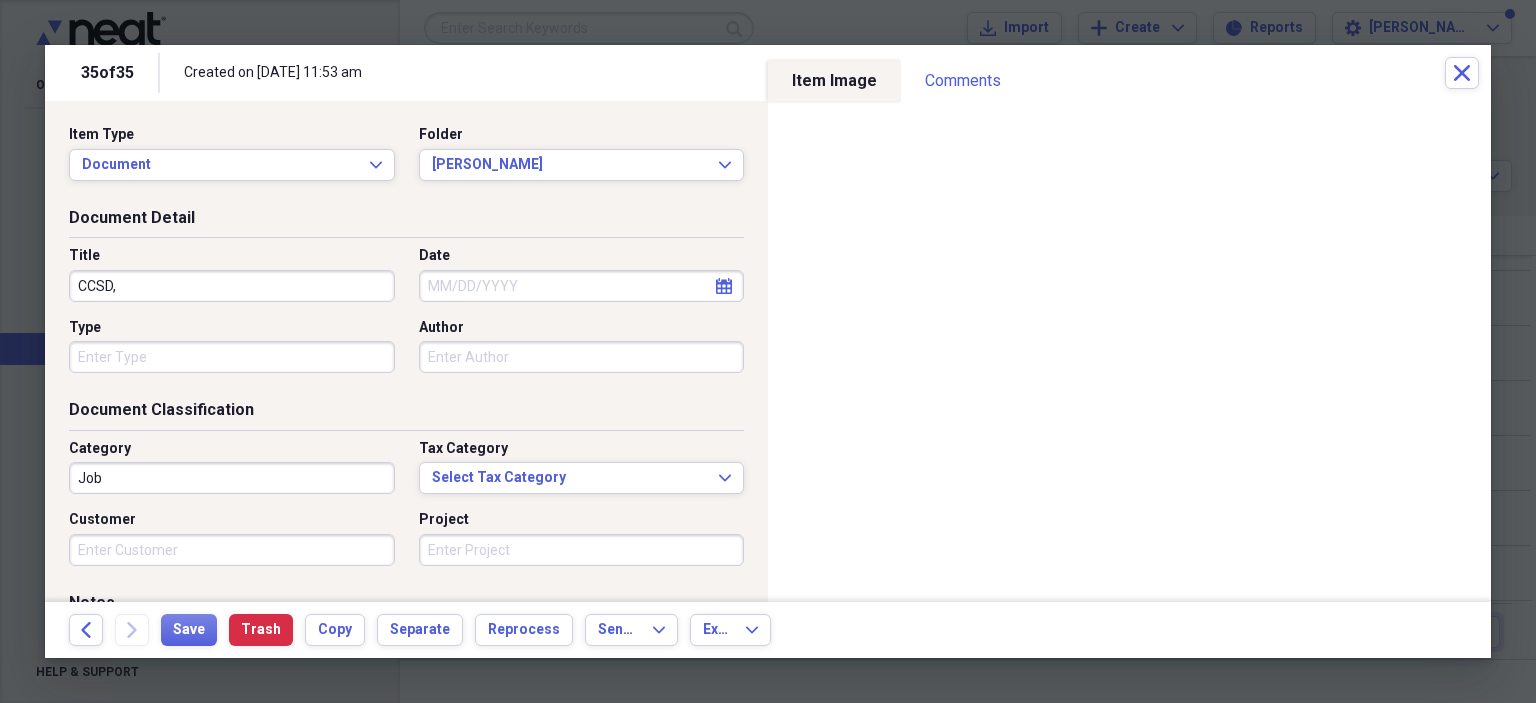 type on "CCSD," 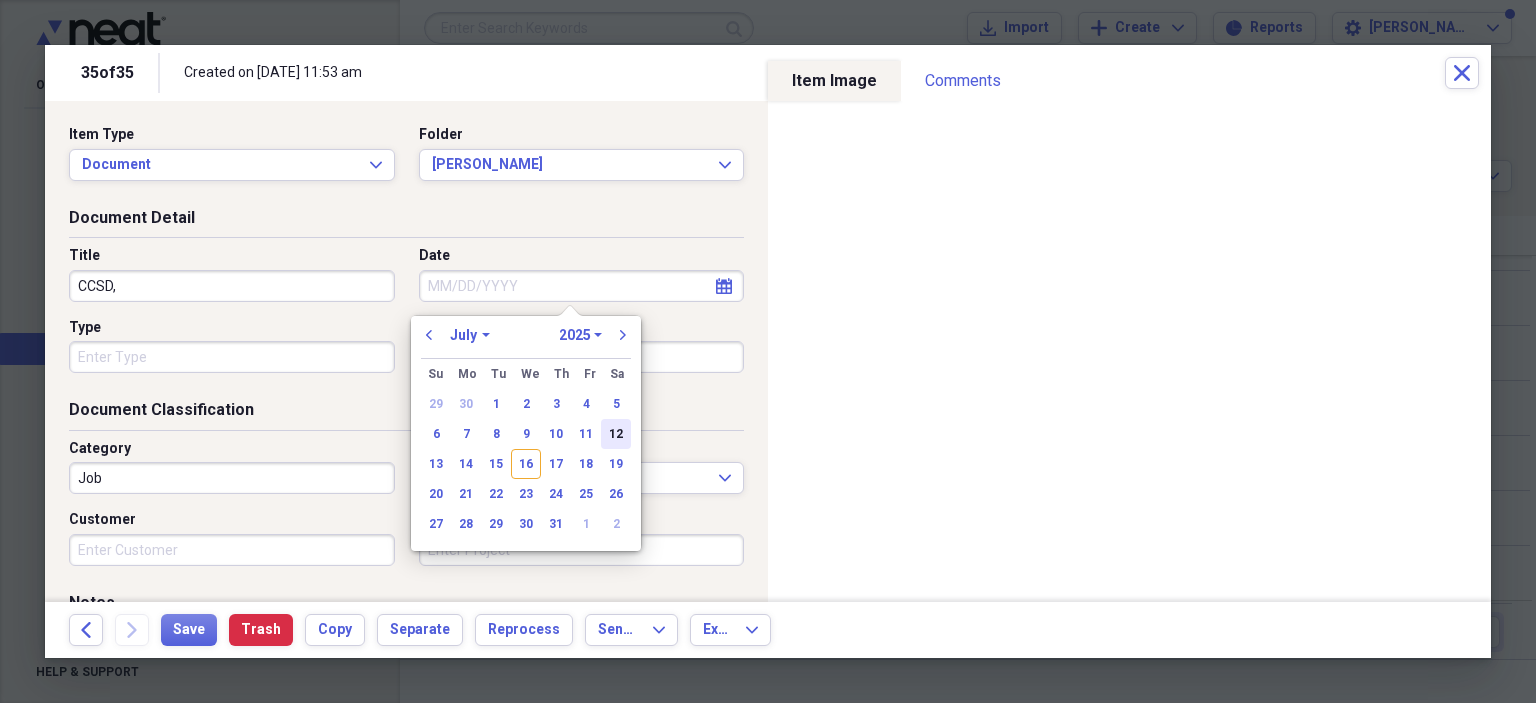 click on "12" at bounding box center [616, 434] 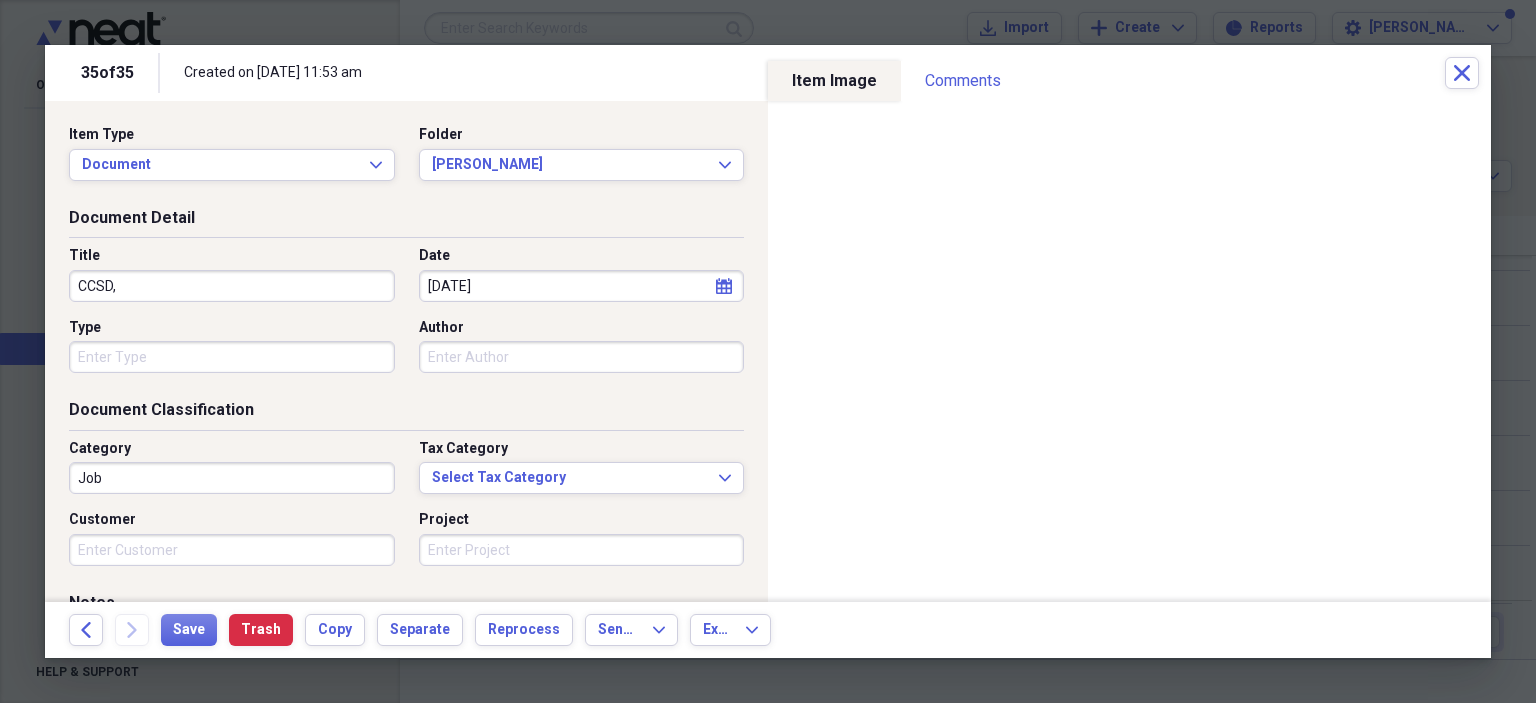 type on "[DATE]" 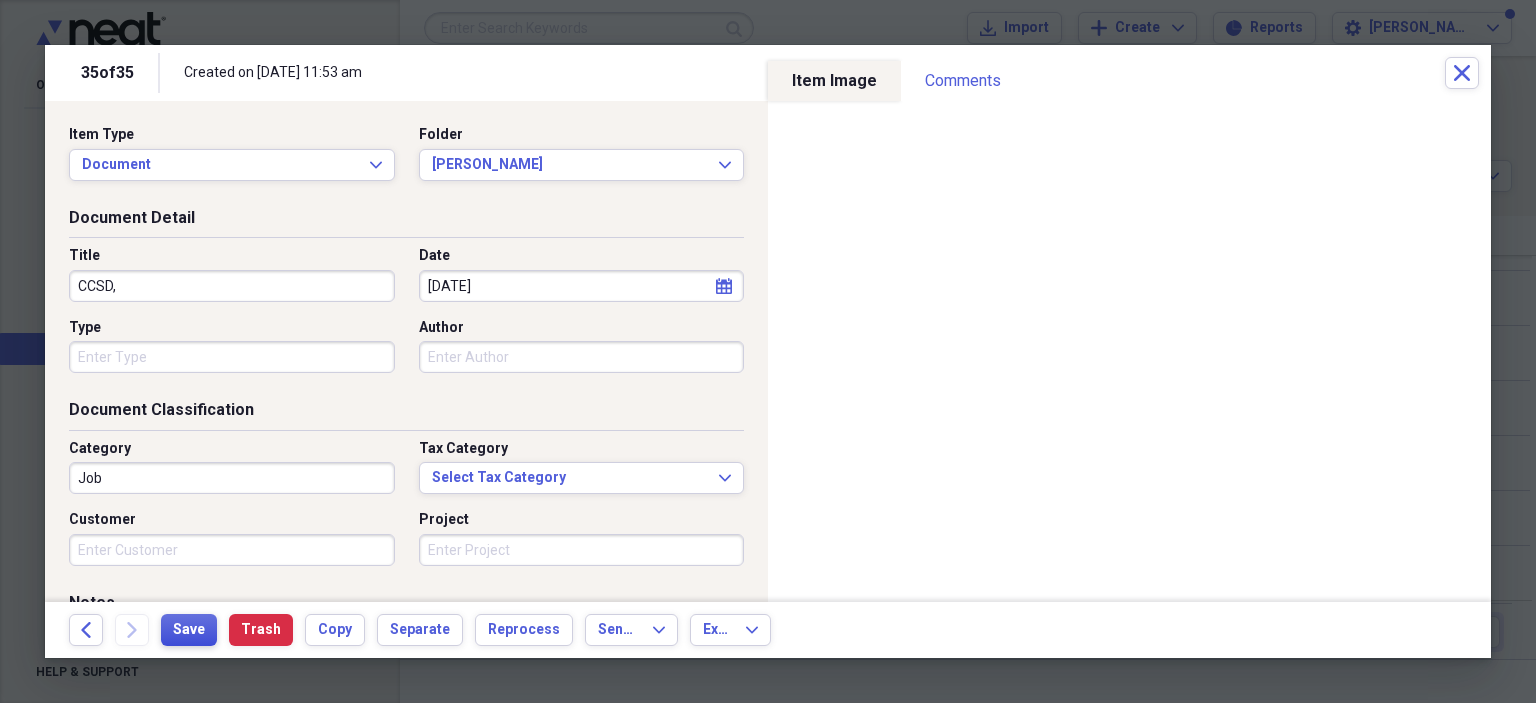click on "Save" at bounding box center (189, 630) 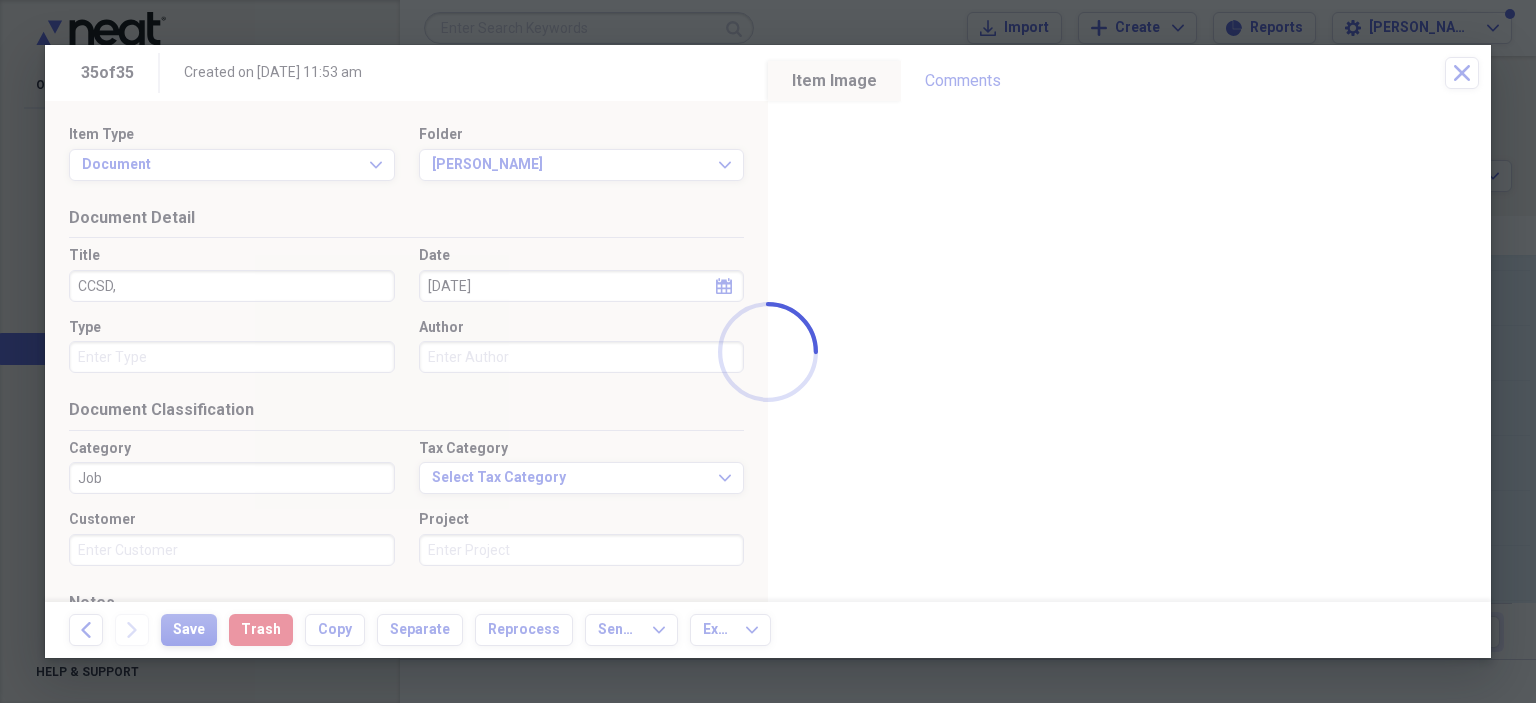type on "CCSD," 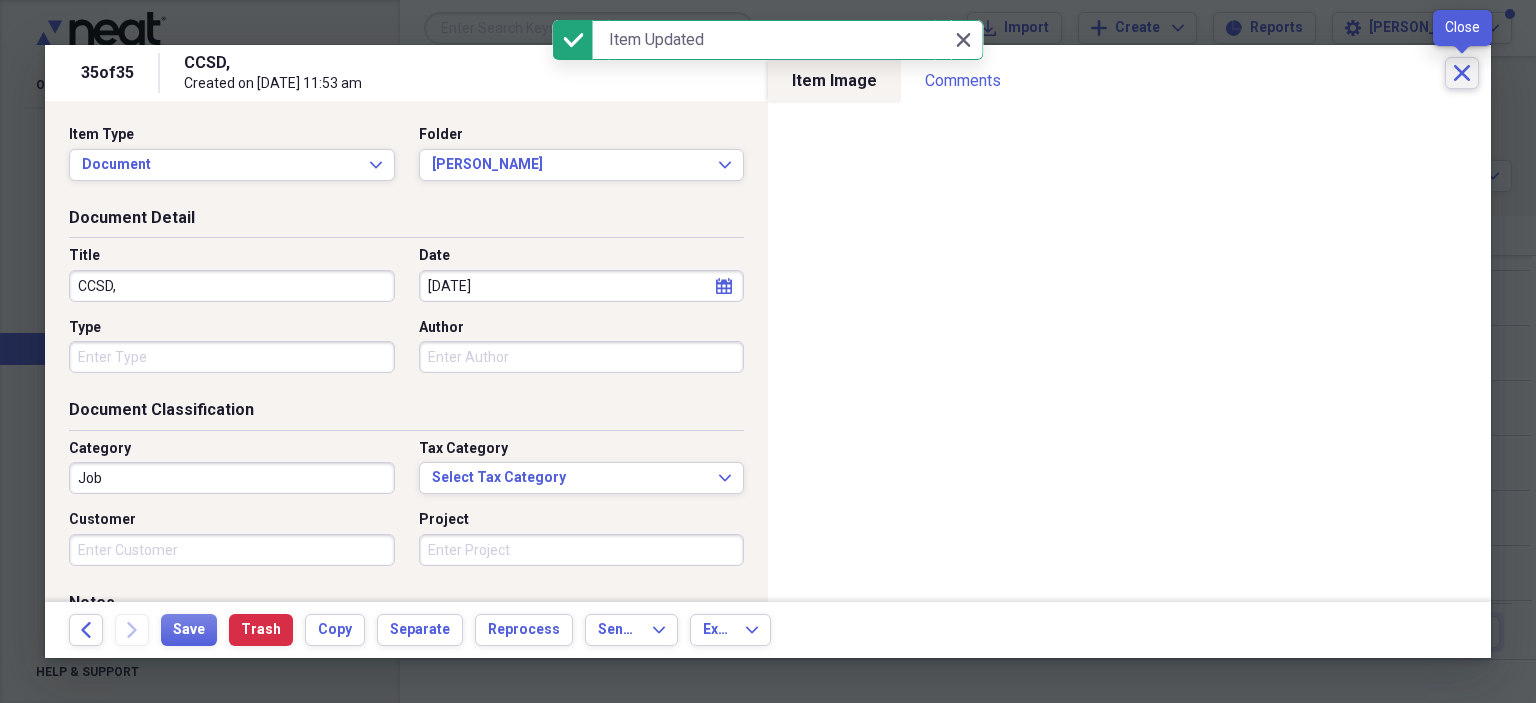 click on "Close" at bounding box center (1462, 73) 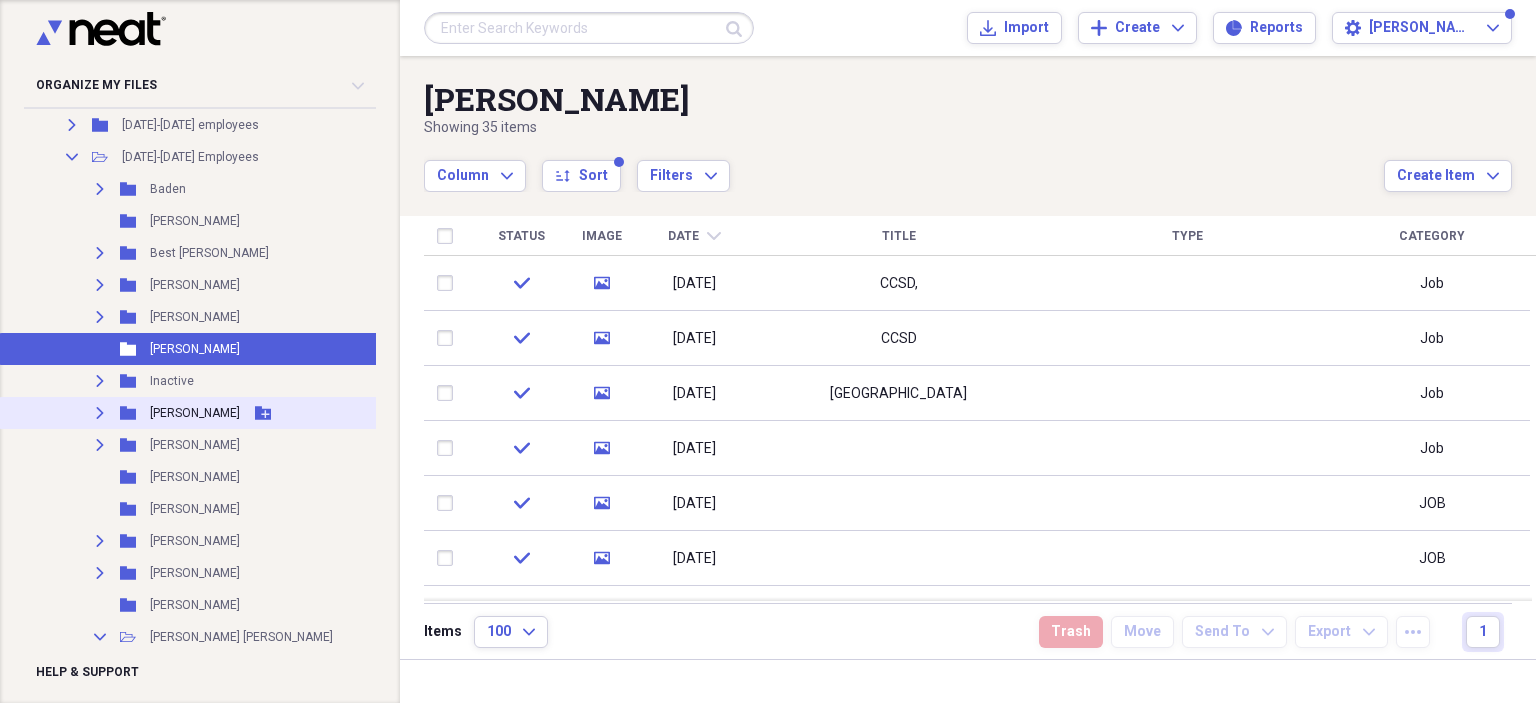 click 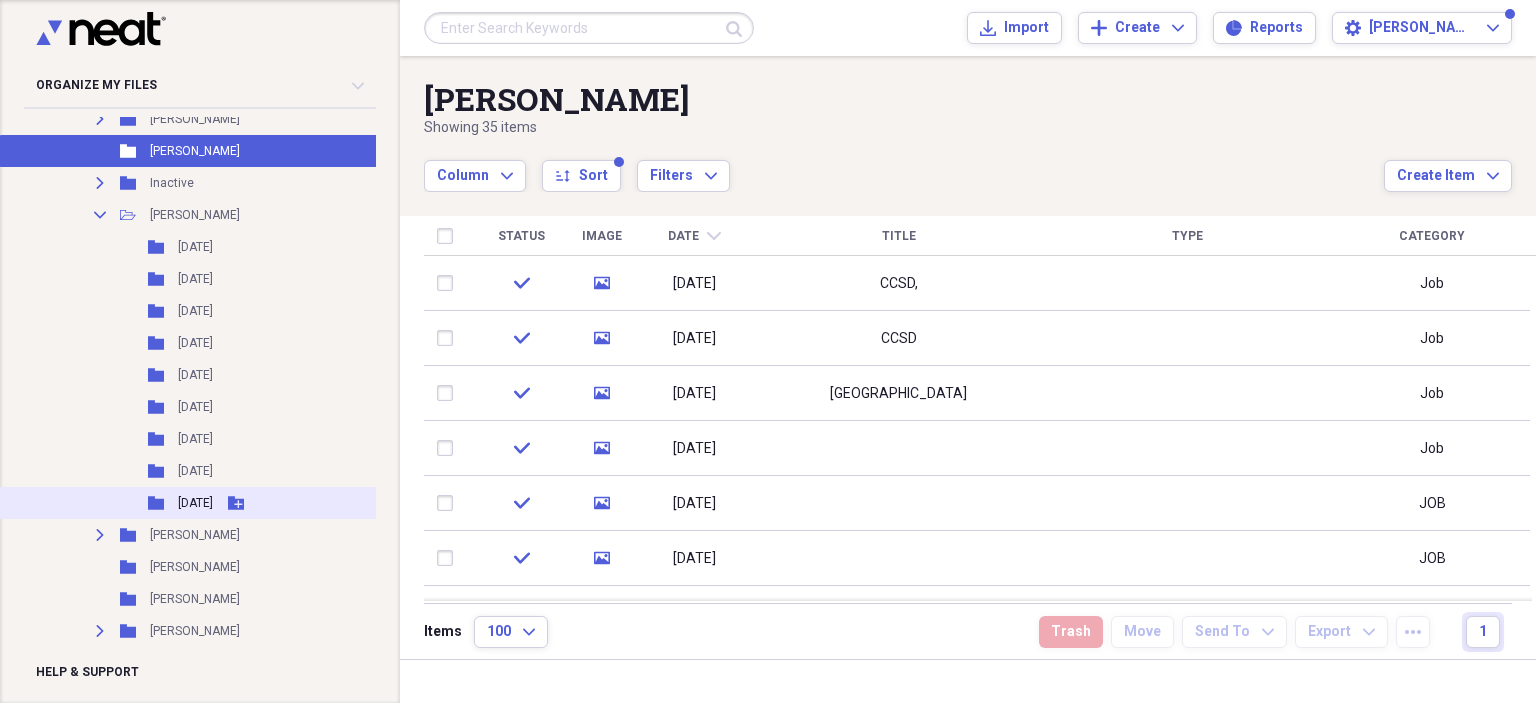 scroll, scrollTop: 399, scrollLeft: 0, axis: vertical 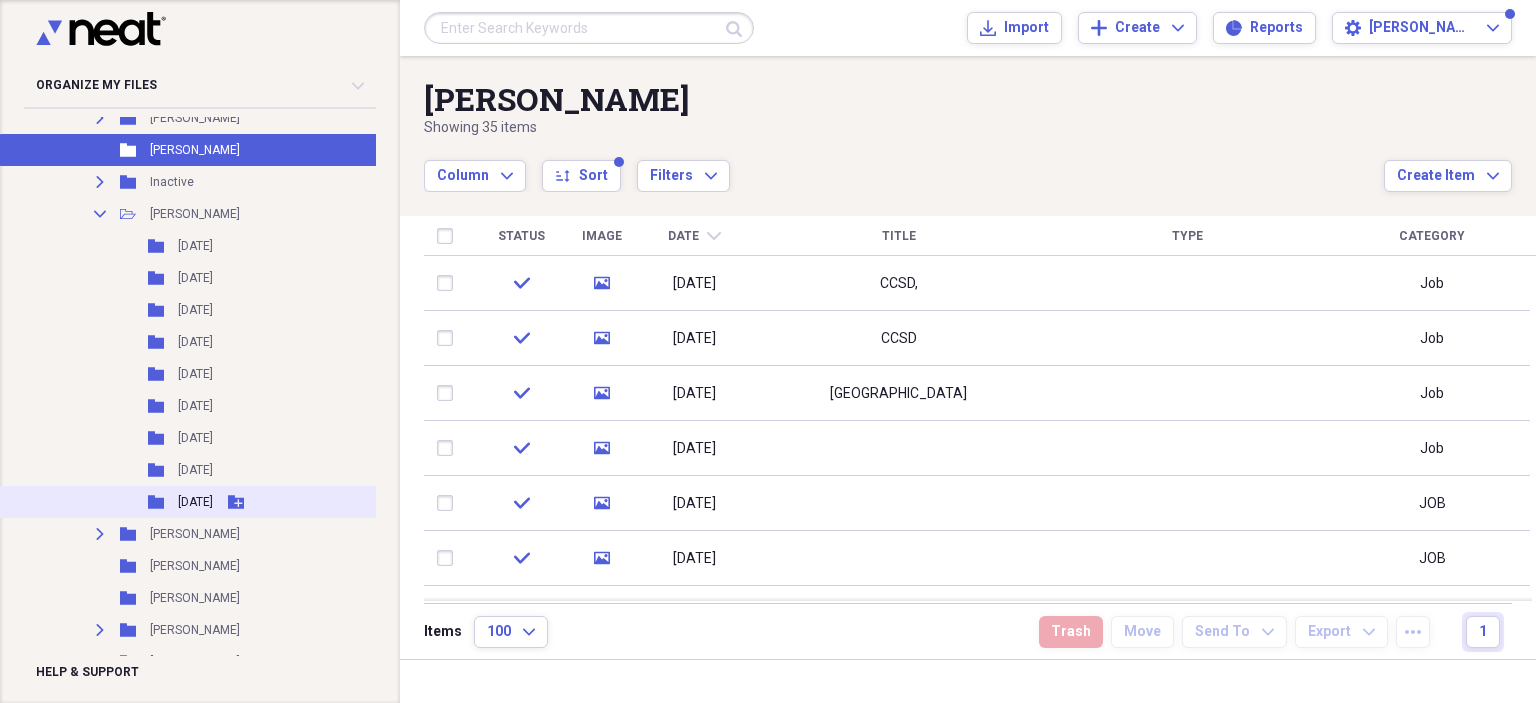 click on "[DATE]" at bounding box center (195, 502) 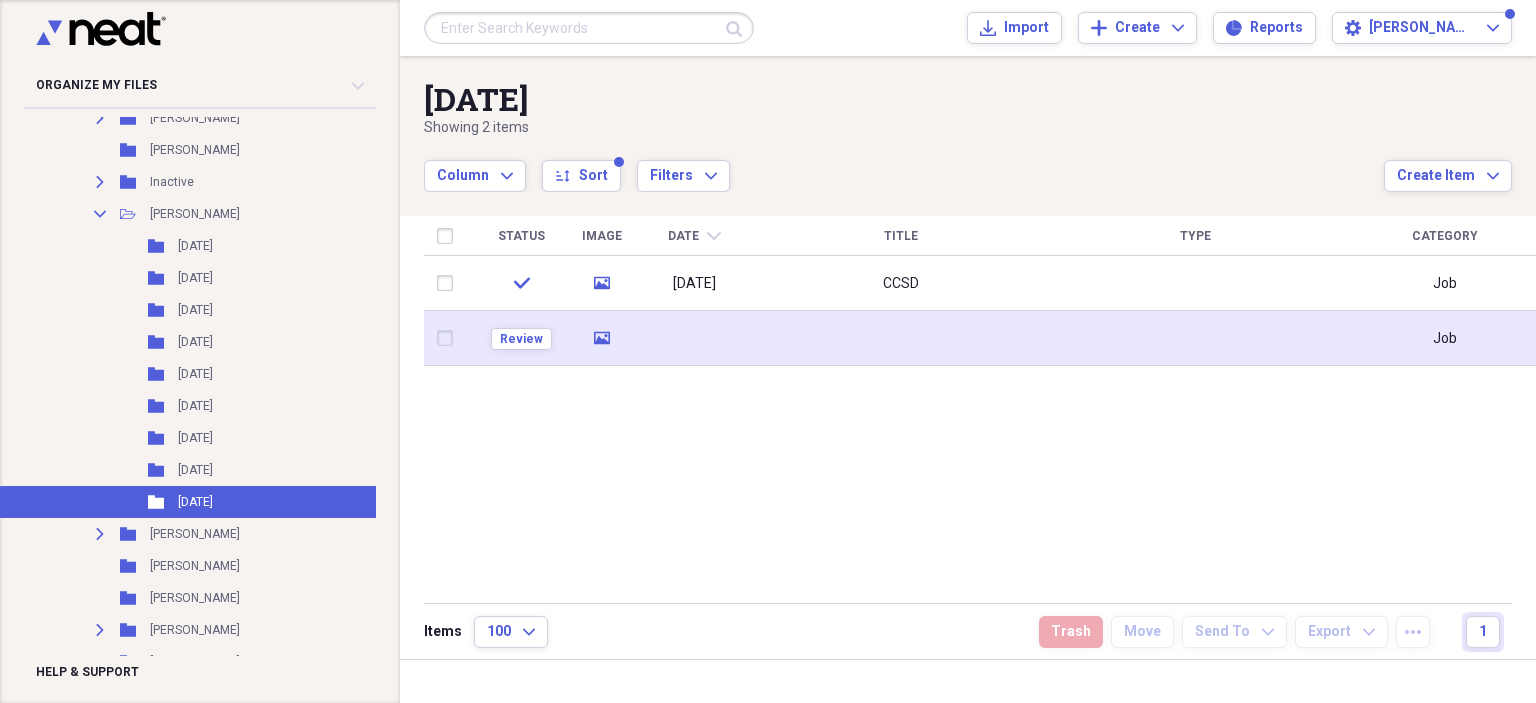 click at bounding box center [694, 338] 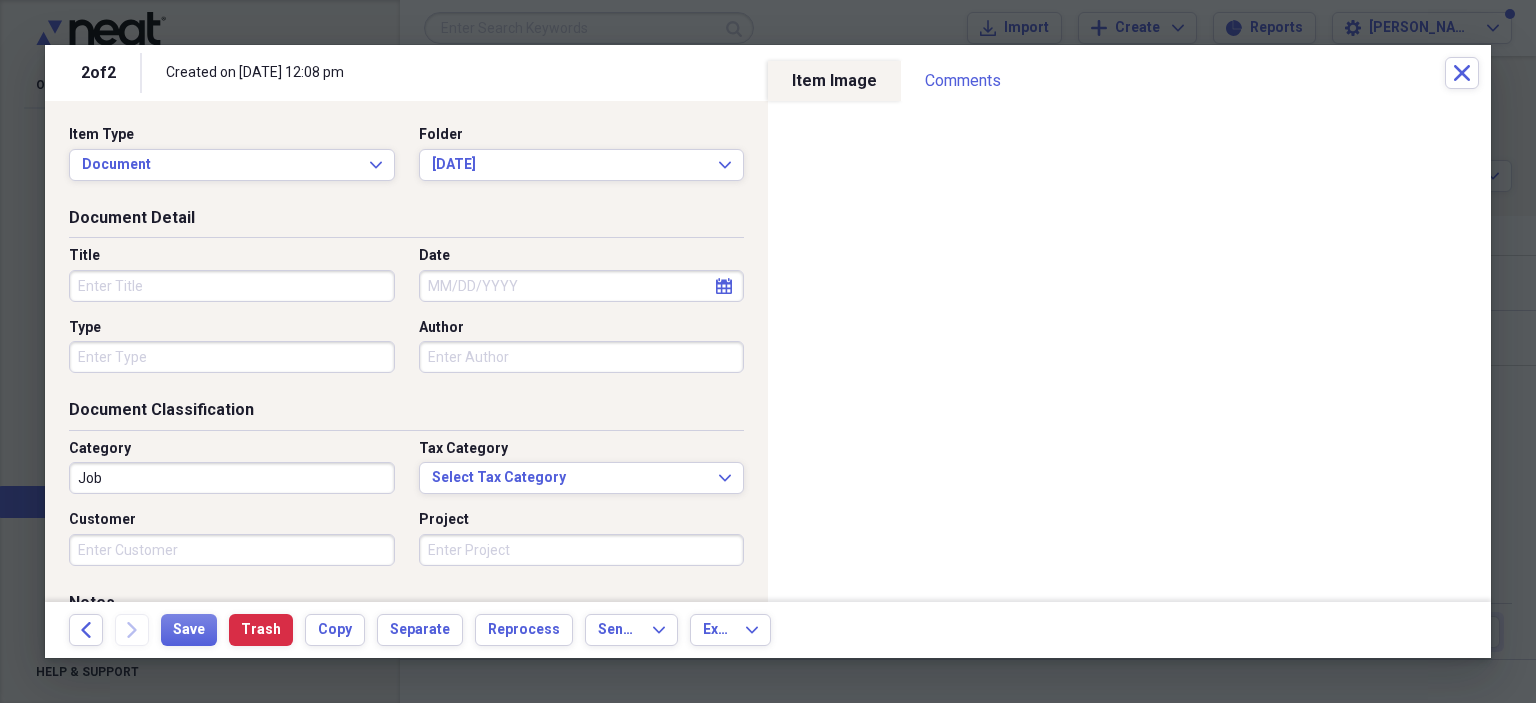 click on "Title" at bounding box center [232, 286] 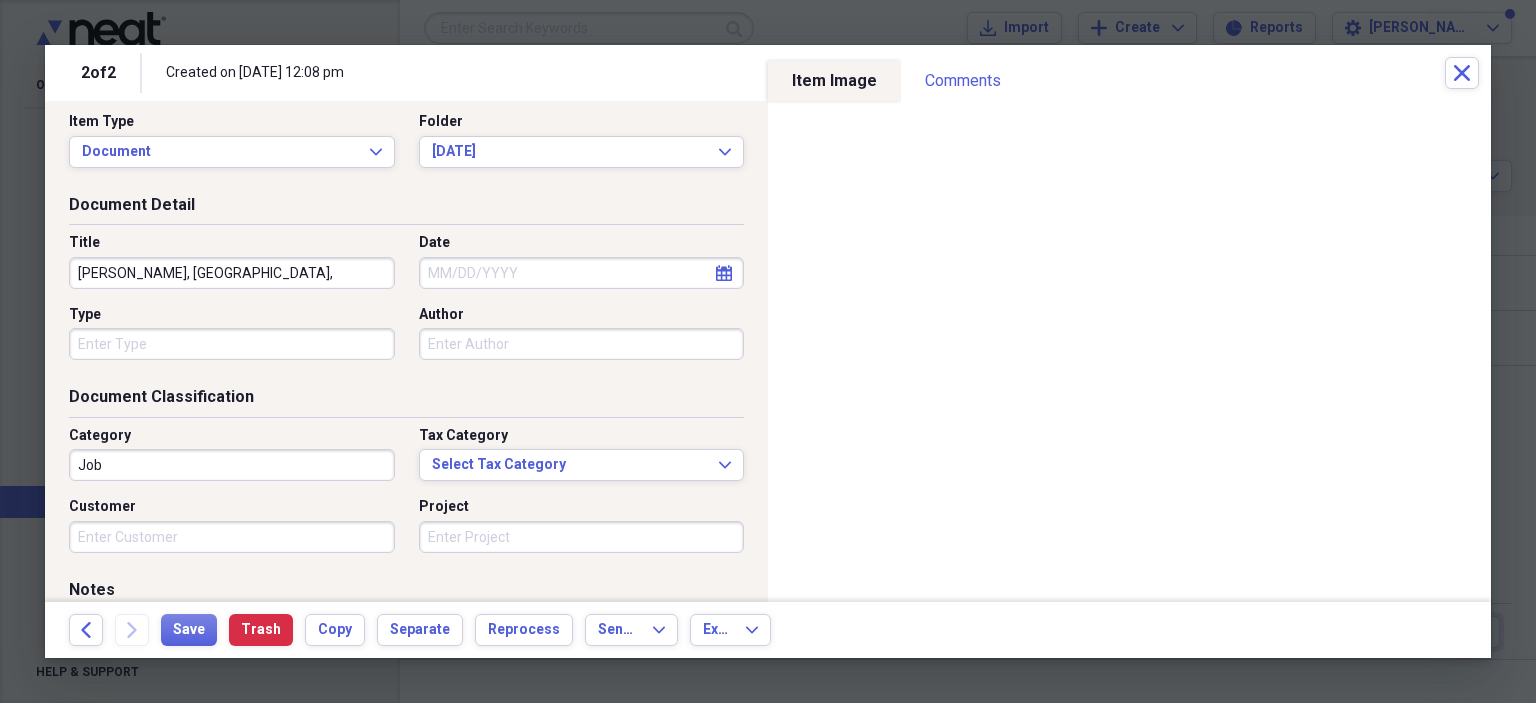 scroll, scrollTop: 0, scrollLeft: 0, axis: both 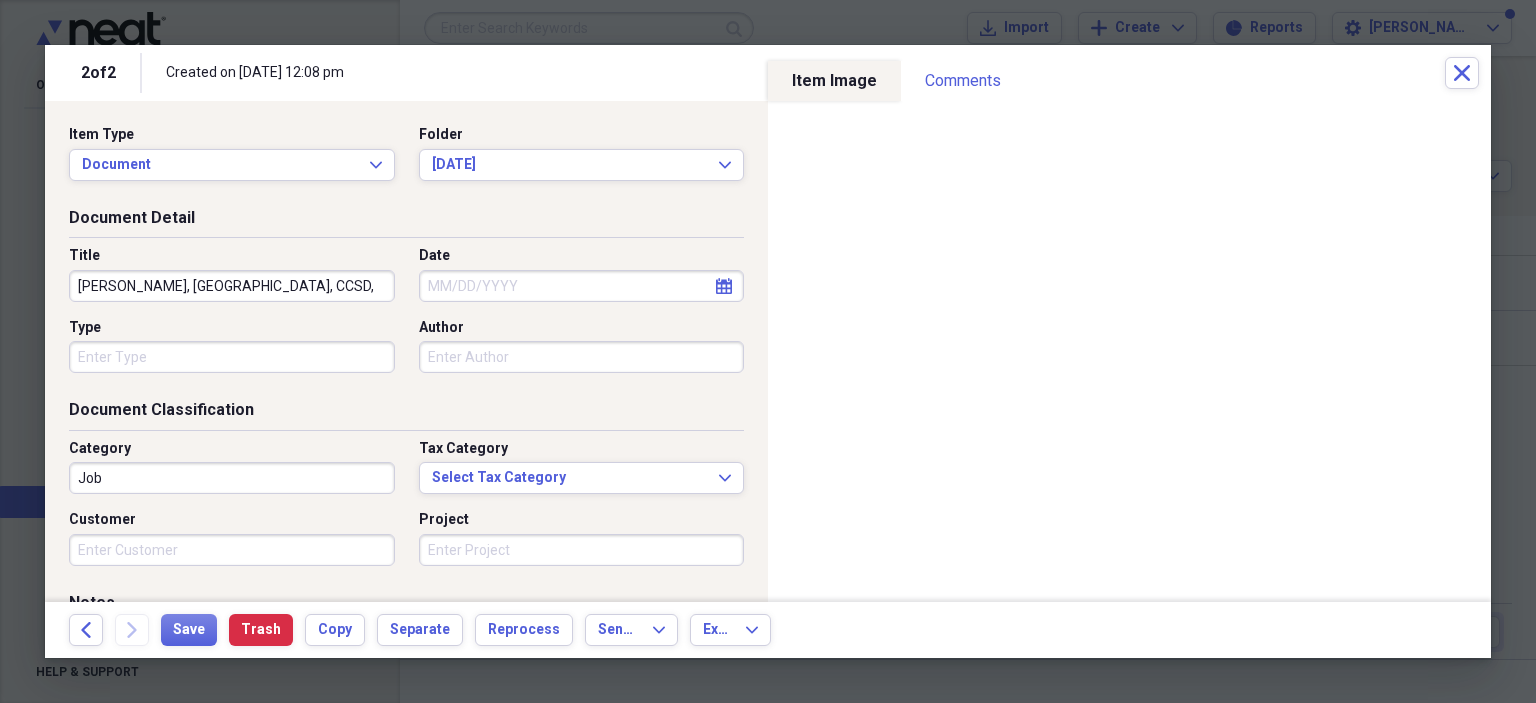 type on "[PERSON_NAME], [GEOGRAPHIC_DATA], CCSD," 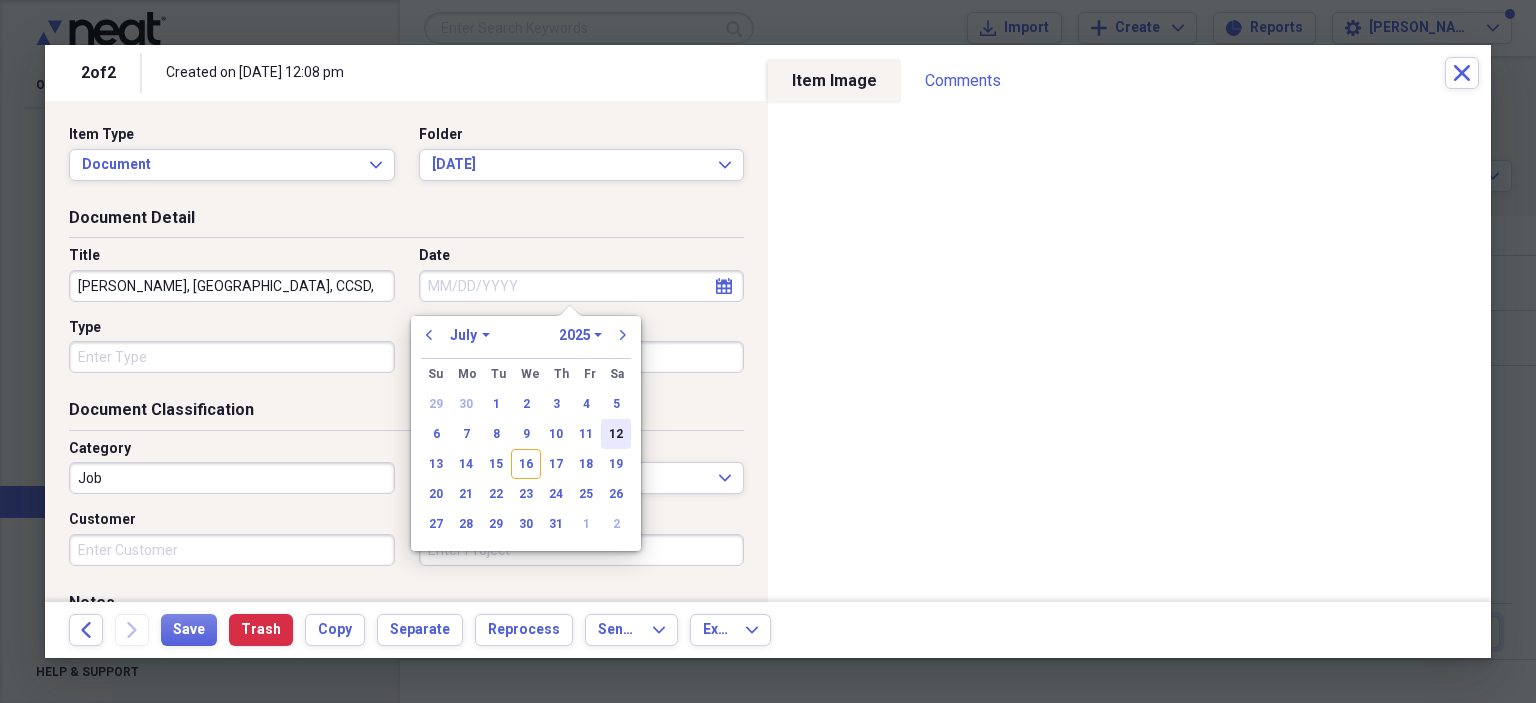 click on "12" at bounding box center (616, 434) 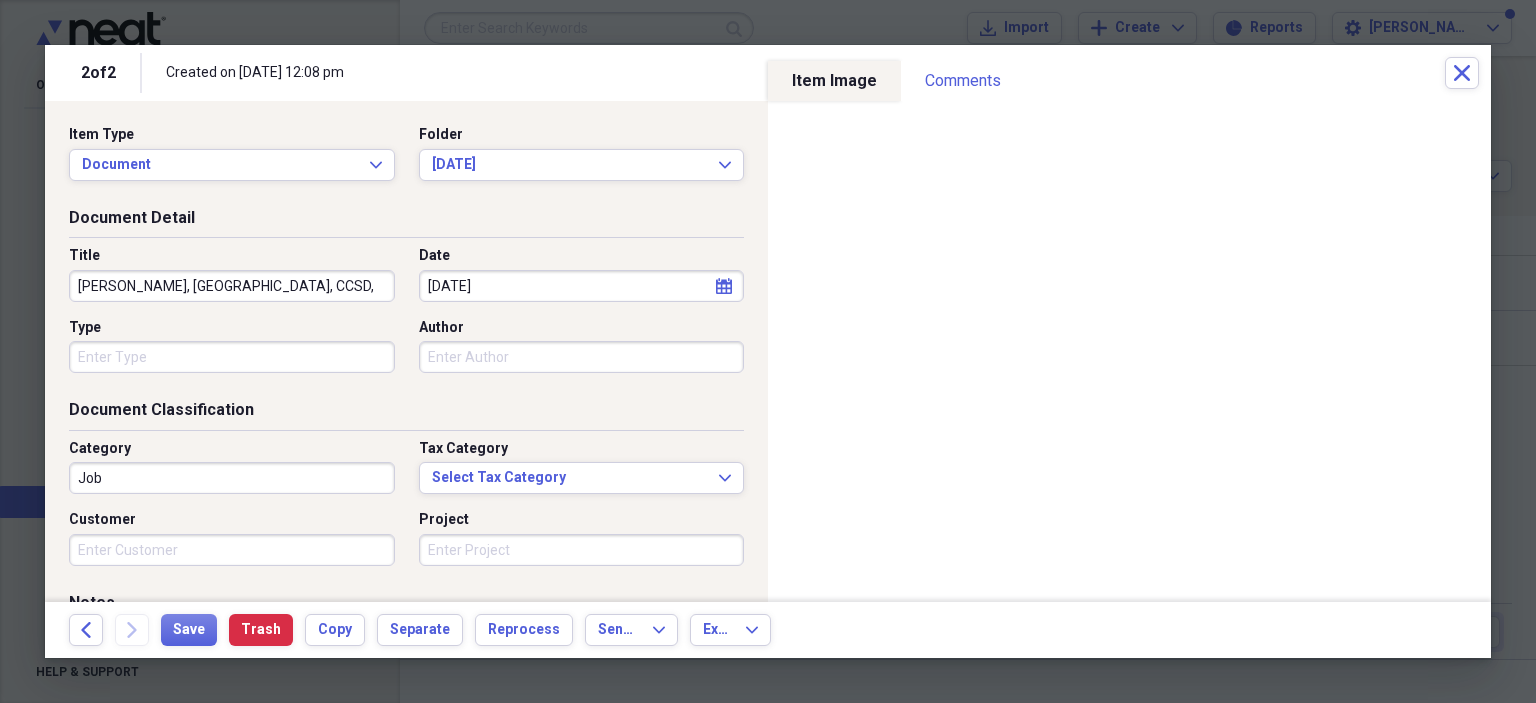 type on "[DATE]" 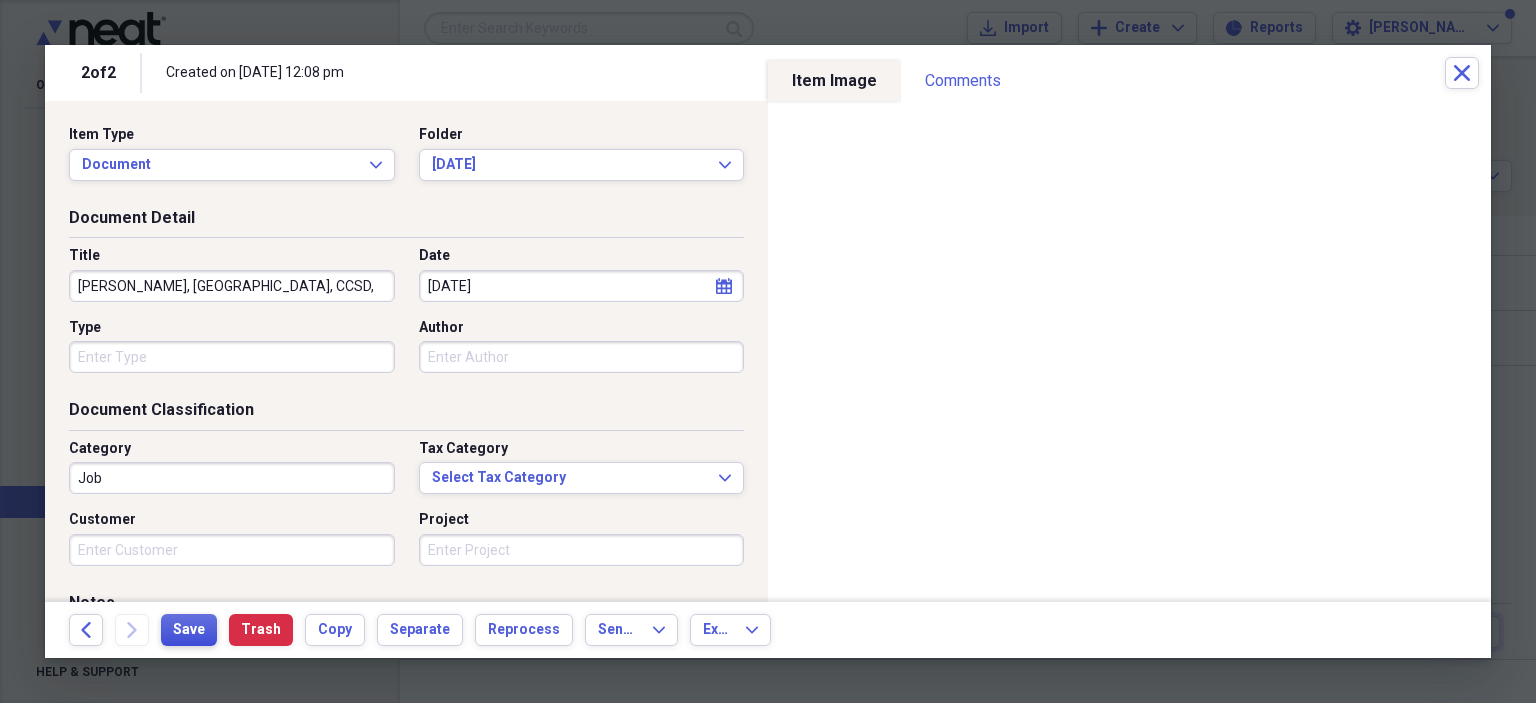click on "Save" at bounding box center [189, 630] 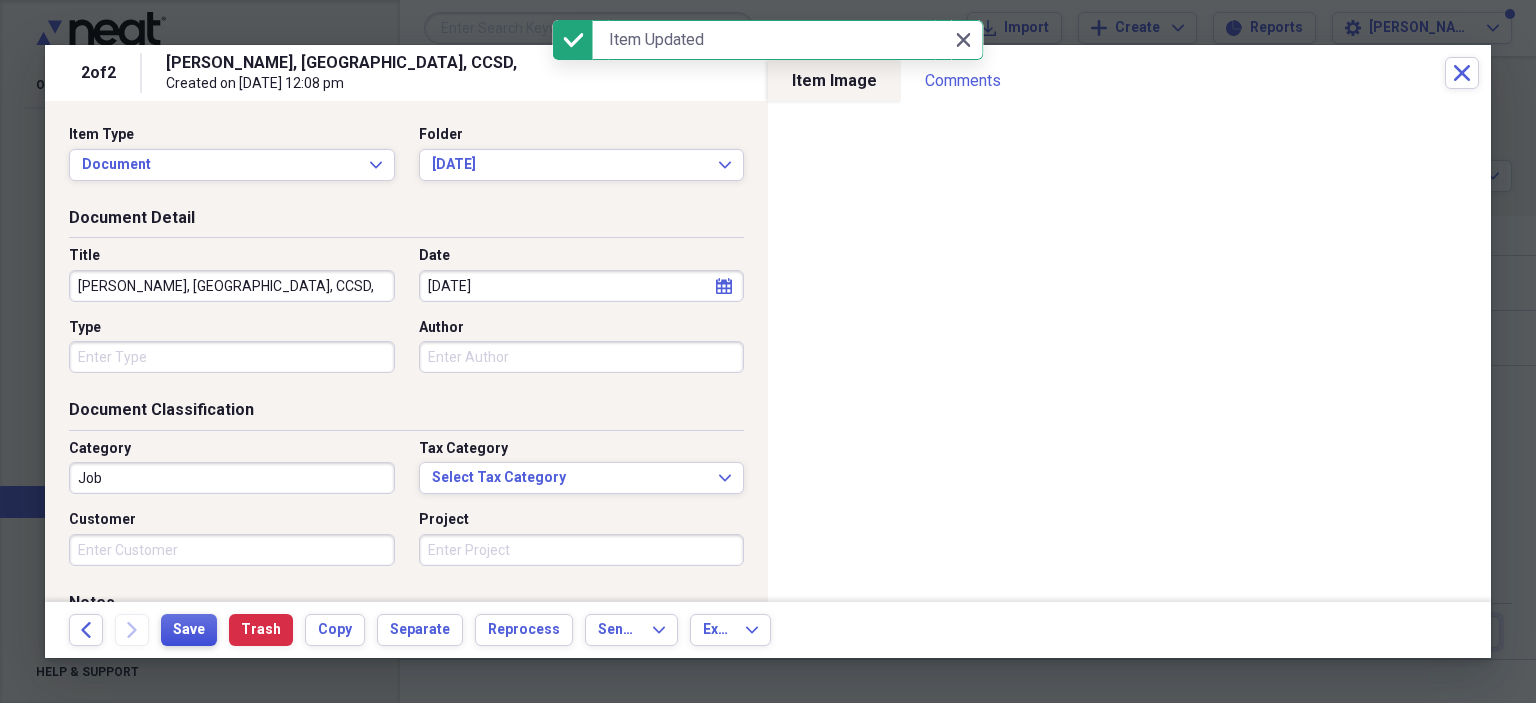 type on "[PERSON_NAME], [GEOGRAPHIC_DATA], CCSD," 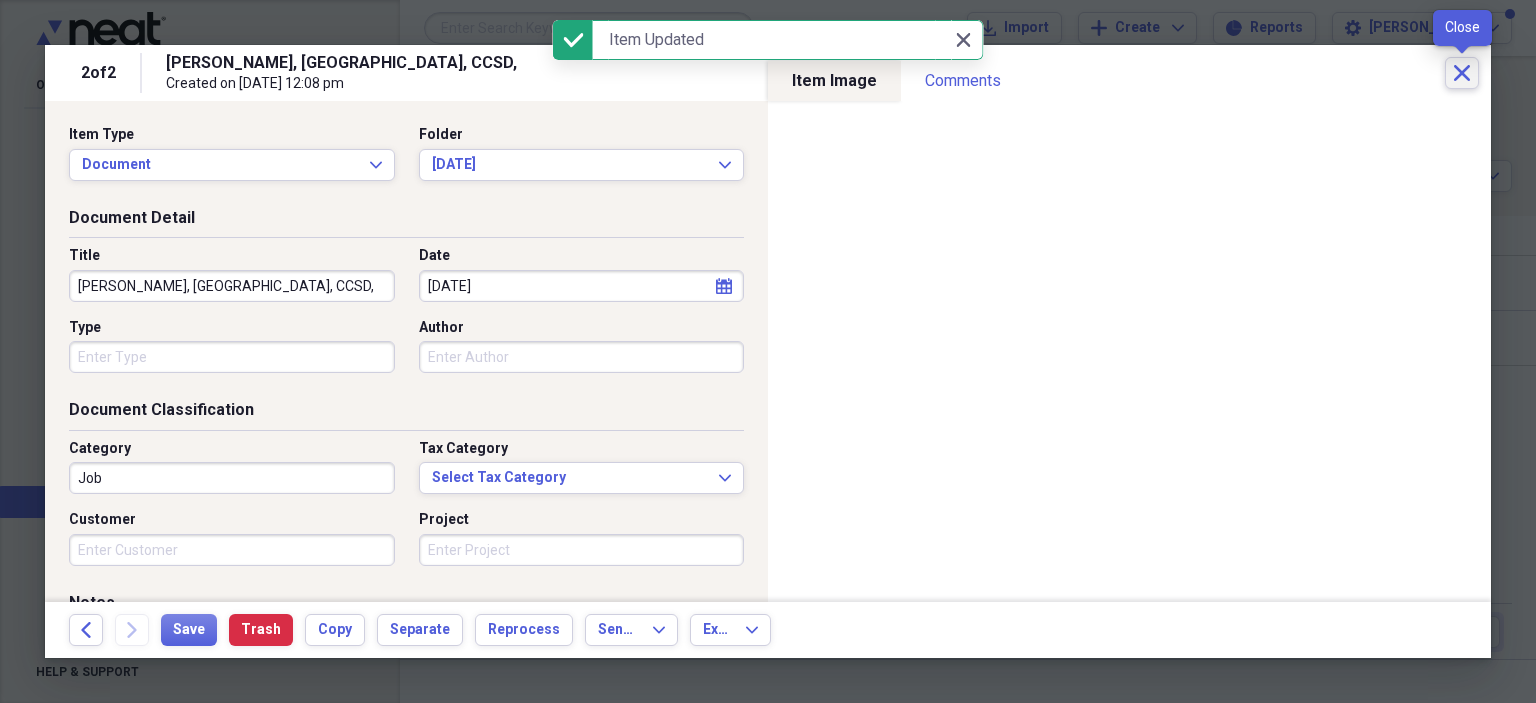 click 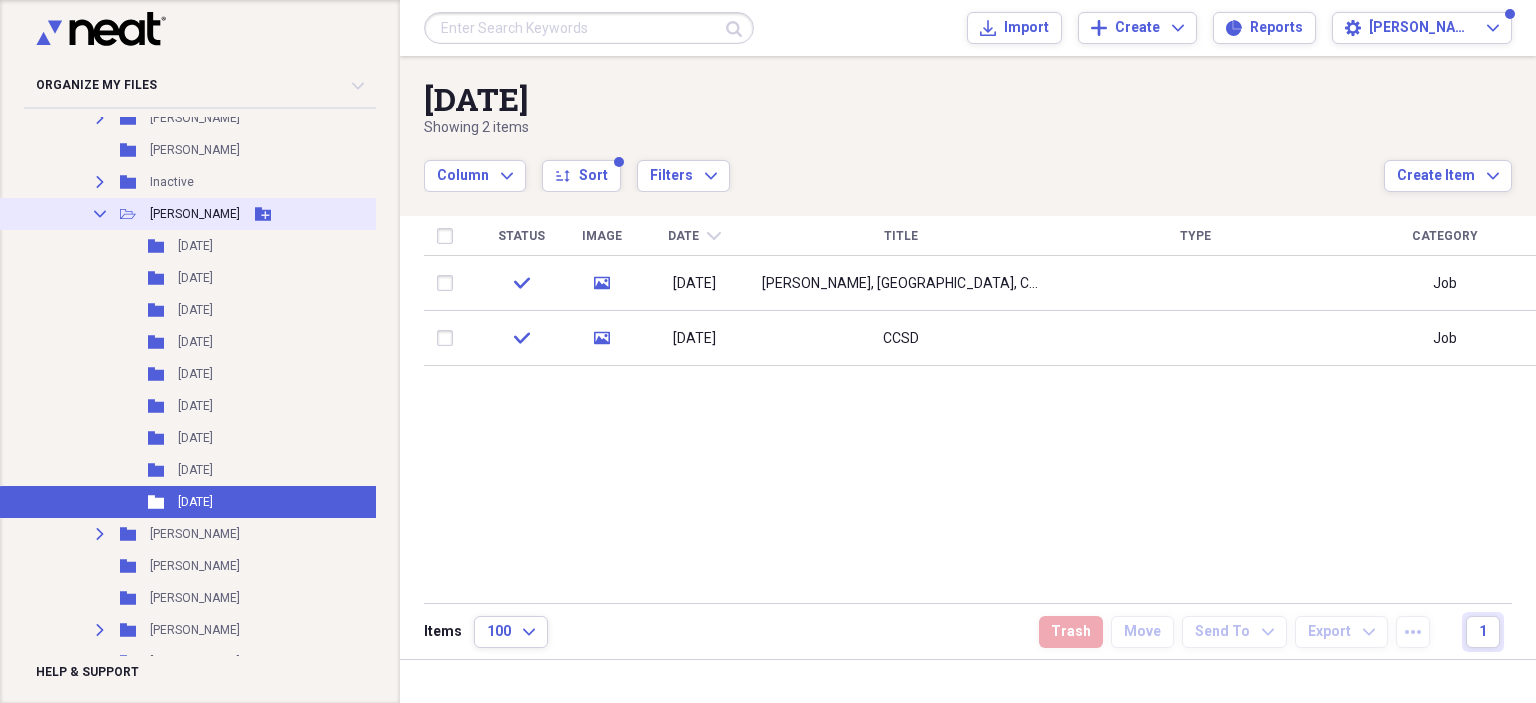 click on "Collapse" 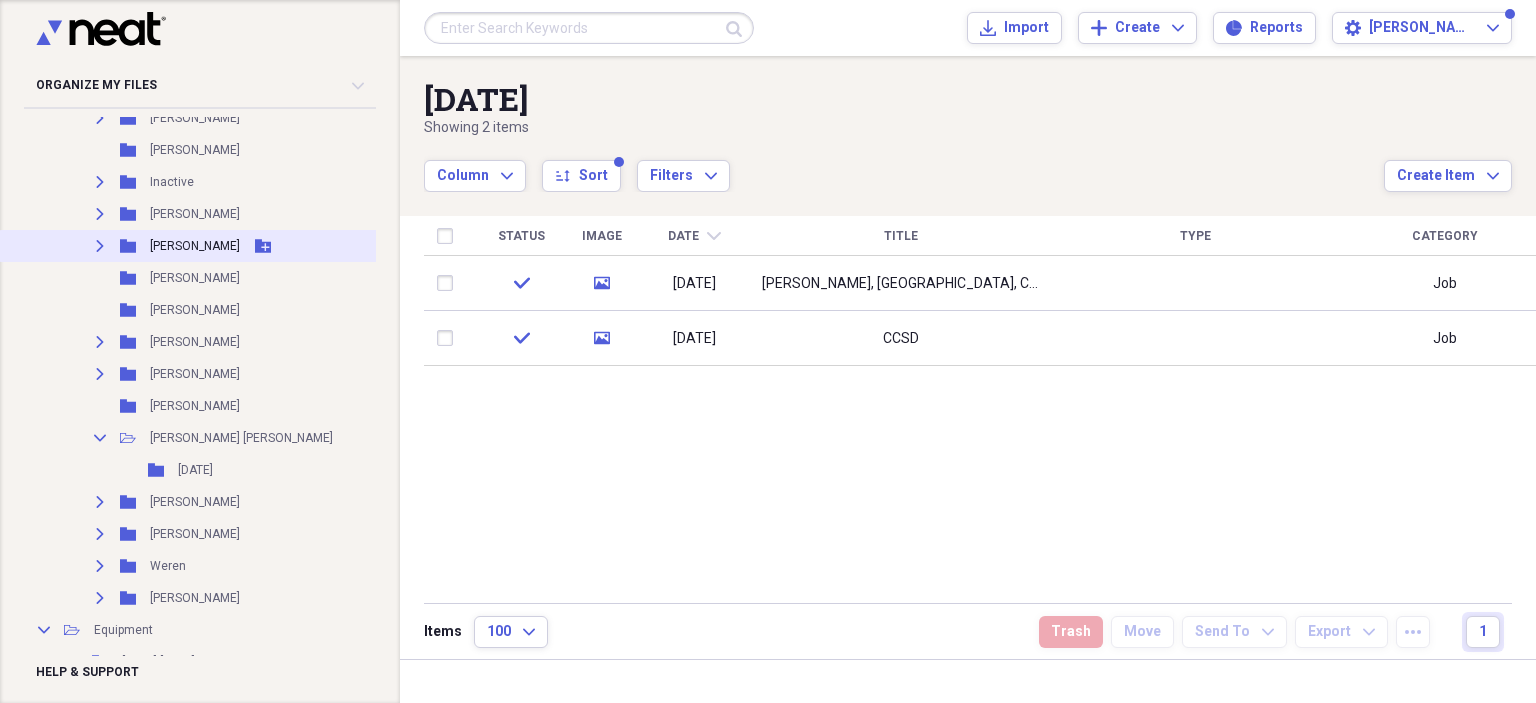 click on "Expand" 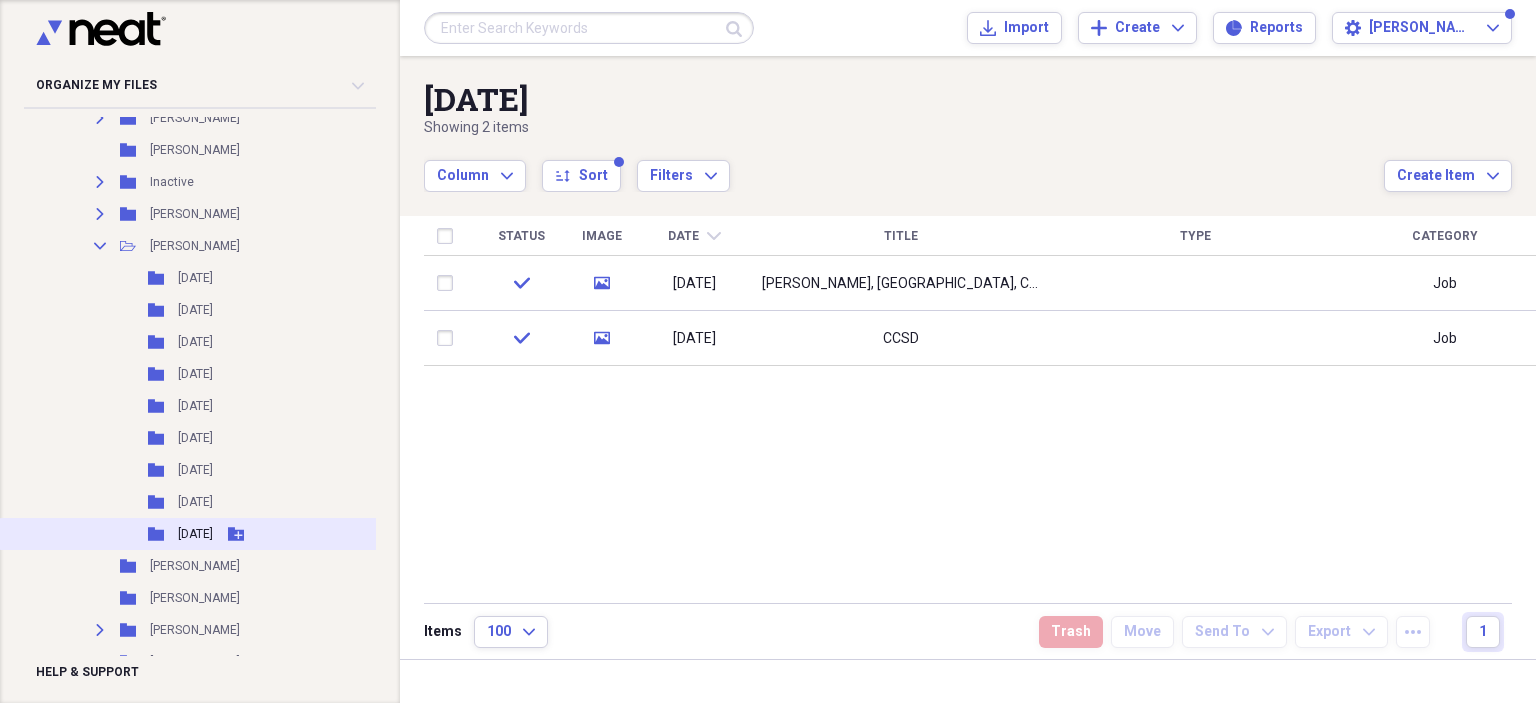 click on "[DATE]" at bounding box center (195, 534) 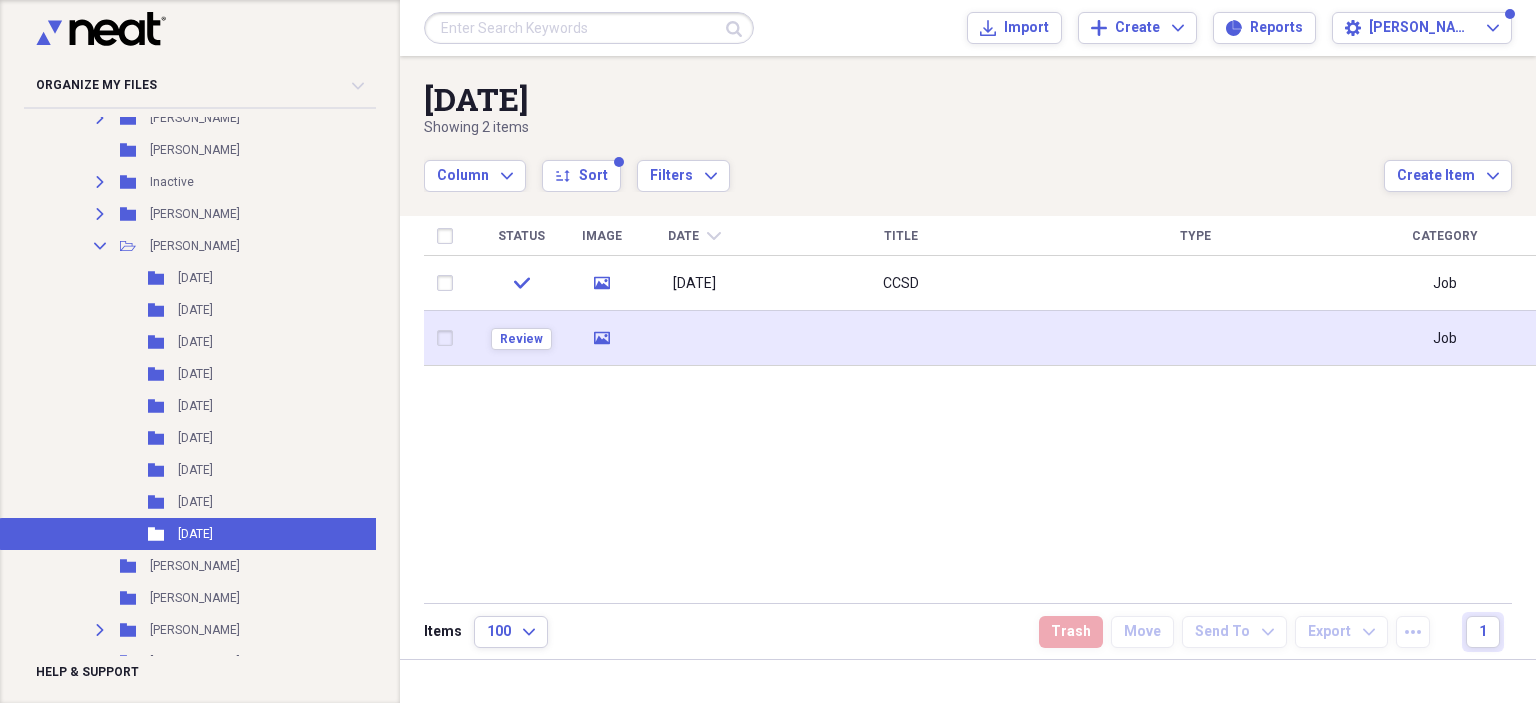 click at bounding box center [694, 338] 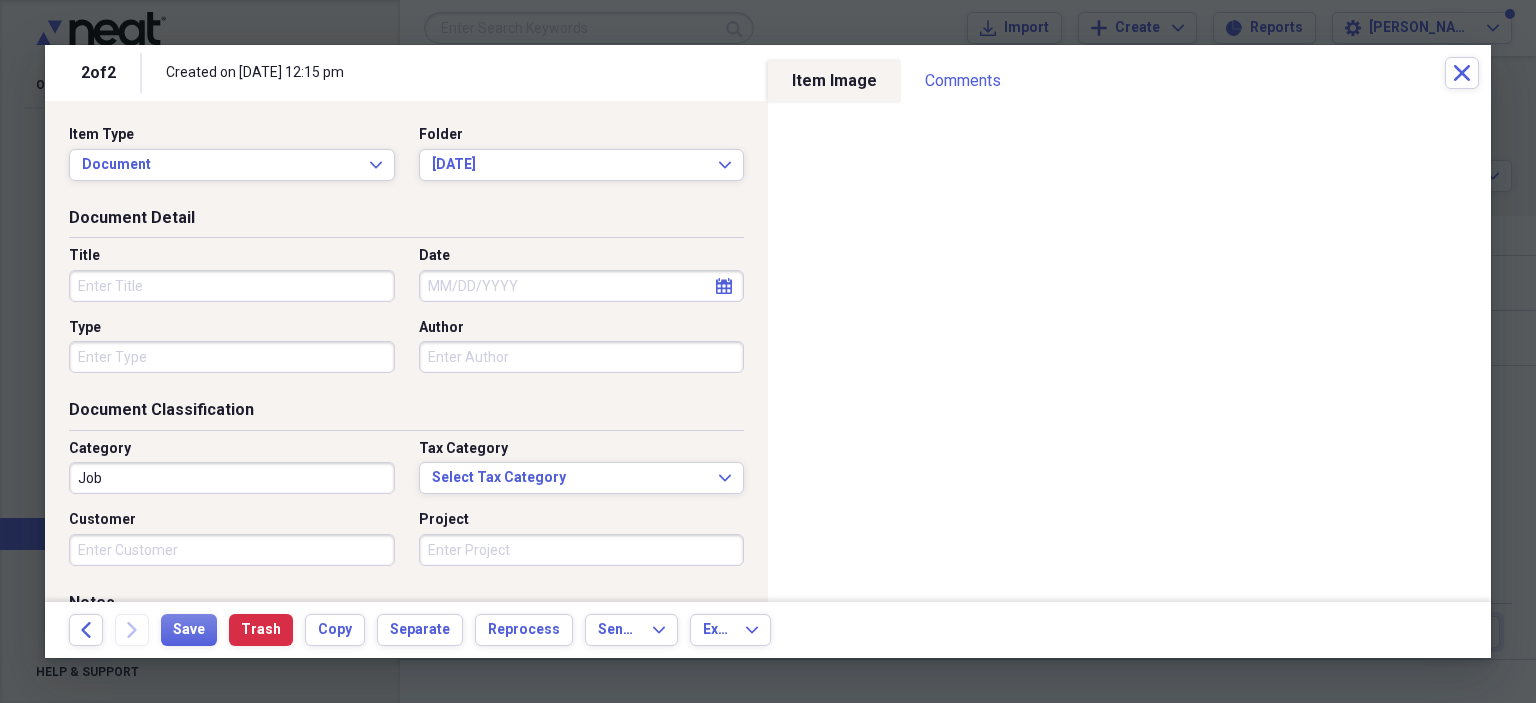 click on "Title" at bounding box center [232, 286] 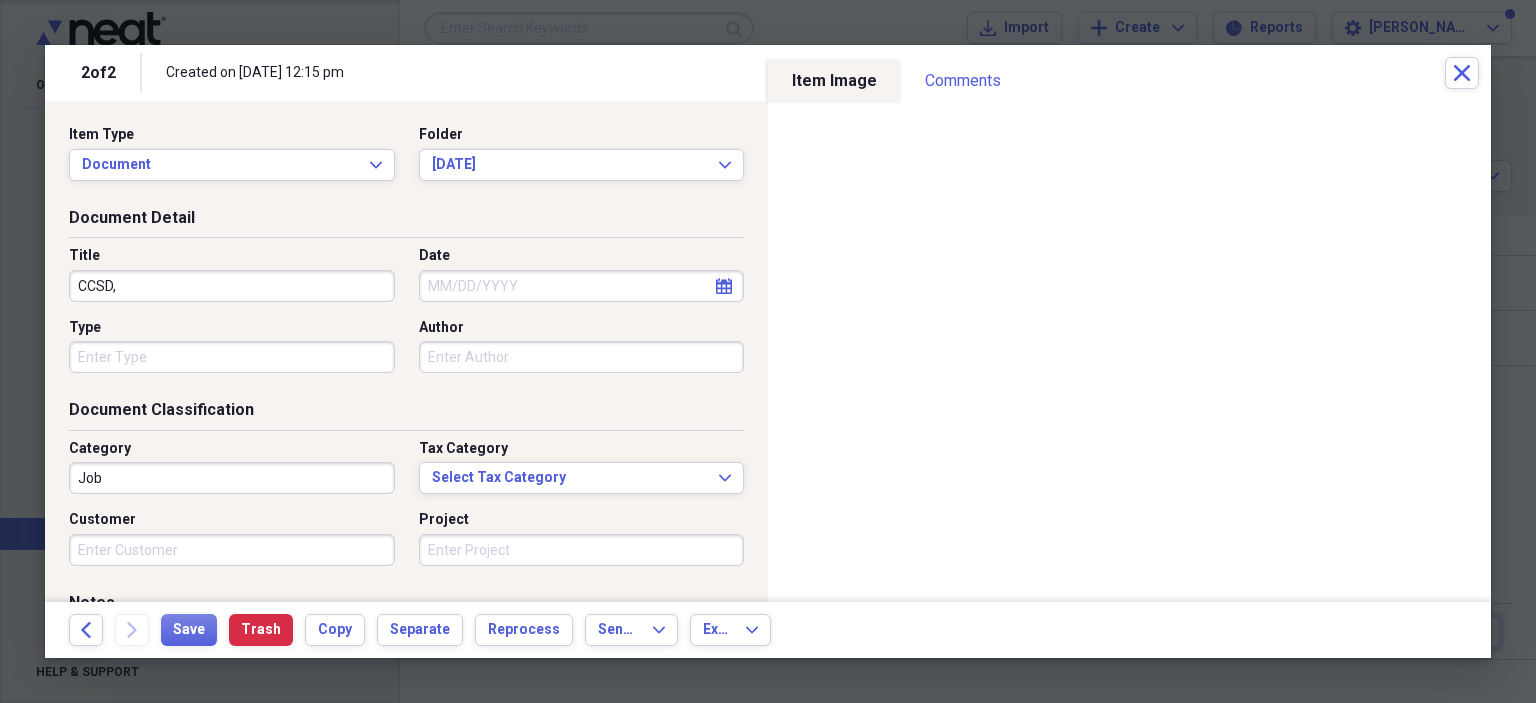 type on "CCSD," 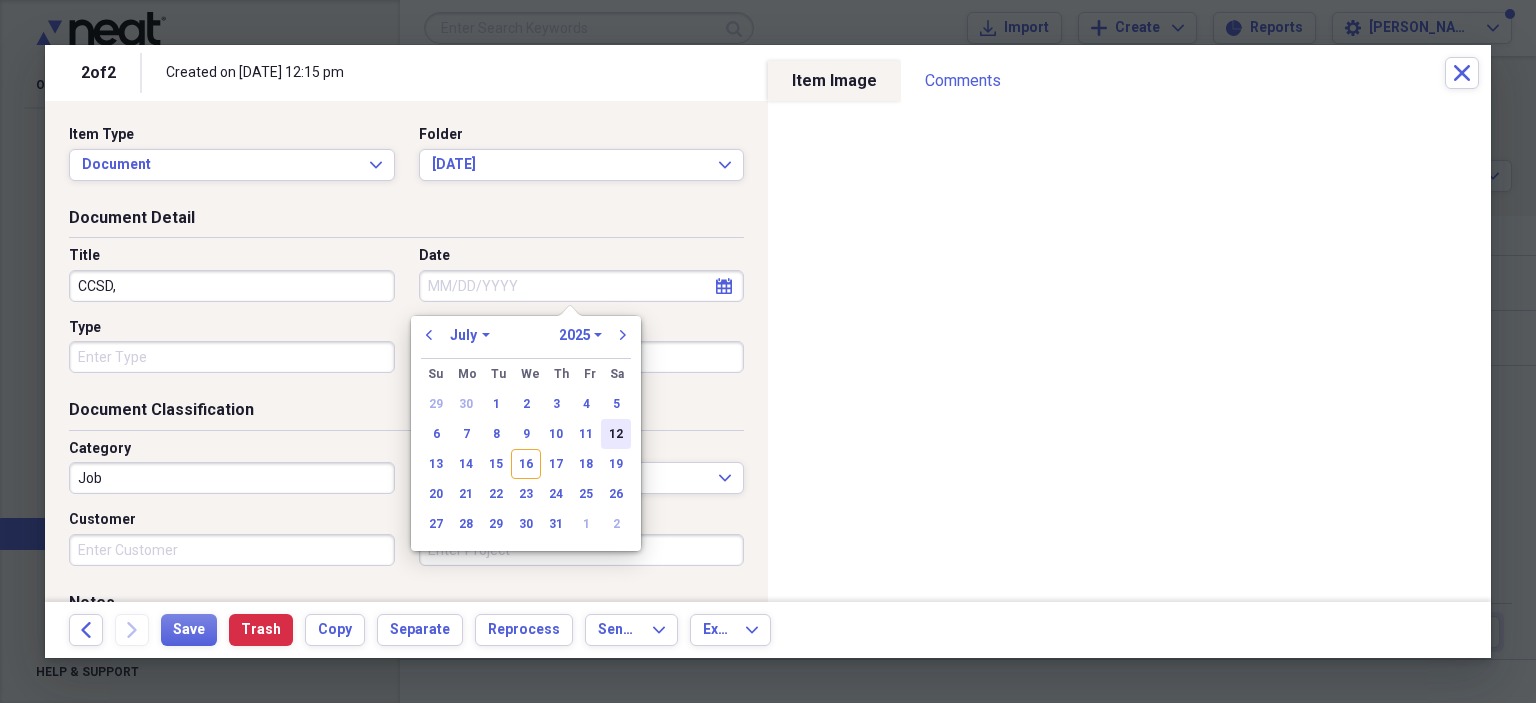 click on "12" at bounding box center [616, 434] 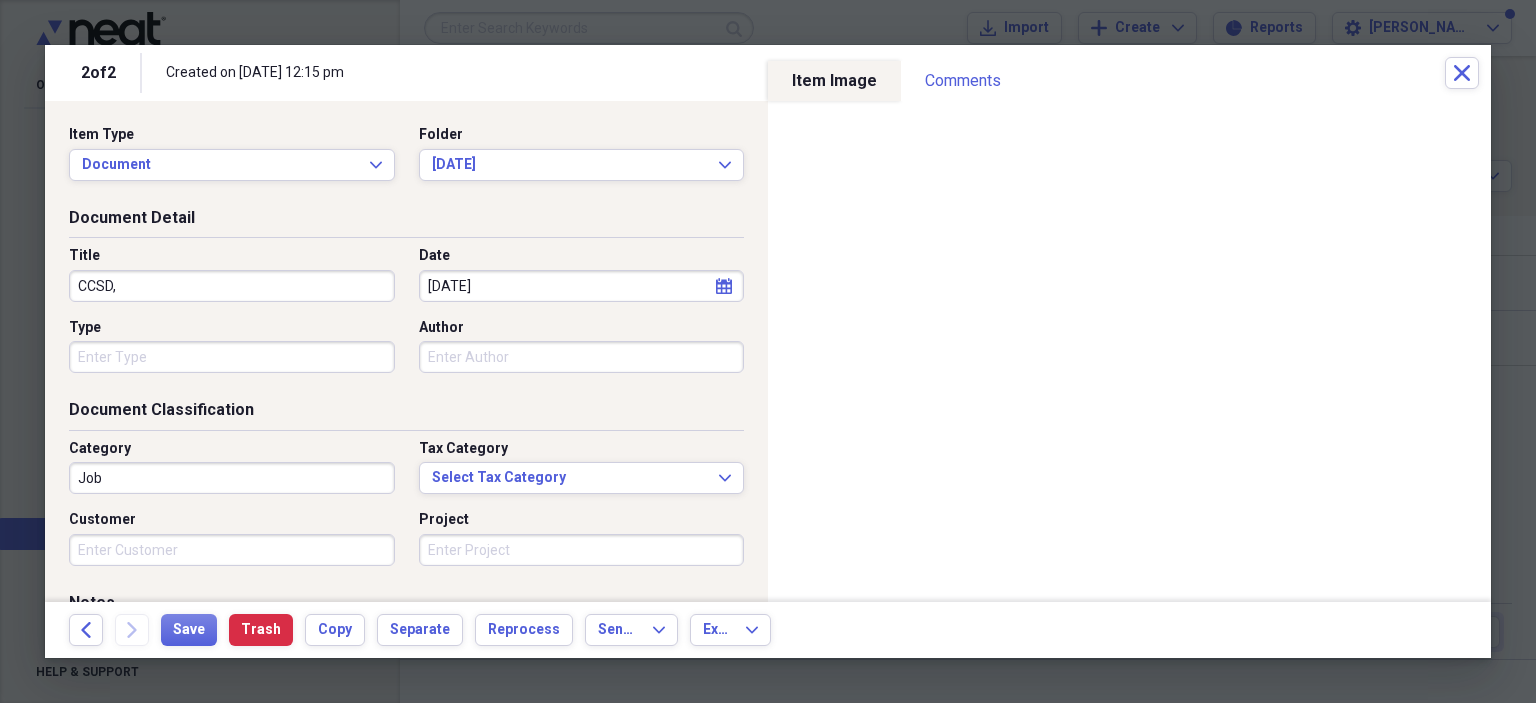 type on "[DATE]" 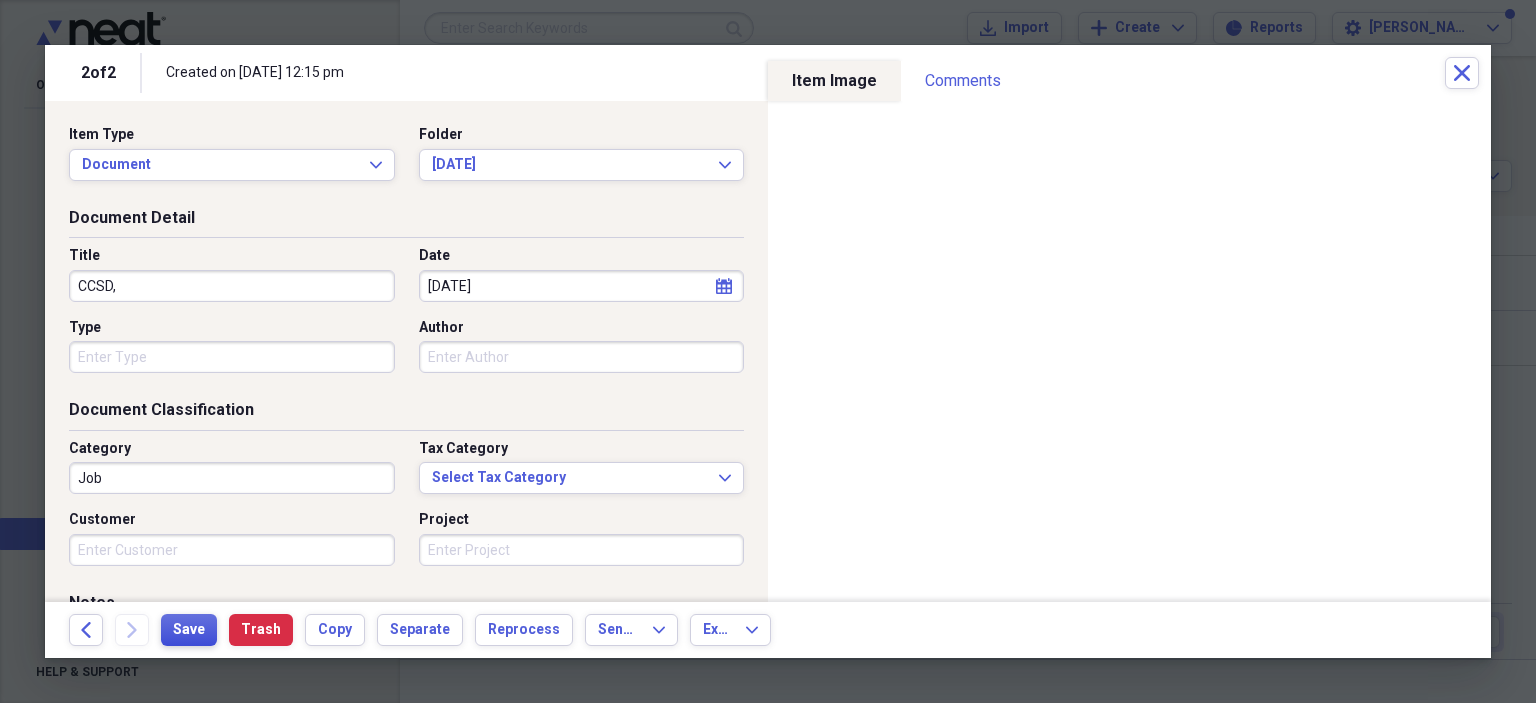 click on "Save" at bounding box center (189, 630) 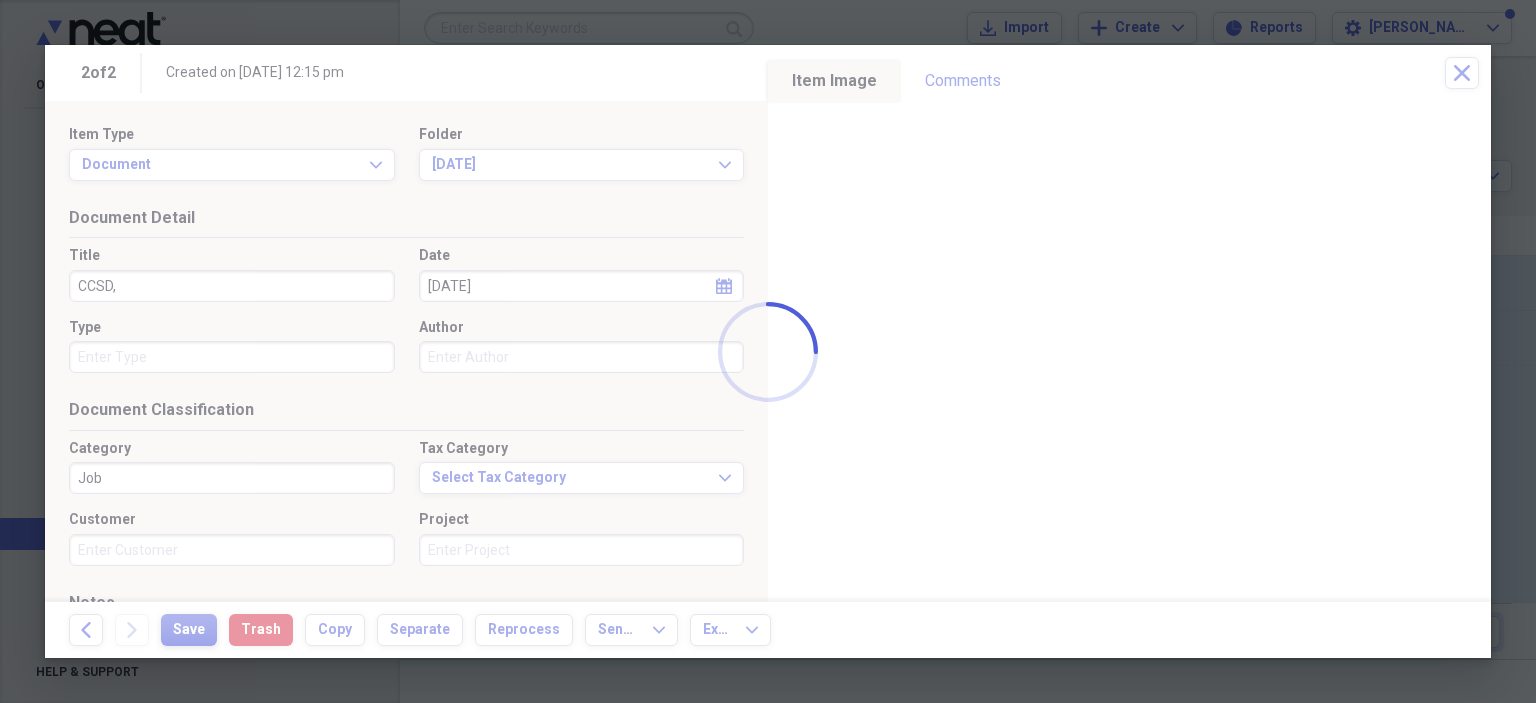 type on "CCSD," 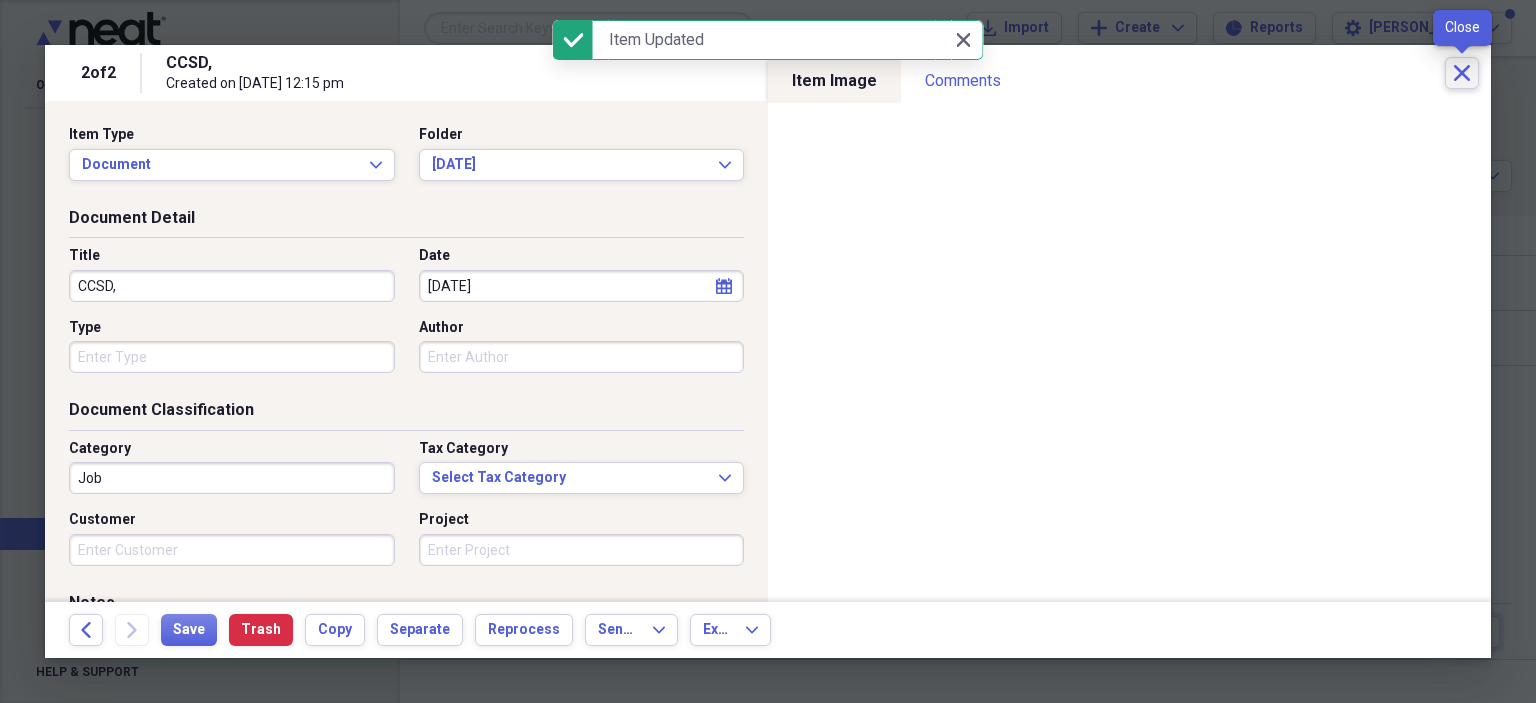 click on "Close" 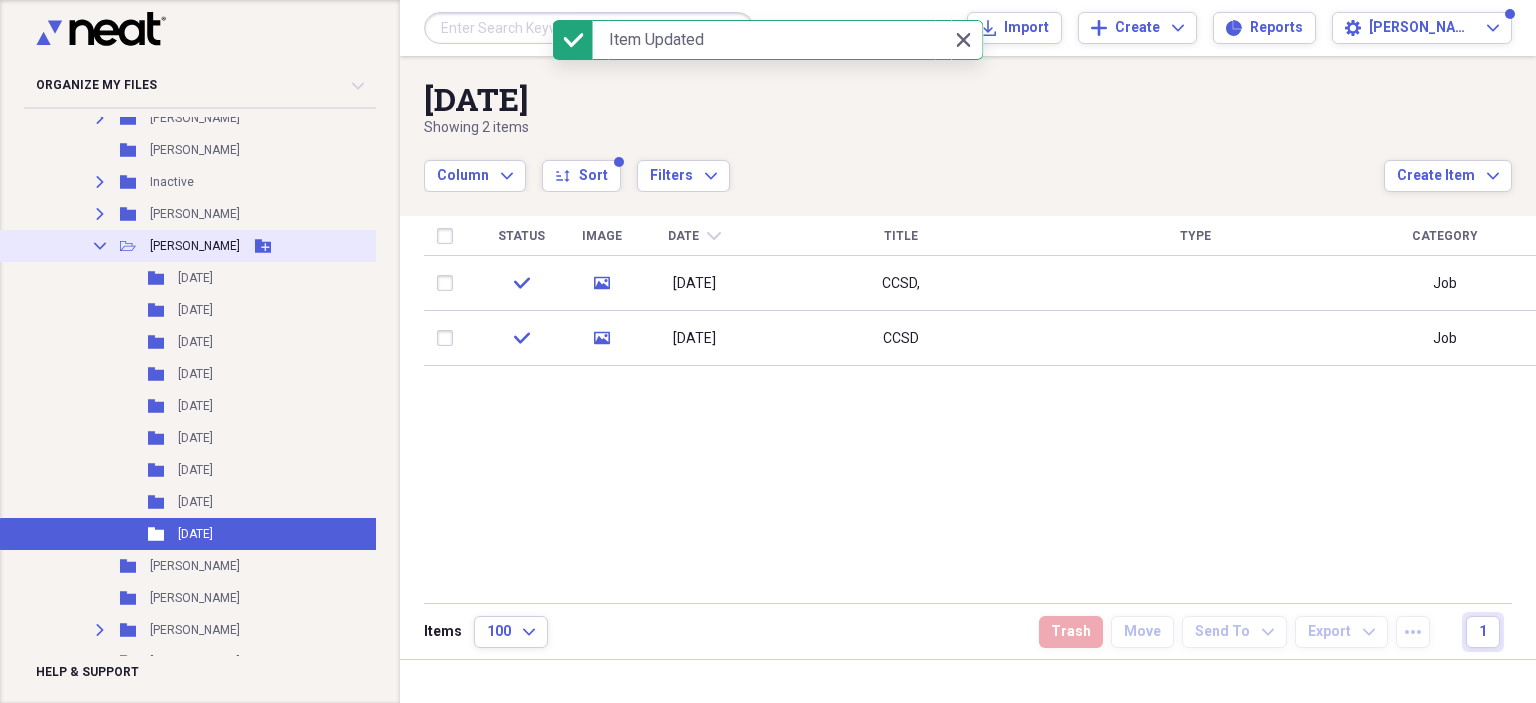 click on "Collapse" 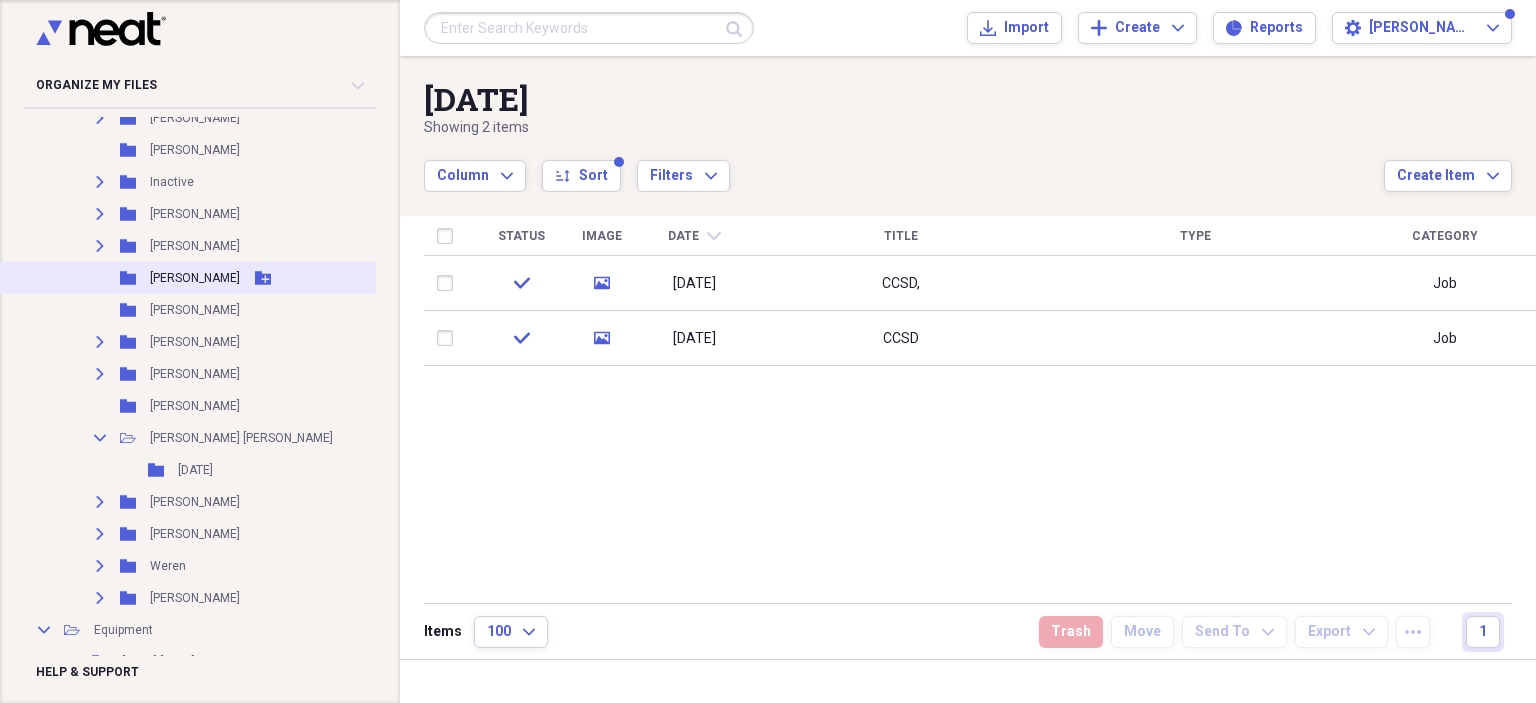 click on "[PERSON_NAME]" at bounding box center (195, 278) 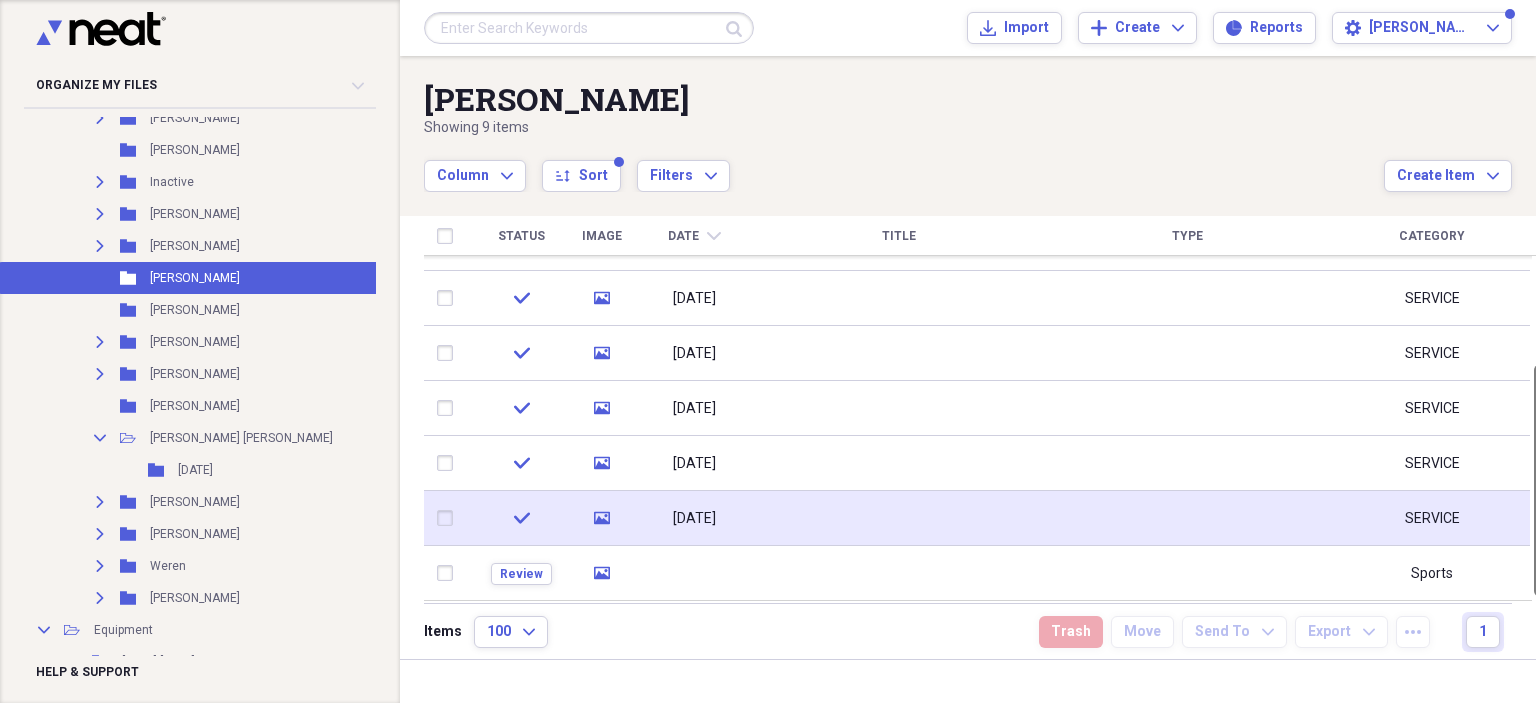 drag, startPoint x: 1527, startPoint y: 352, endPoint x: 1511, endPoint y: 493, distance: 141.90489 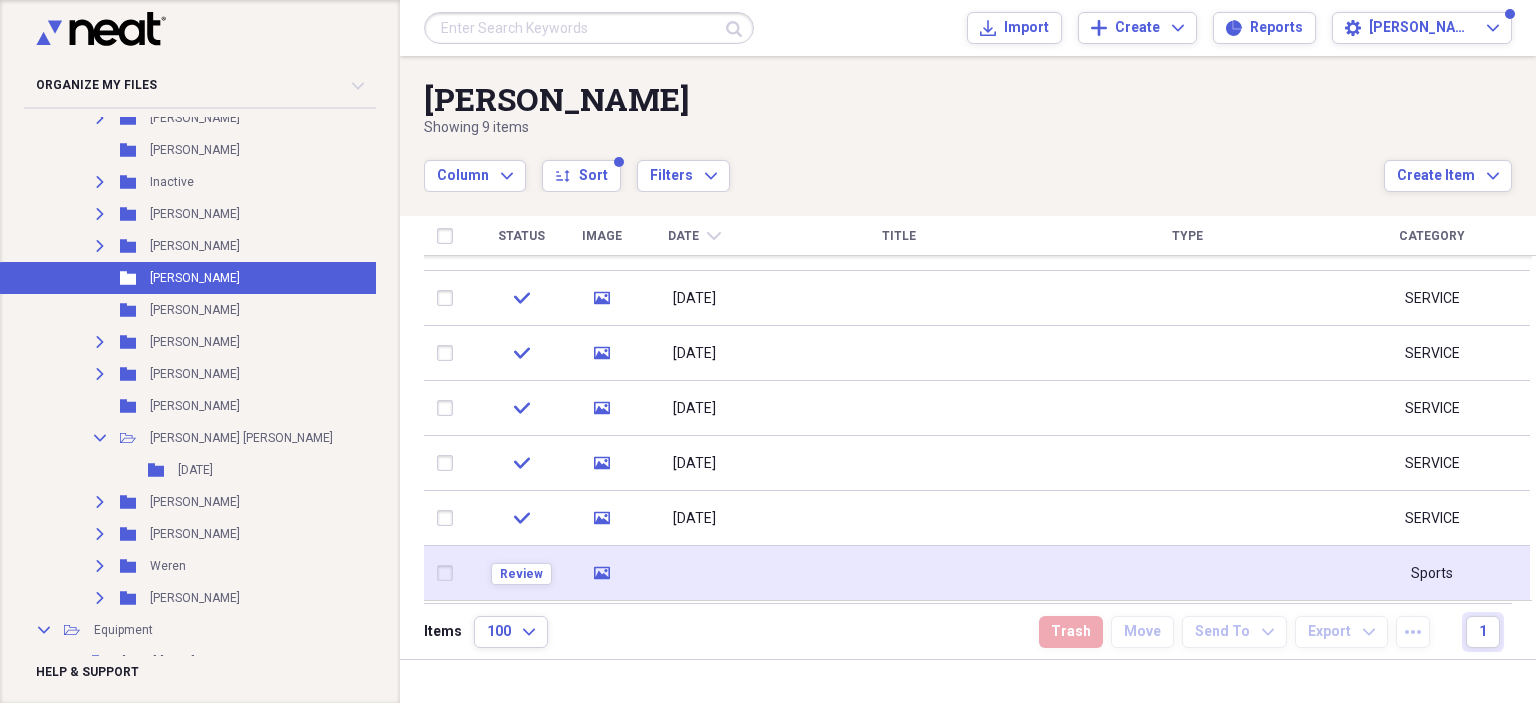 click at bounding box center [694, 573] 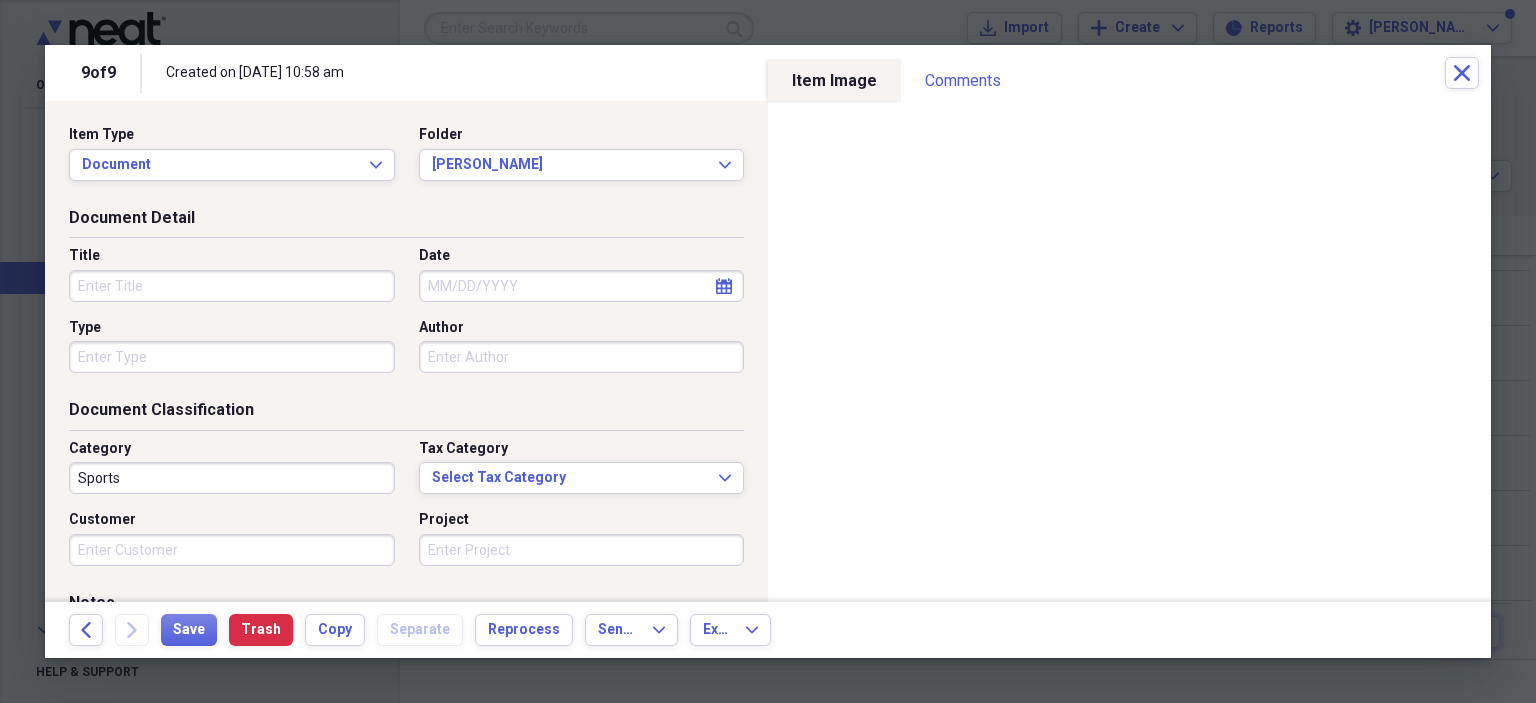 click 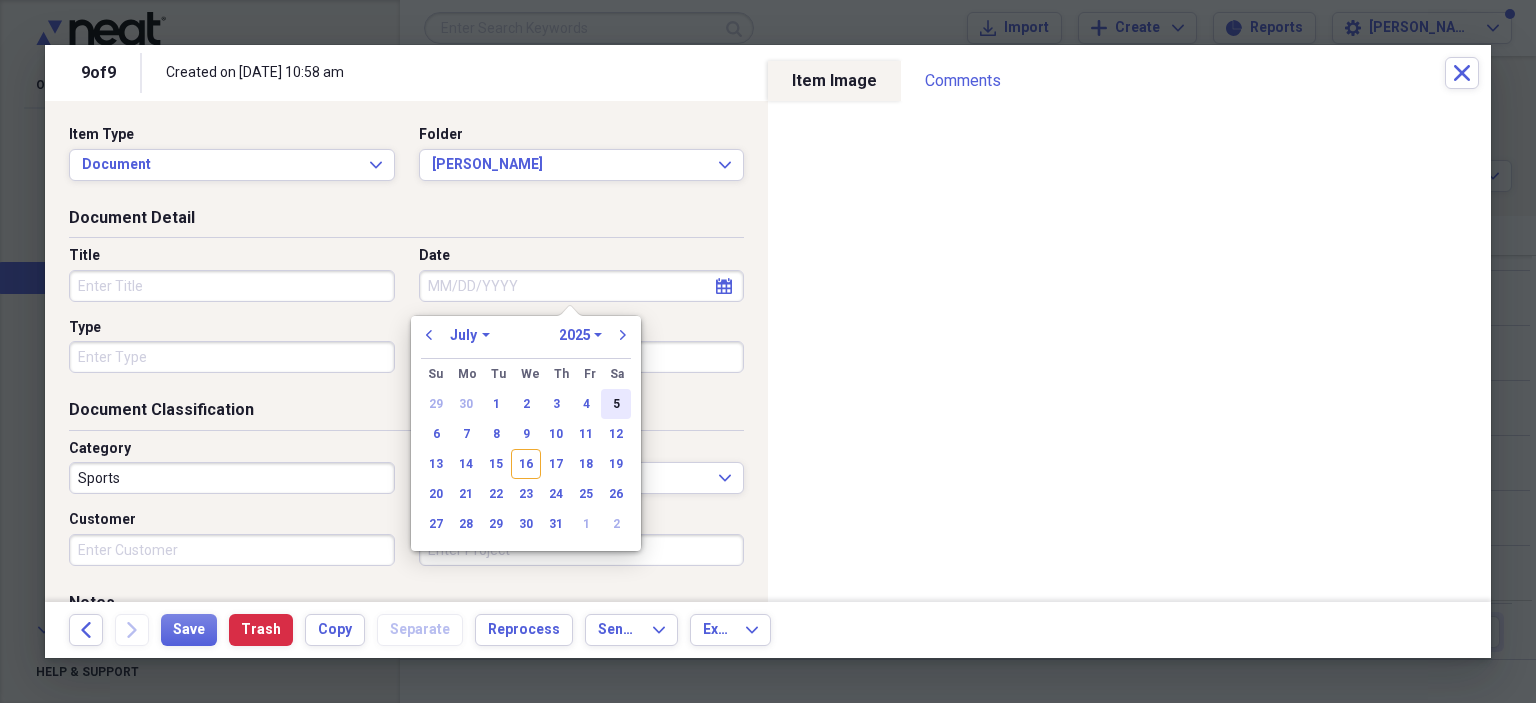 click on "5" at bounding box center [616, 404] 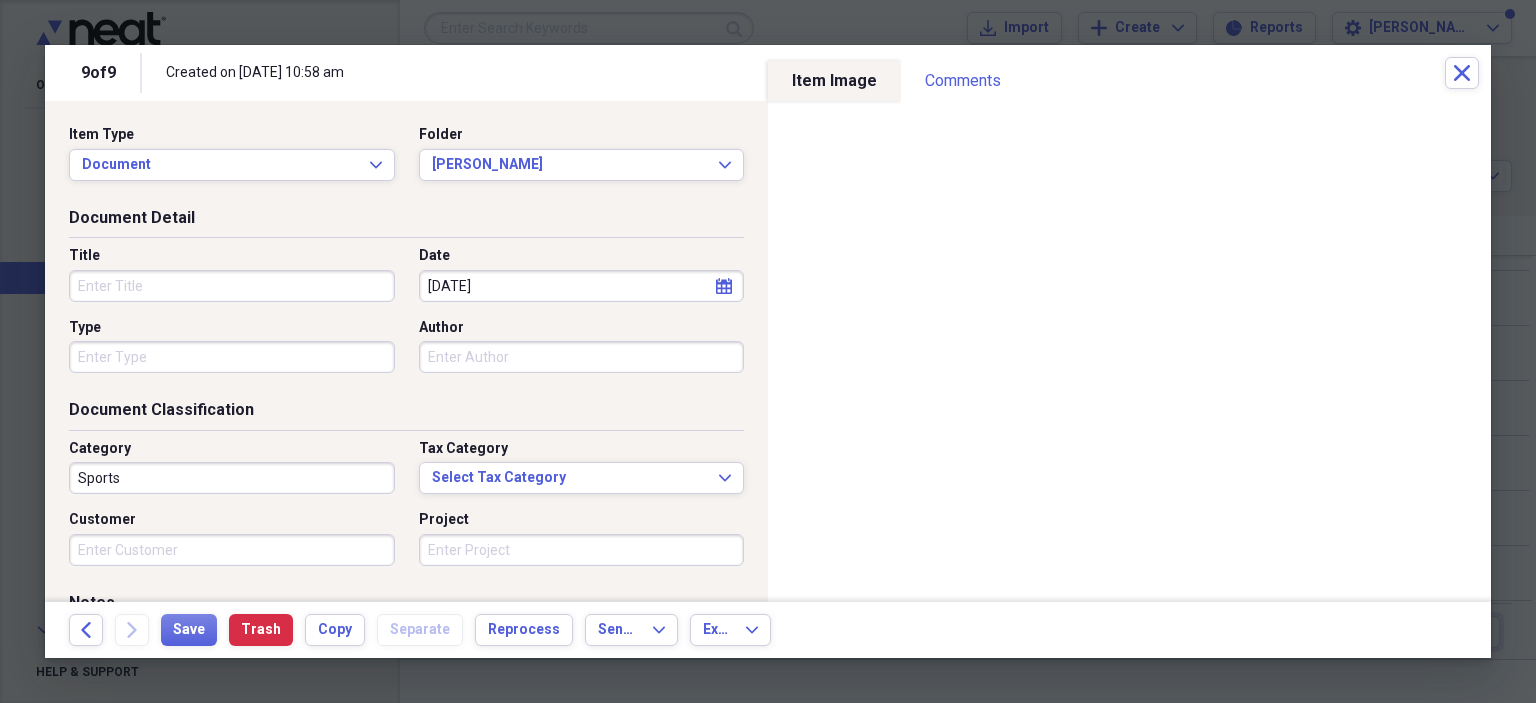 click on "Sports" at bounding box center [232, 478] 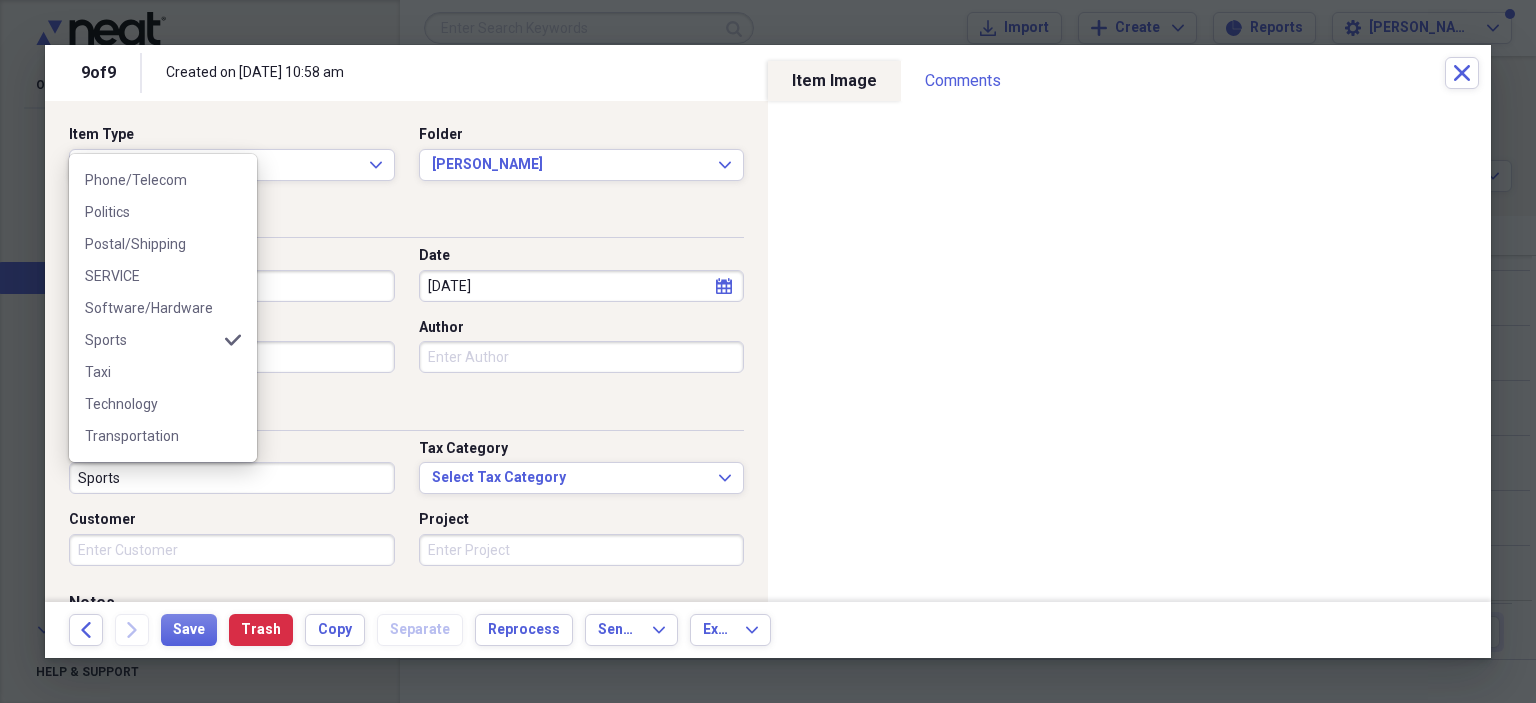 scroll, scrollTop: 799, scrollLeft: 0, axis: vertical 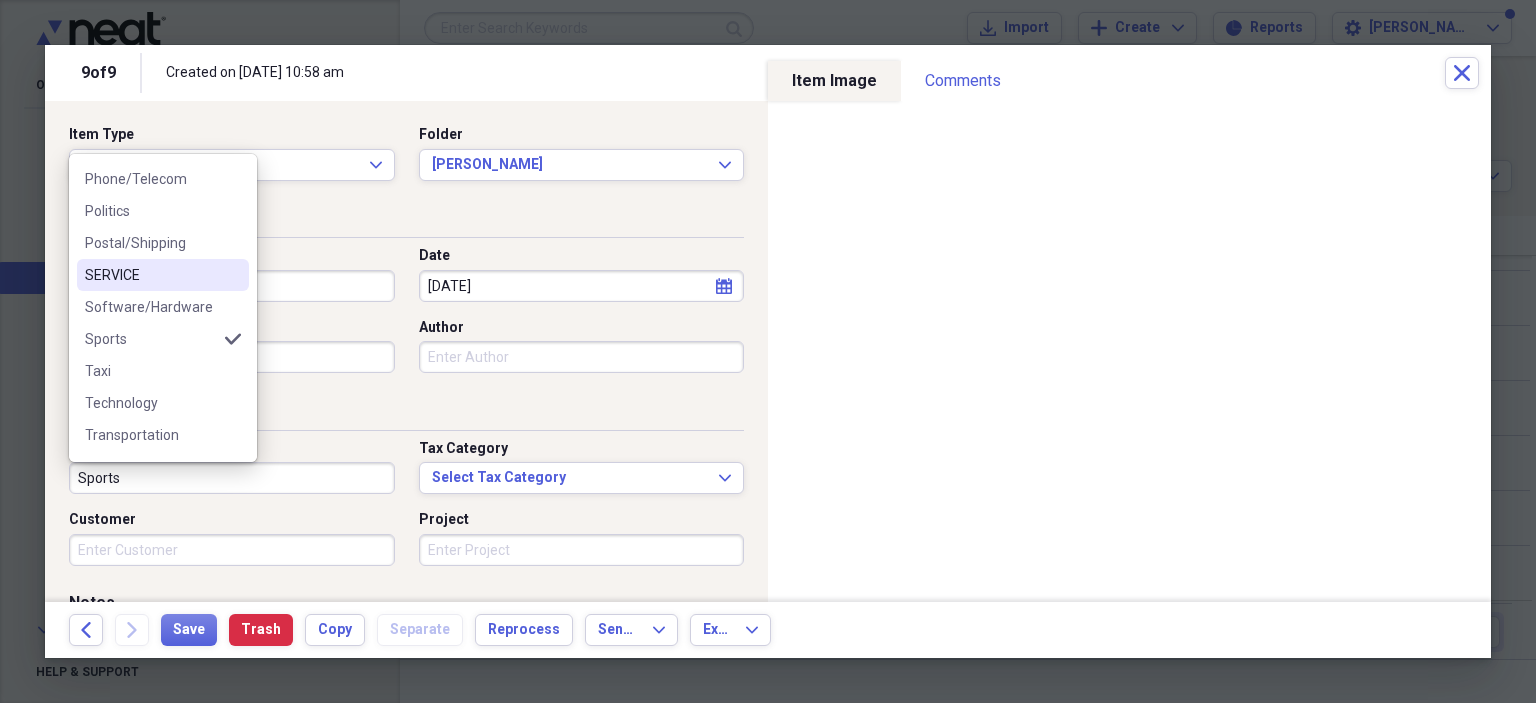 click on "SERVICE" at bounding box center [151, 275] 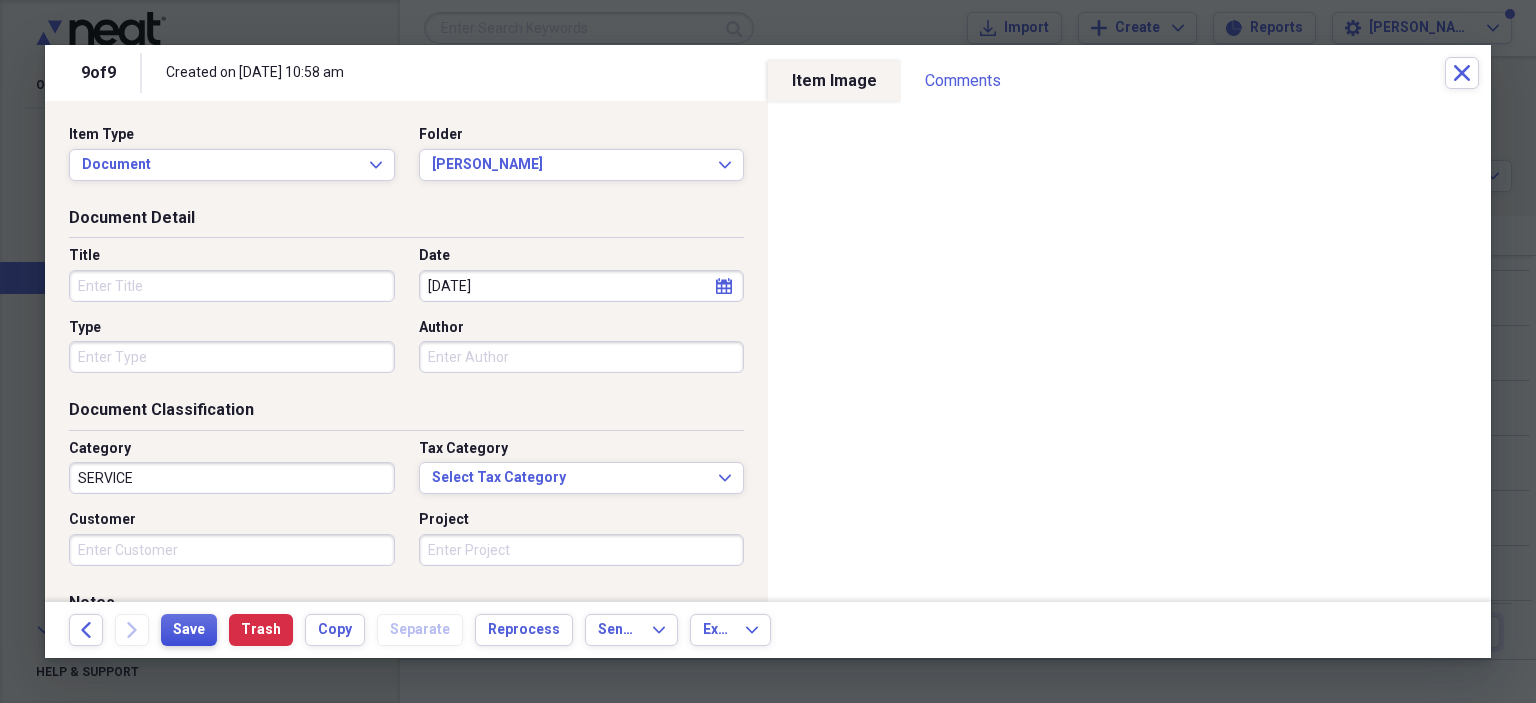 click on "Save" at bounding box center (189, 630) 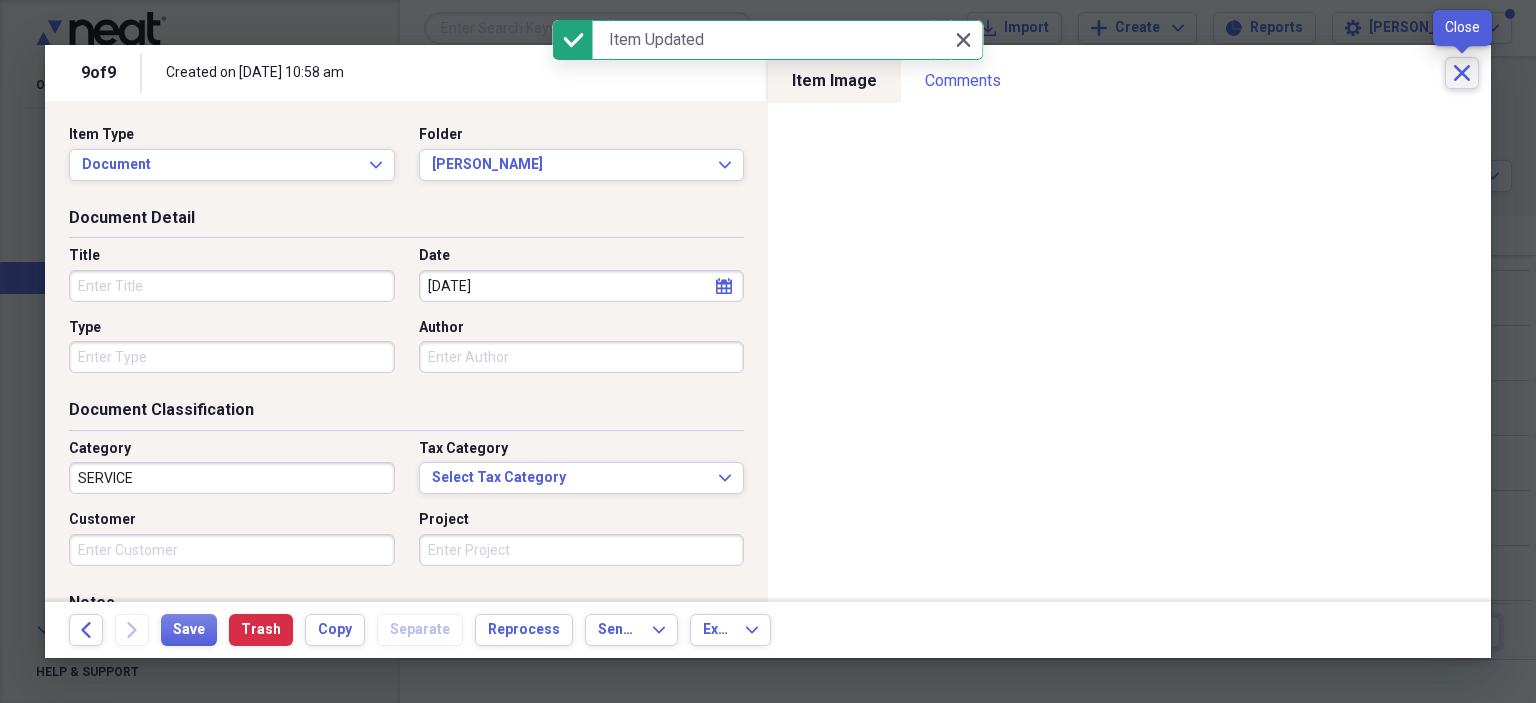 click on "Close" 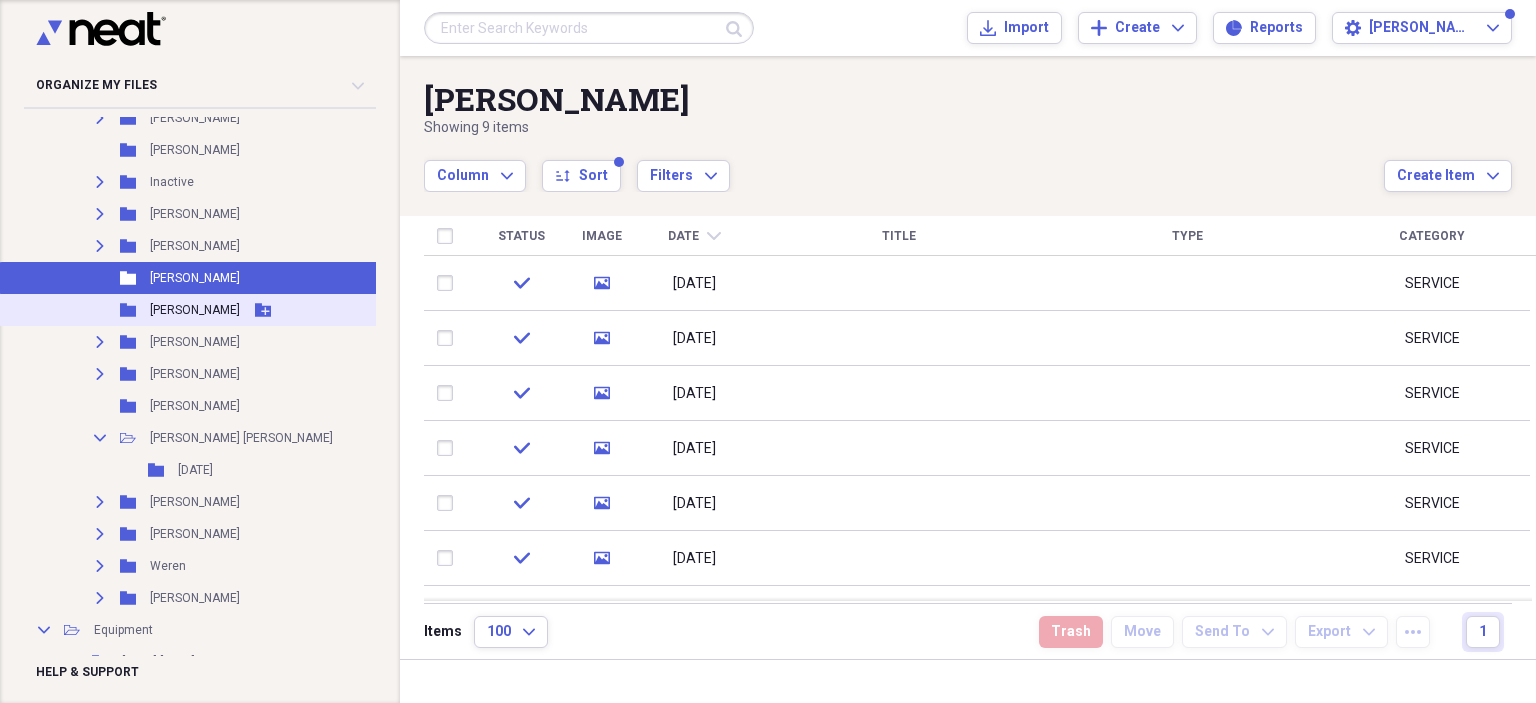 click on "[PERSON_NAME]" at bounding box center [195, 310] 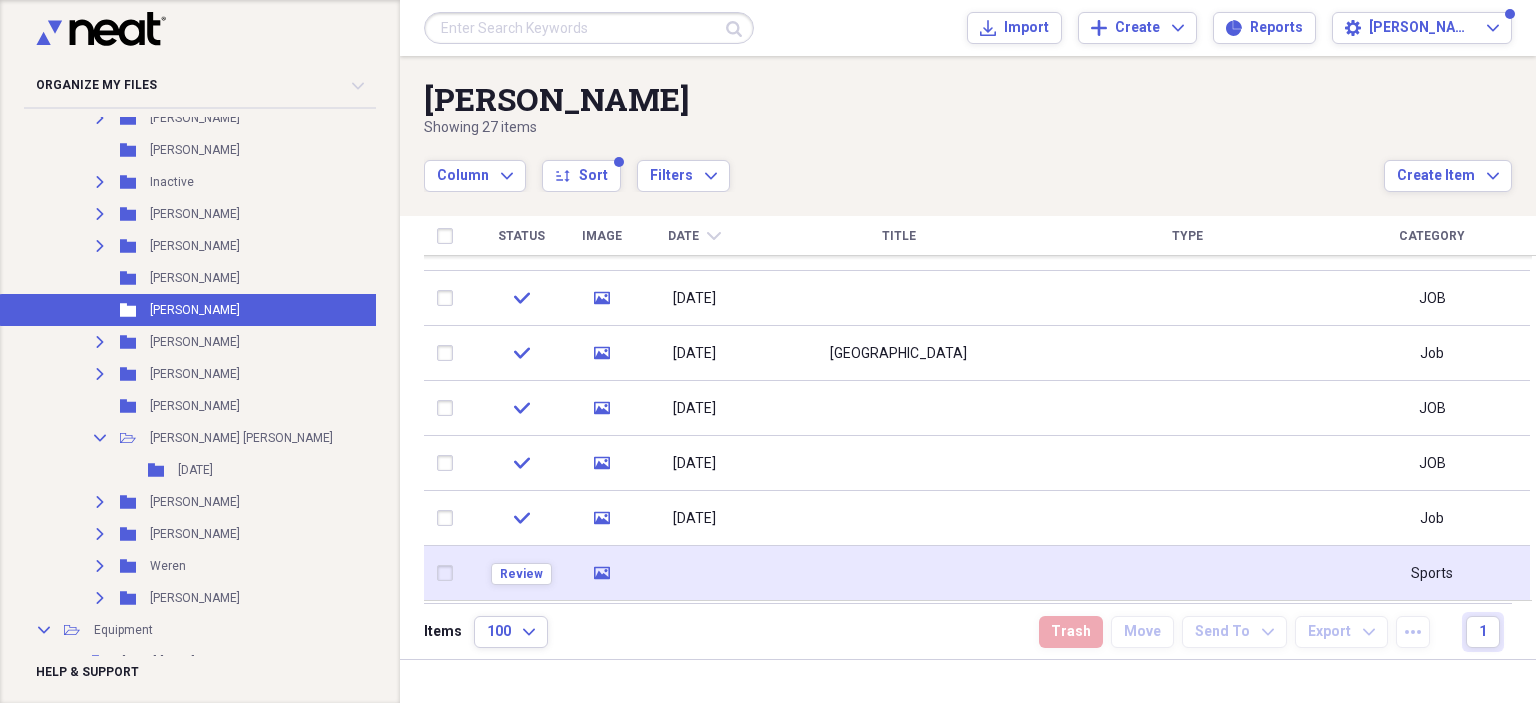 click at bounding box center [898, 573] 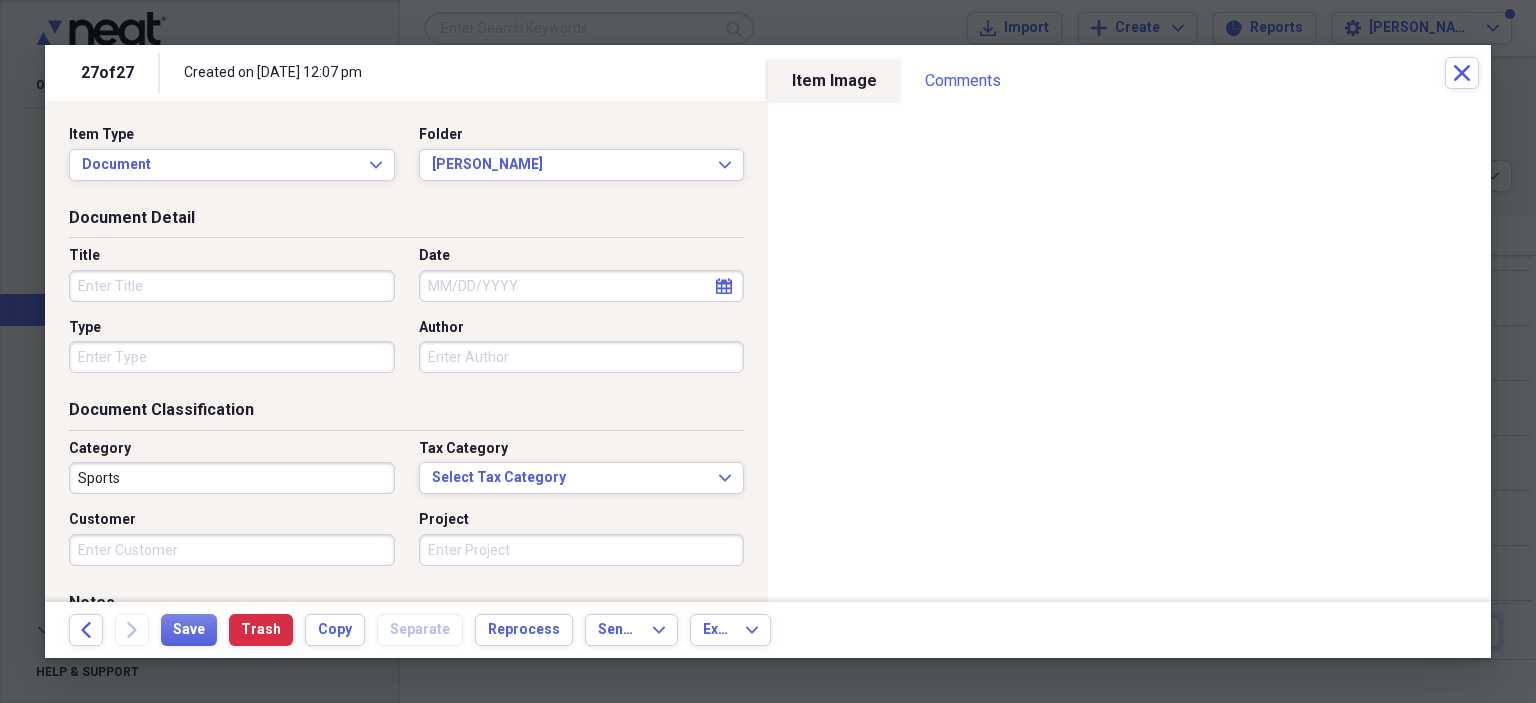 click on "calendar" 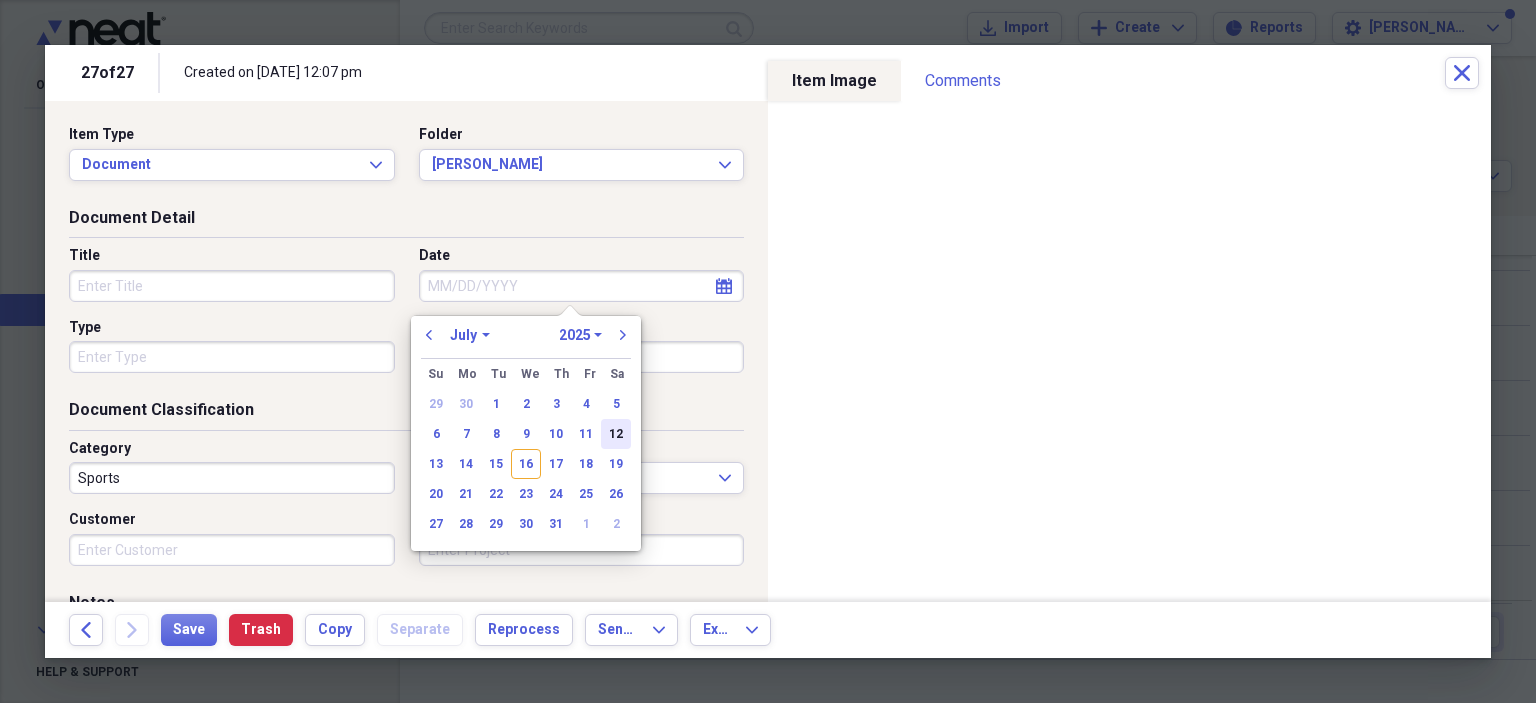 click on "12" at bounding box center (616, 434) 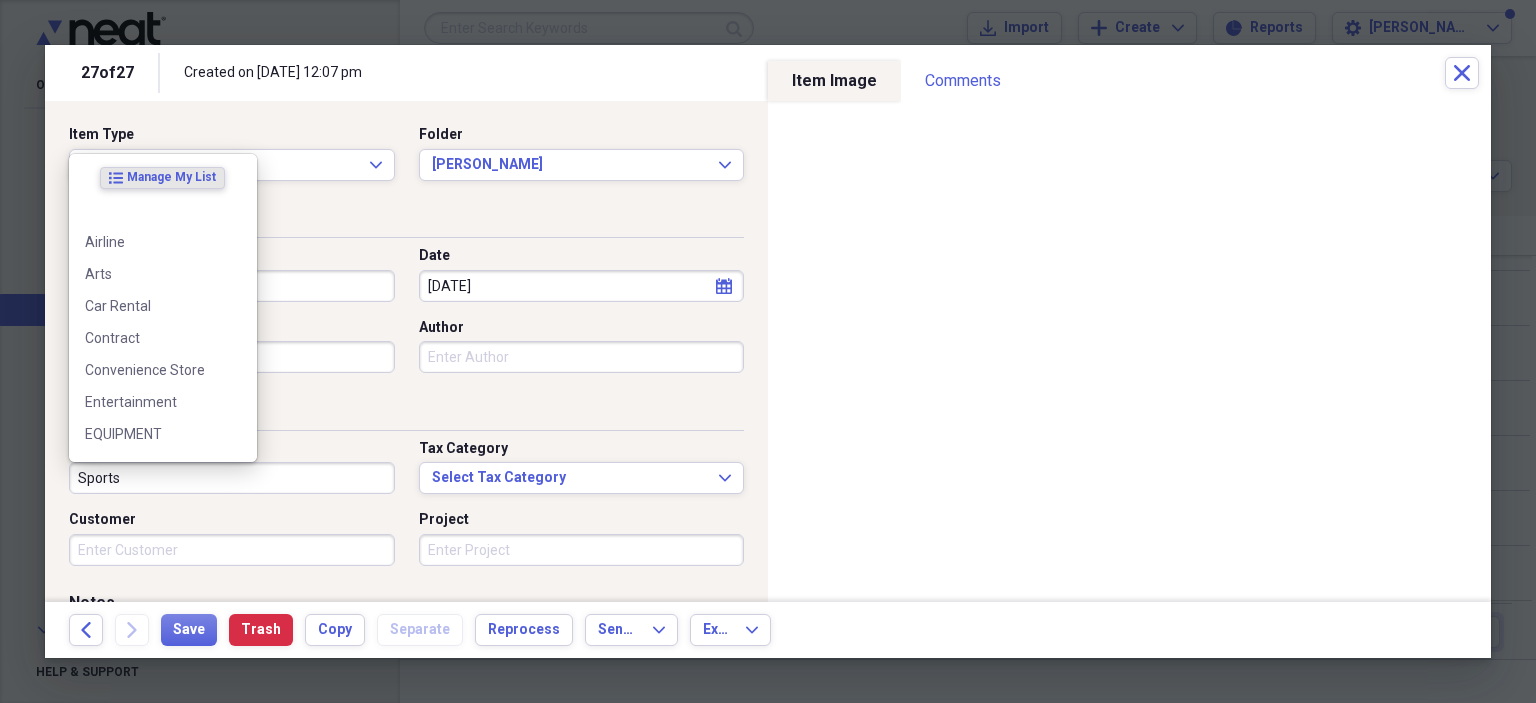 click on "Sports" at bounding box center (232, 478) 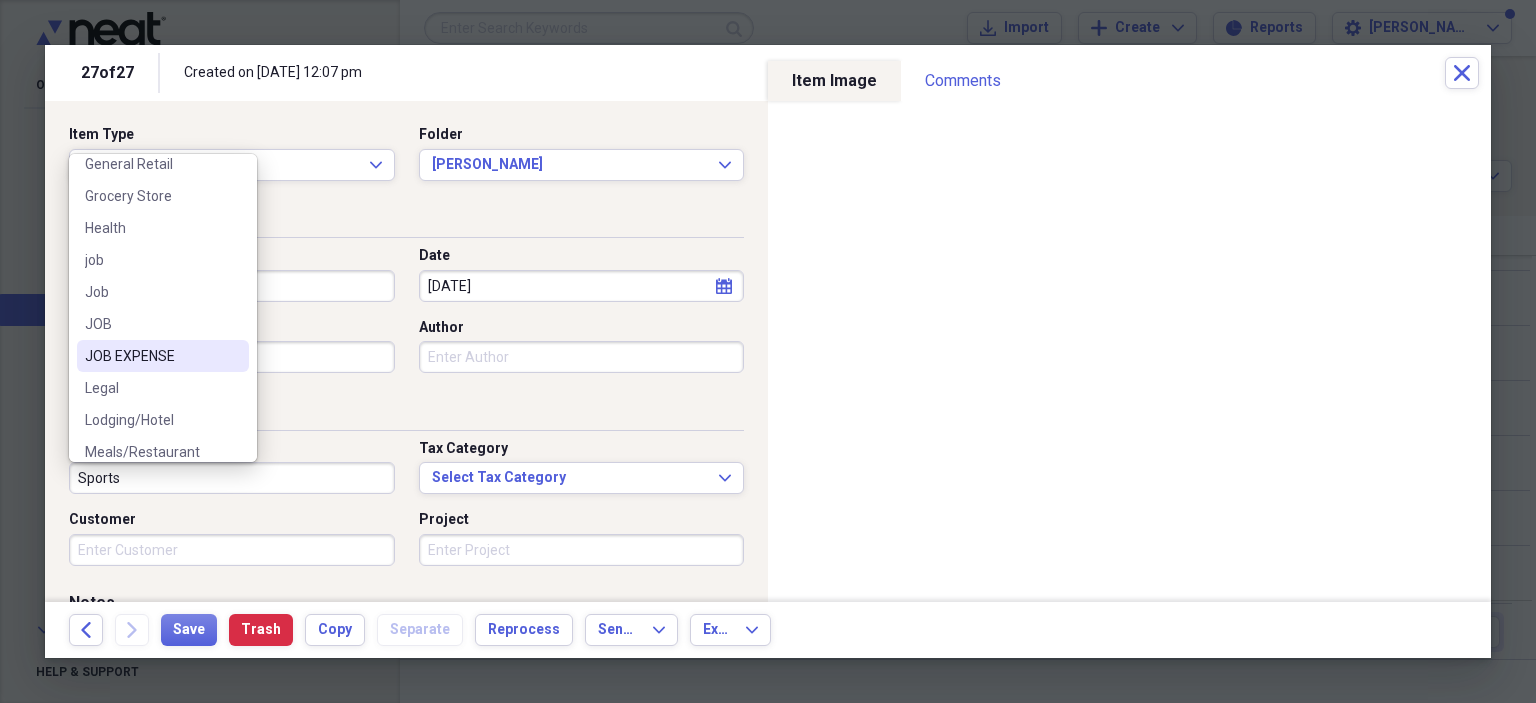 scroll, scrollTop: 399, scrollLeft: 0, axis: vertical 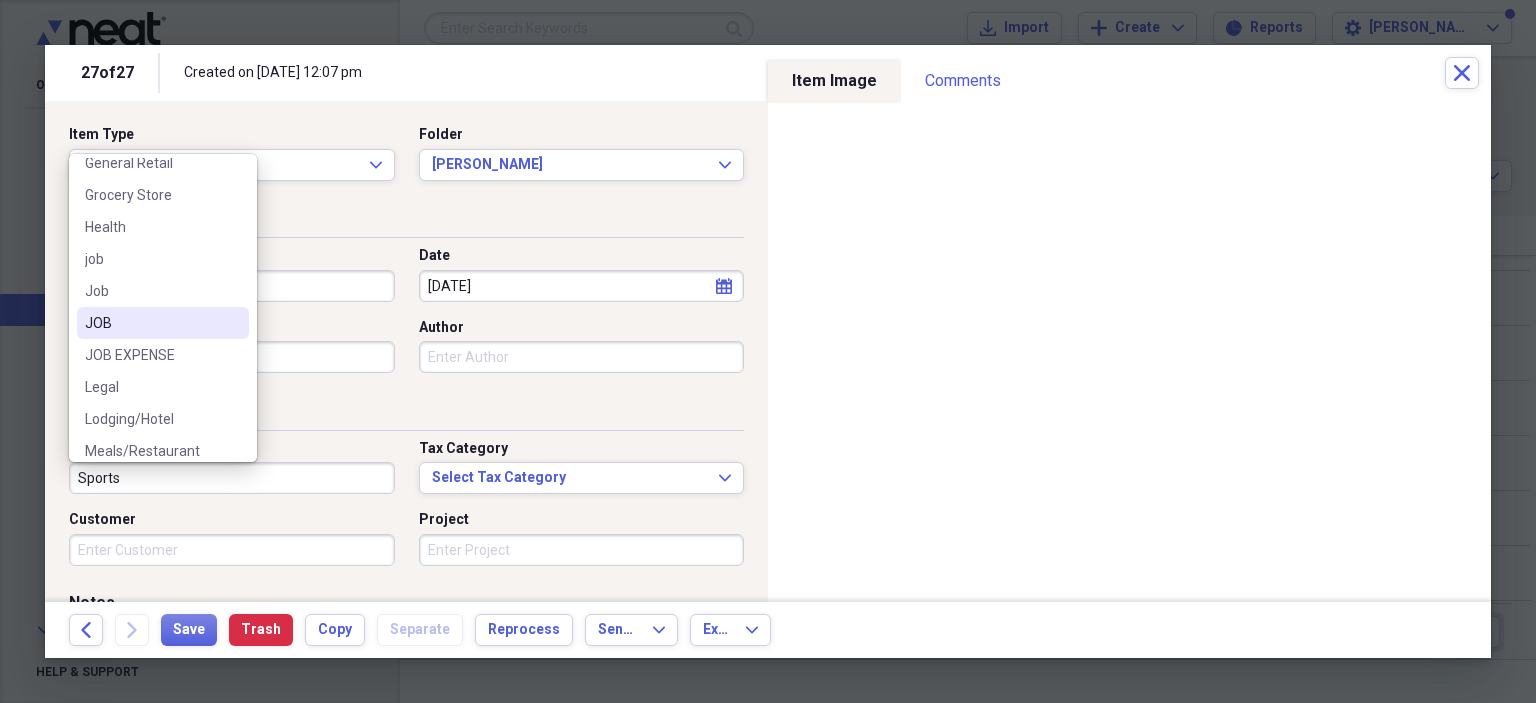 click on "JOB" at bounding box center [151, 323] 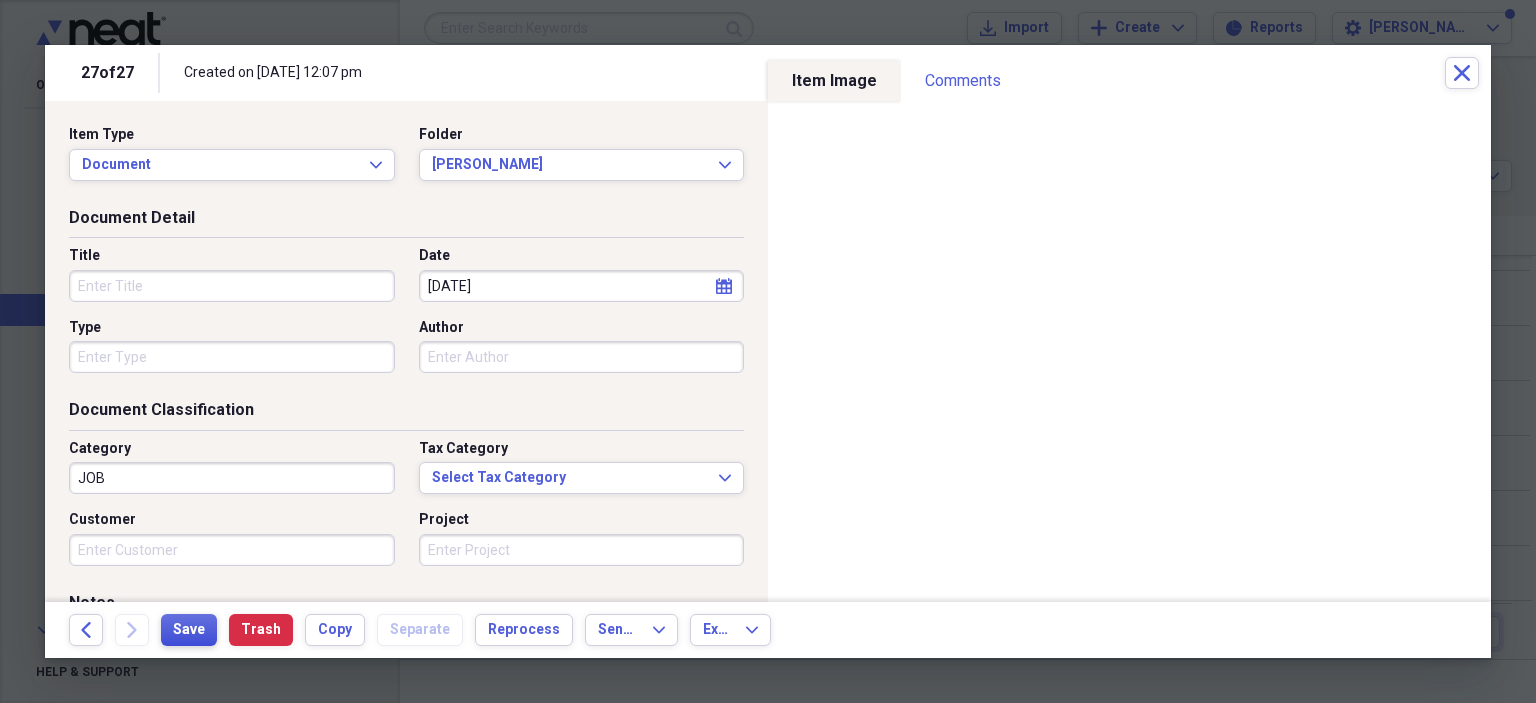 click on "Save" at bounding box center [189, 630] 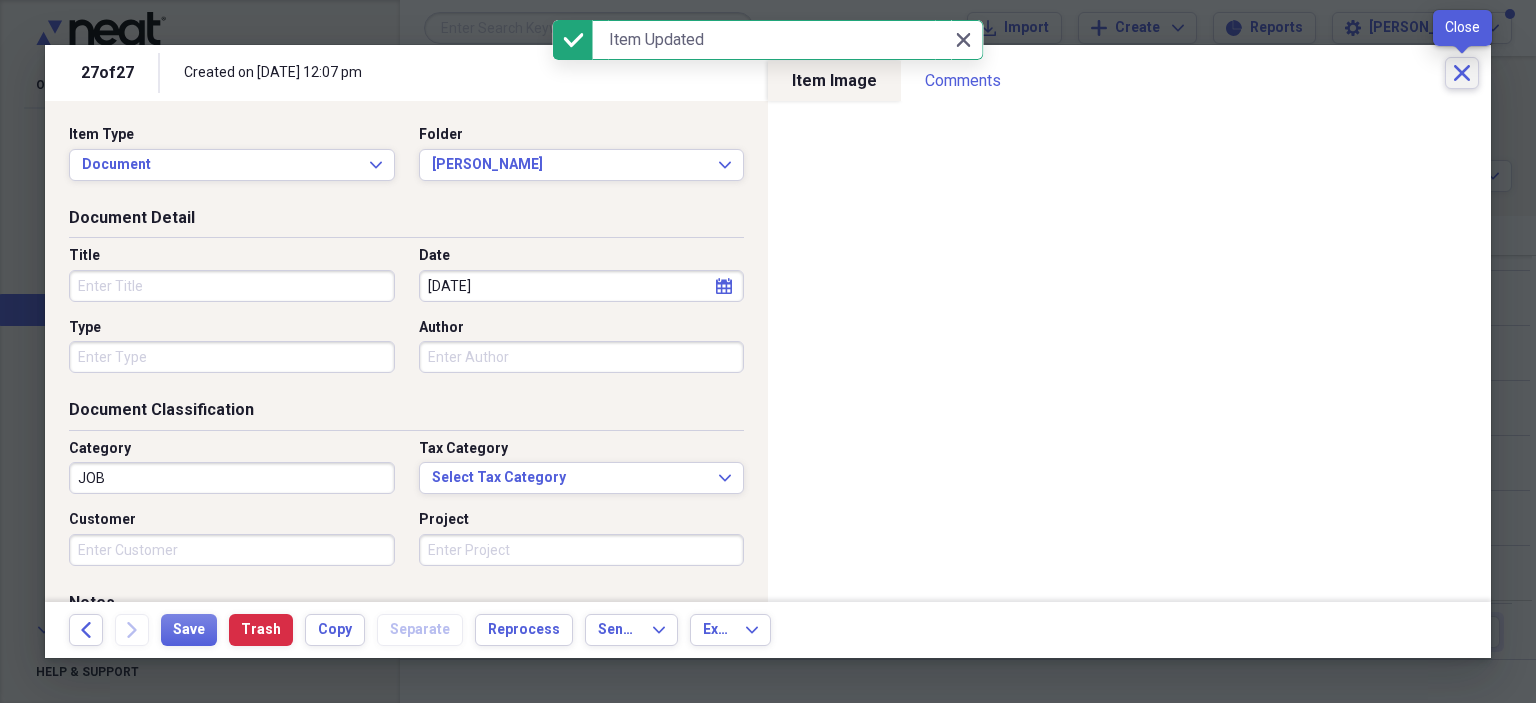 click on "Close" at bounding box center (1462, 73) 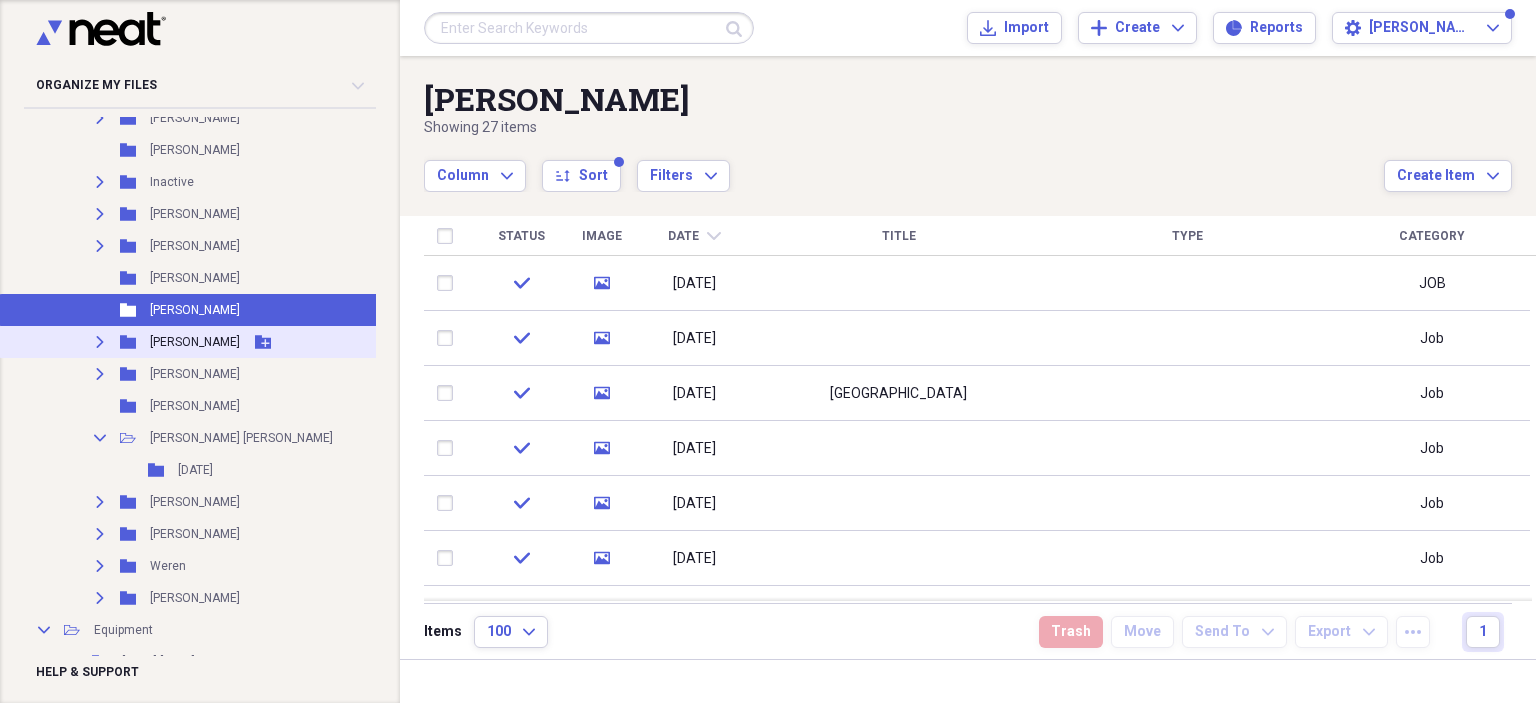 click on "Expand" 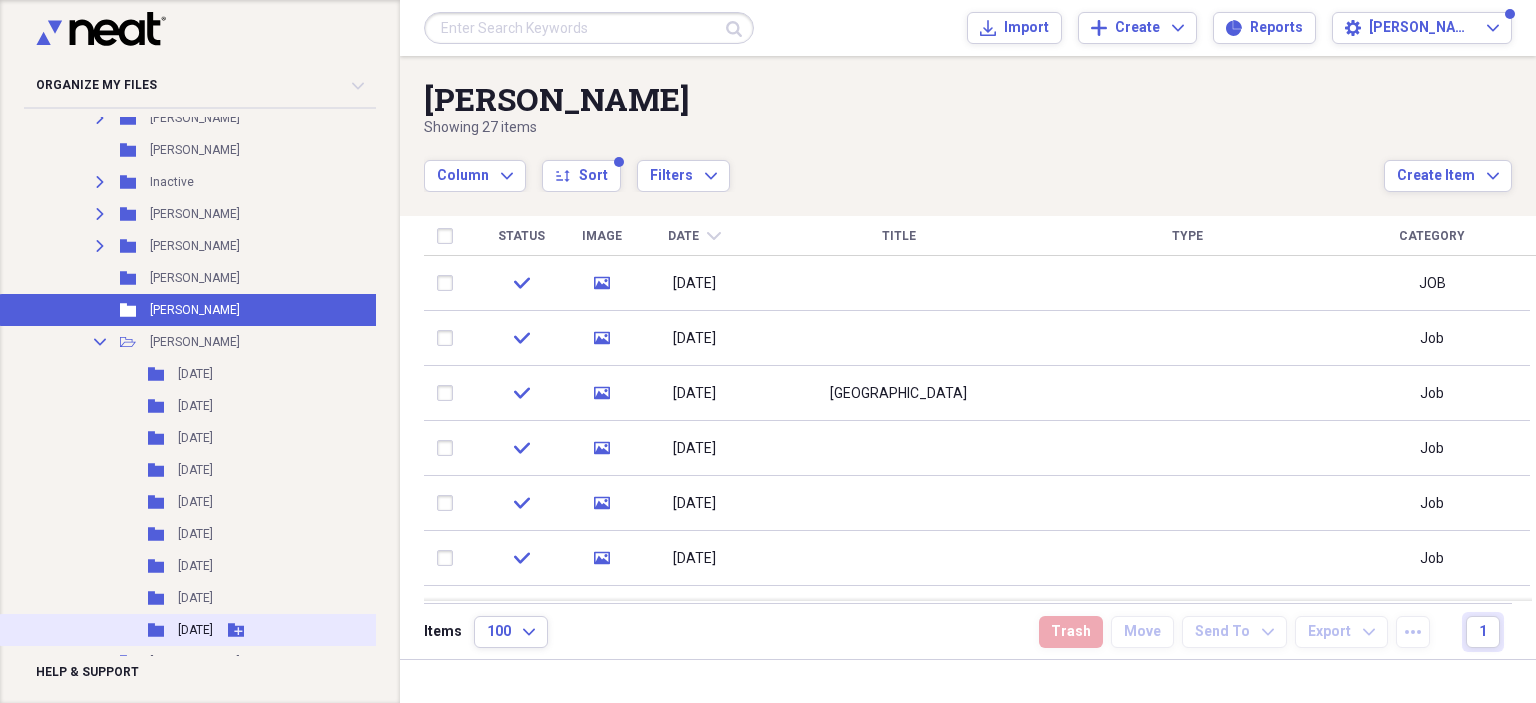 click on "Folder [DATE] Add Folder" at bounding box center [197, 630] 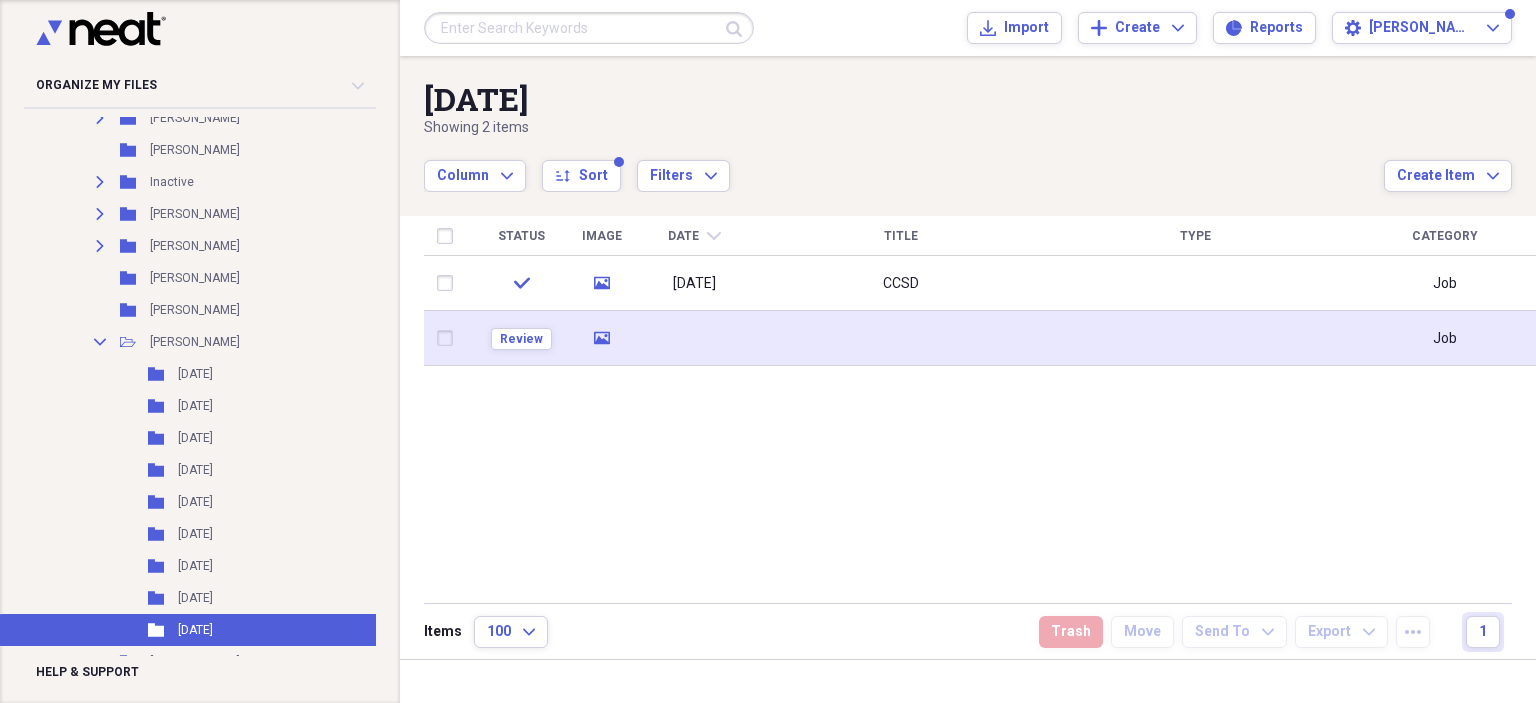 click at bounding box center (901, 338) 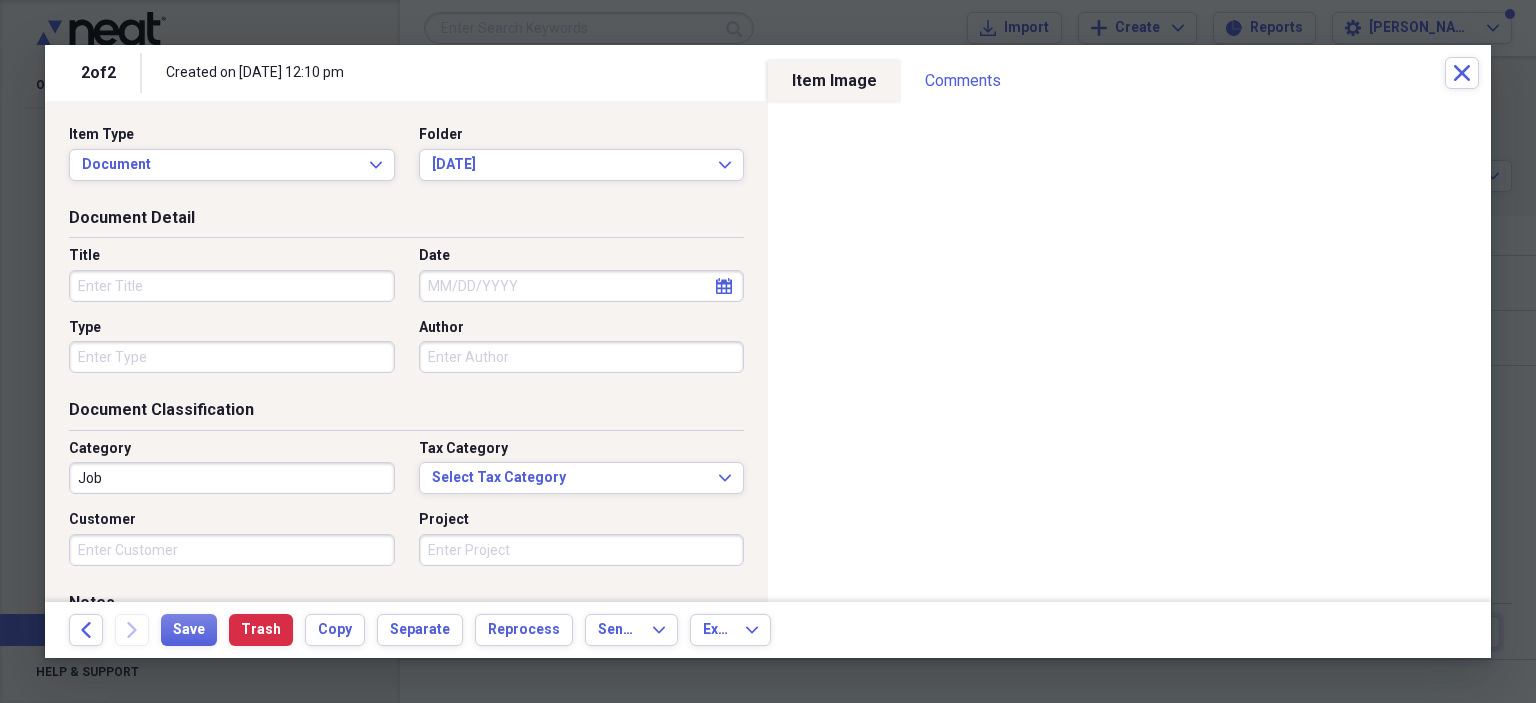 click on "Title" at bounding box center (232, 286) 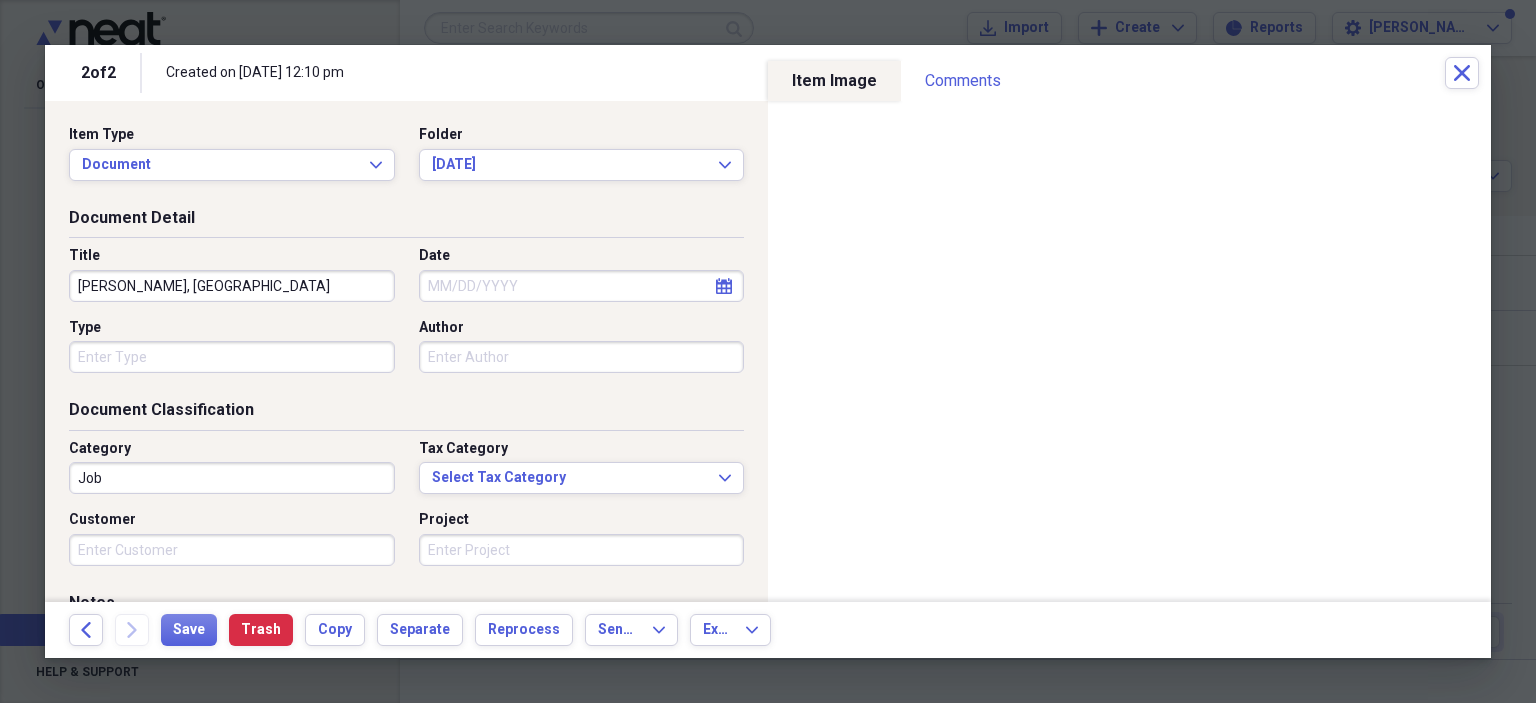 scroll, scrollTop: 2, scrollLeft: 0, axis: vertical 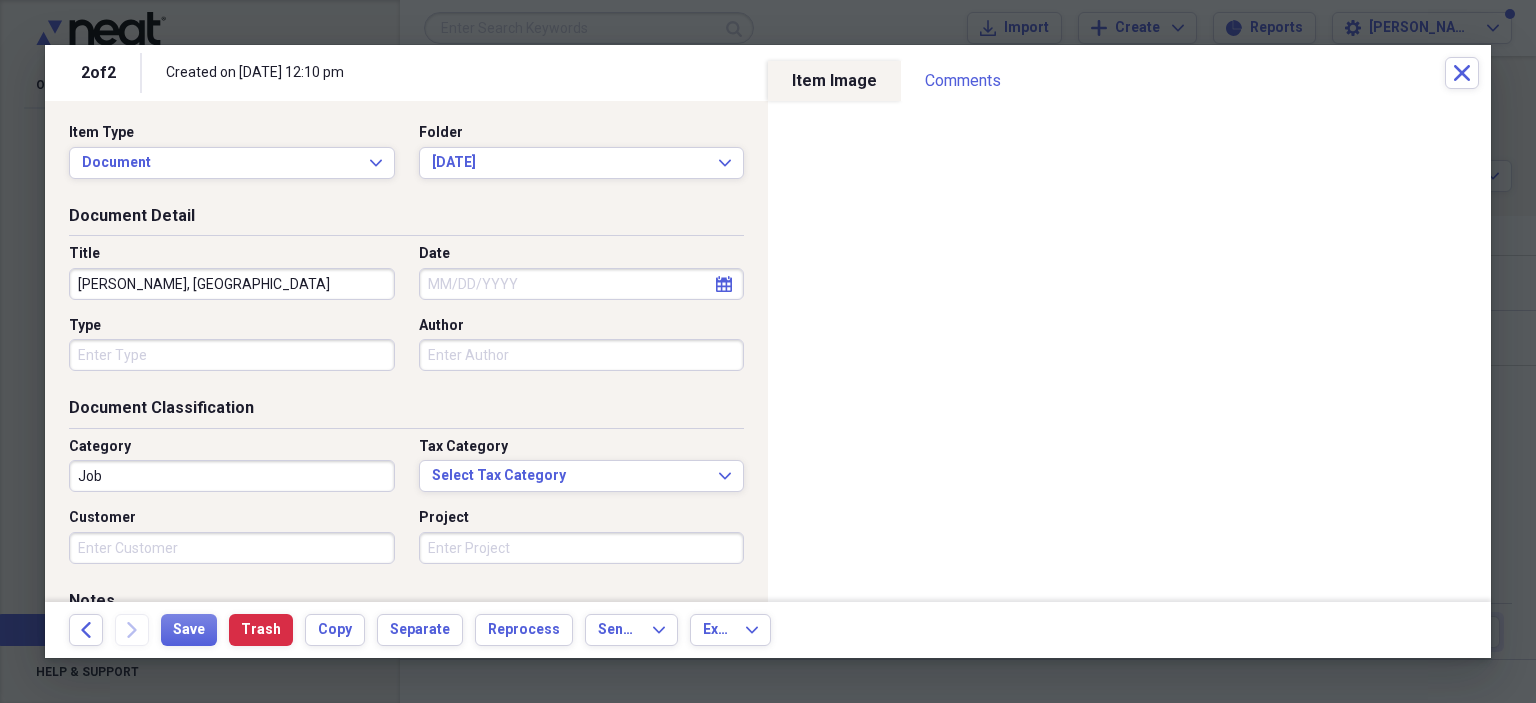 type on "[PERSON_NAME], [GEOGRAPHIC_DATA]" 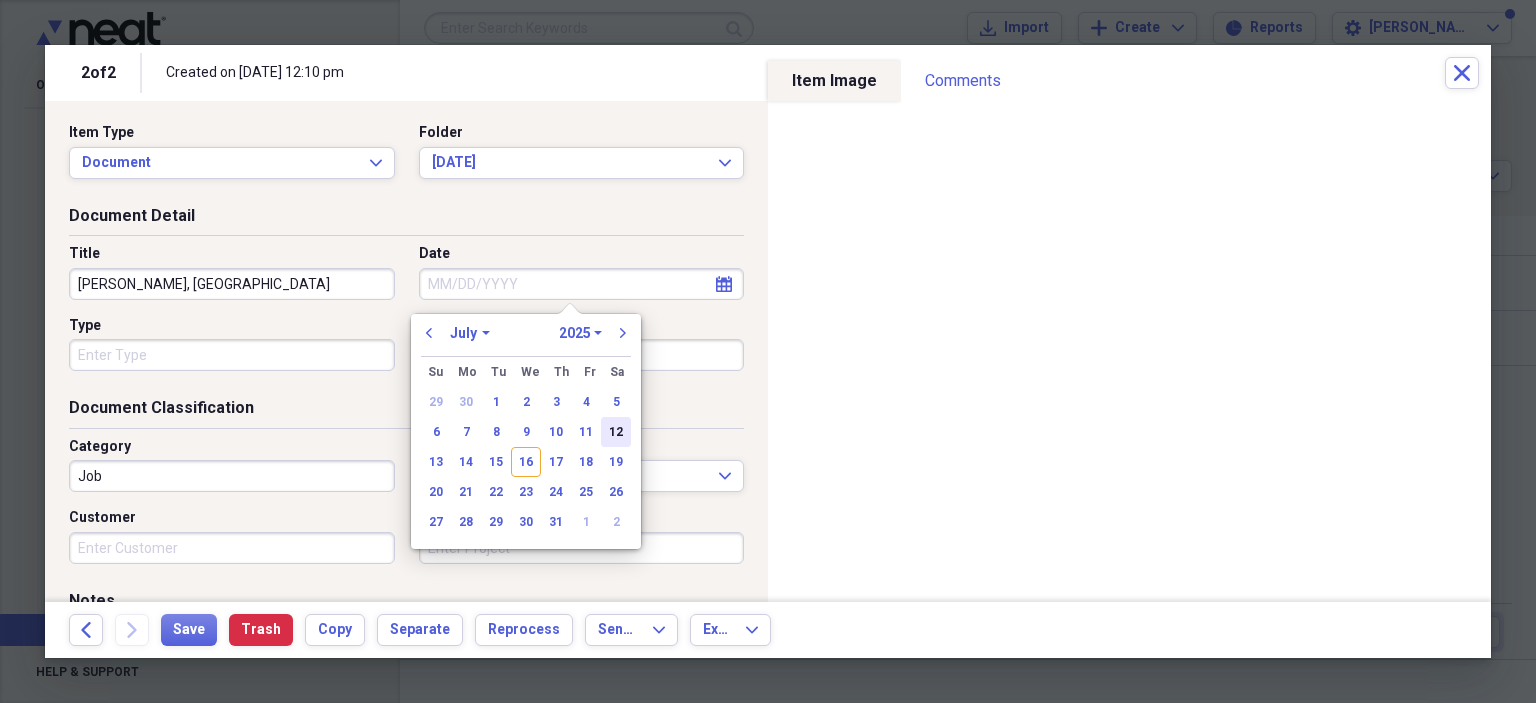 click on "12" at bounding box center (616, 432) 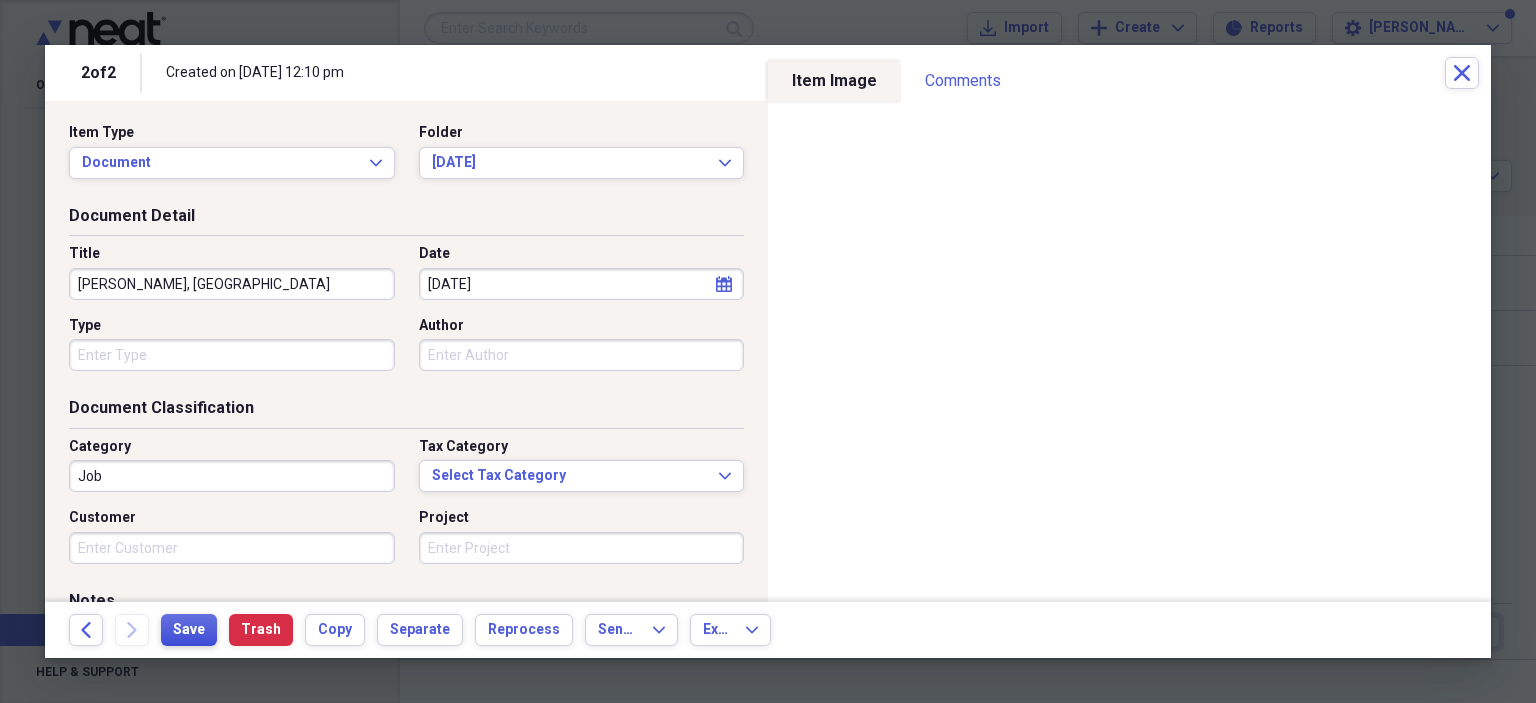 click on "Save" at bounding box center [189, 630] 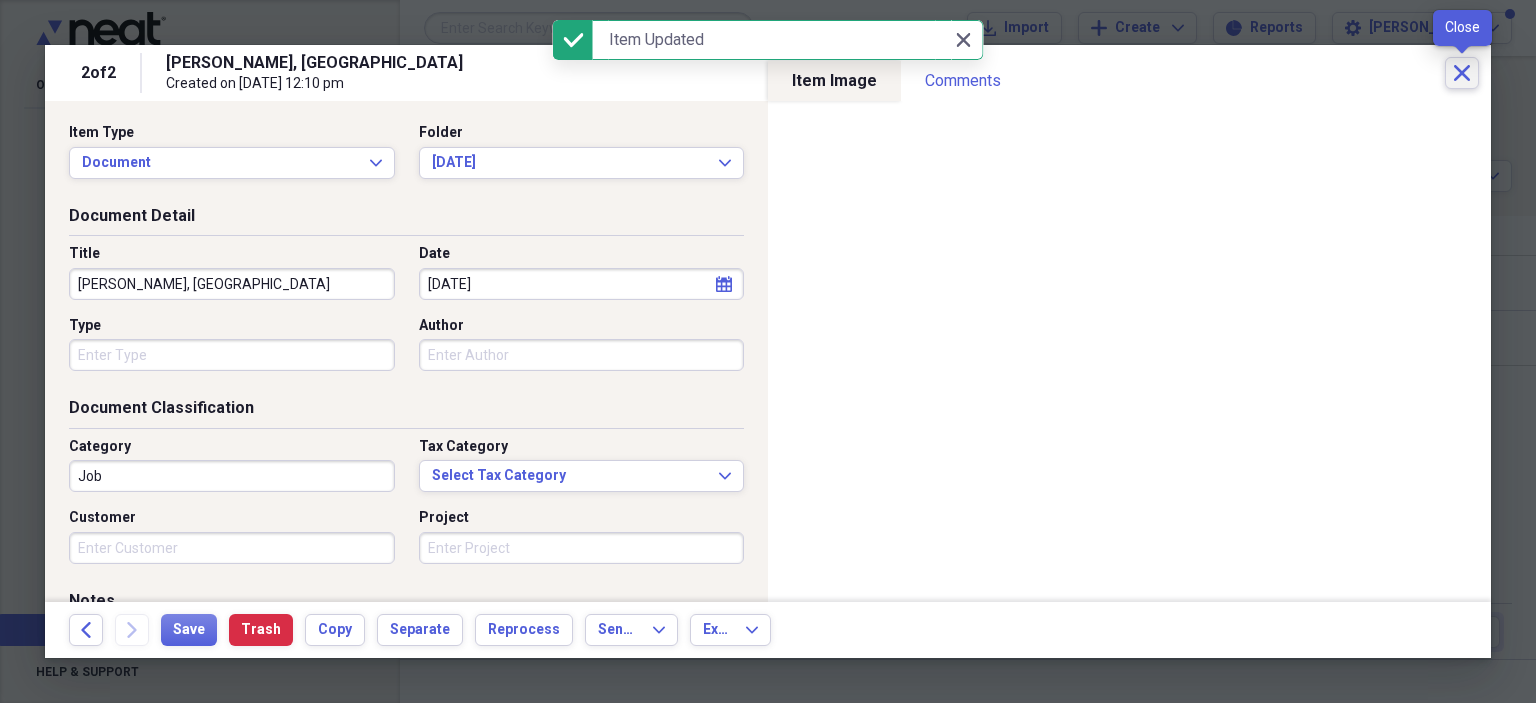 click on "Close" 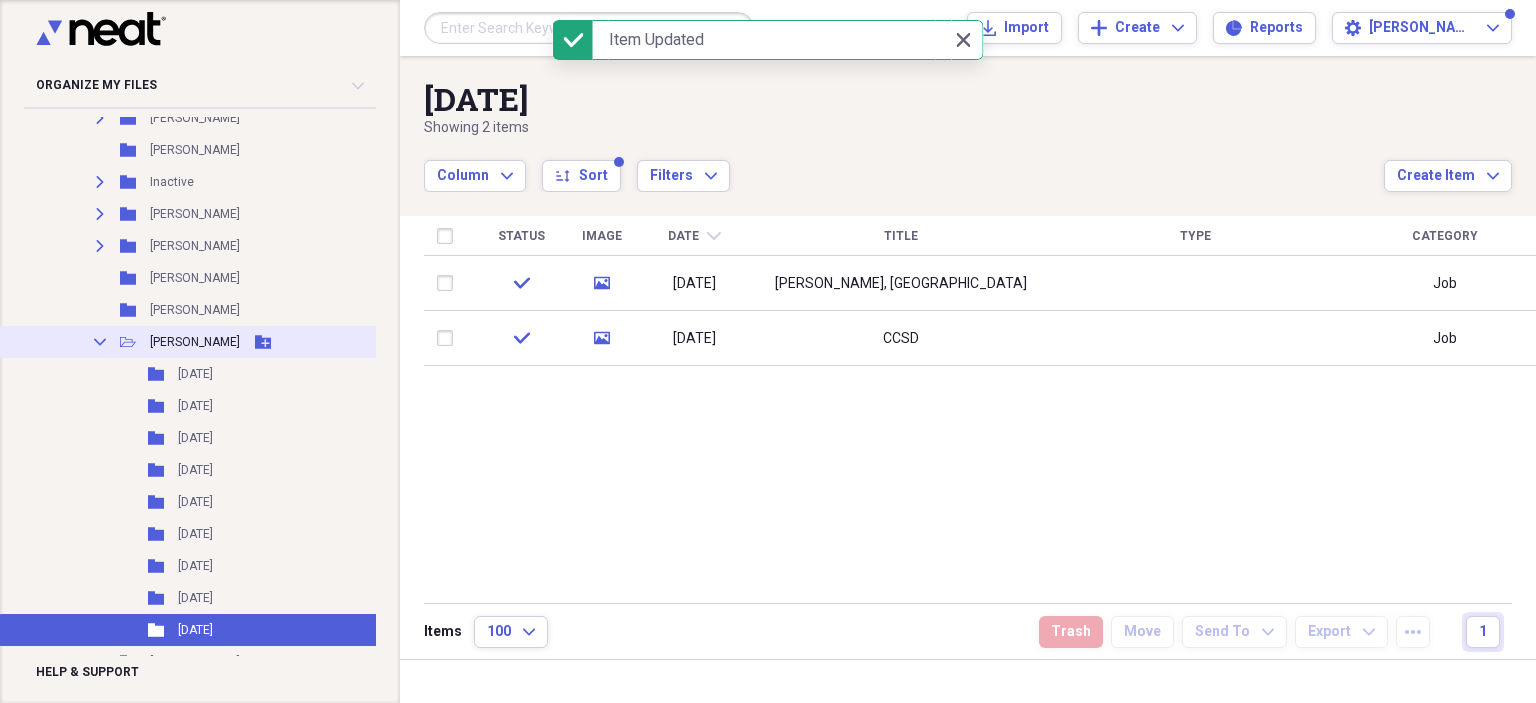 click on "Collapse" 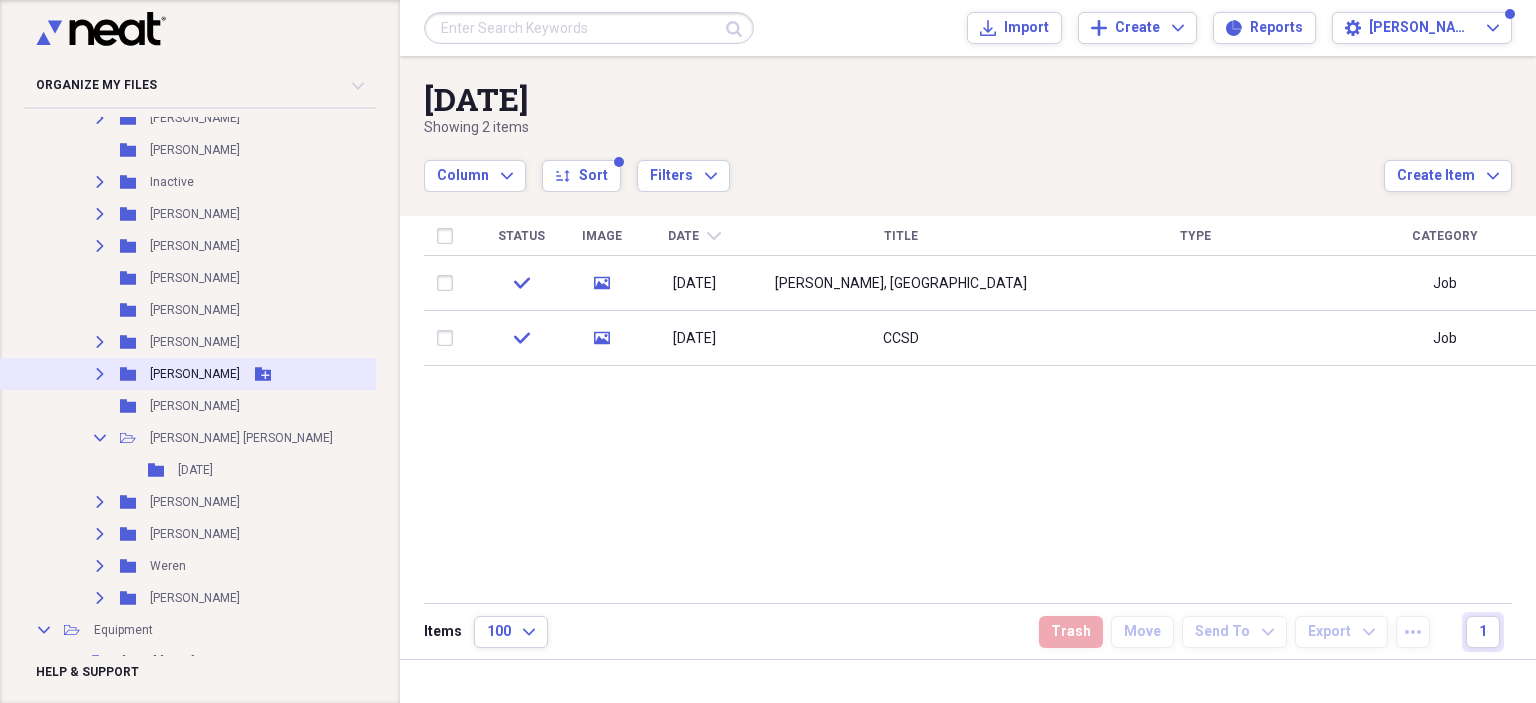 click on "Expand" 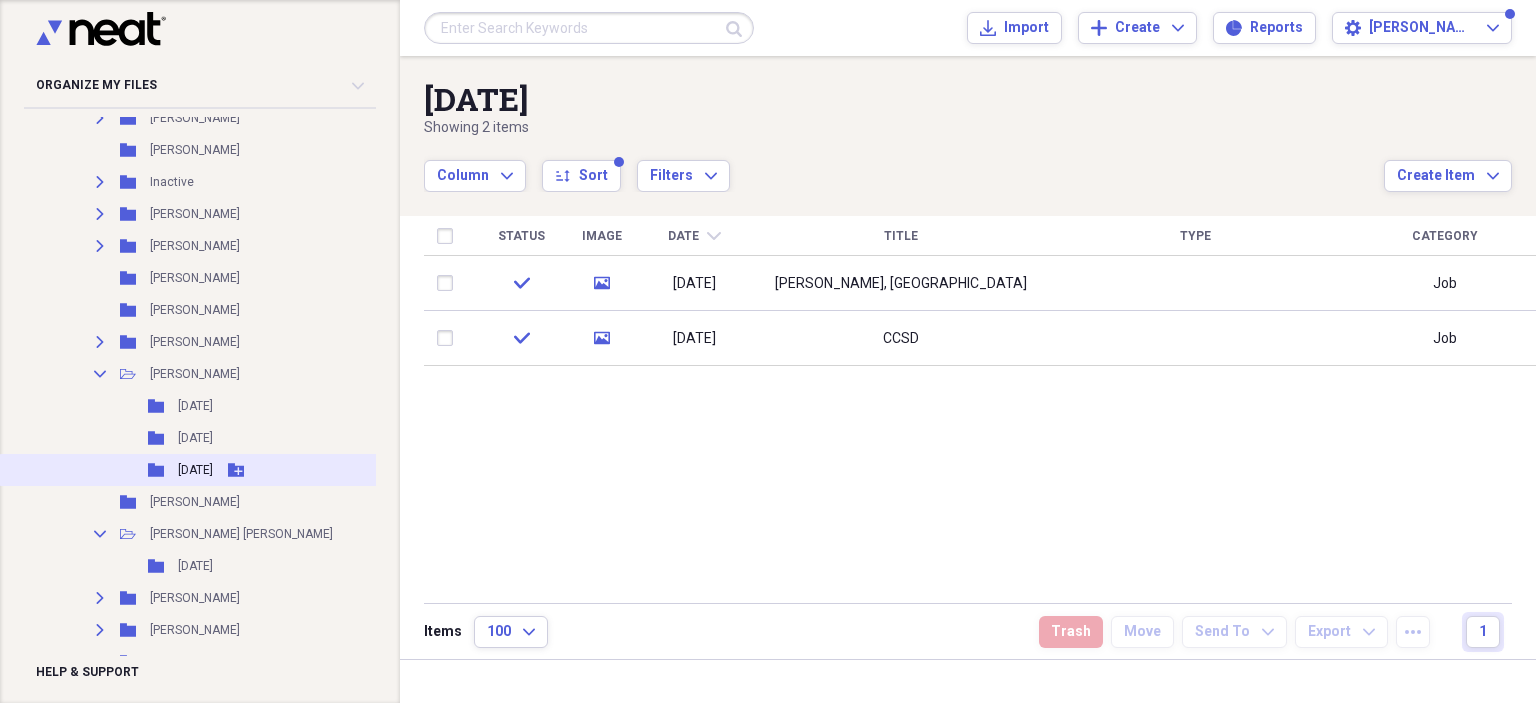 click on "[DATE]" at bounding box center (195, 470) 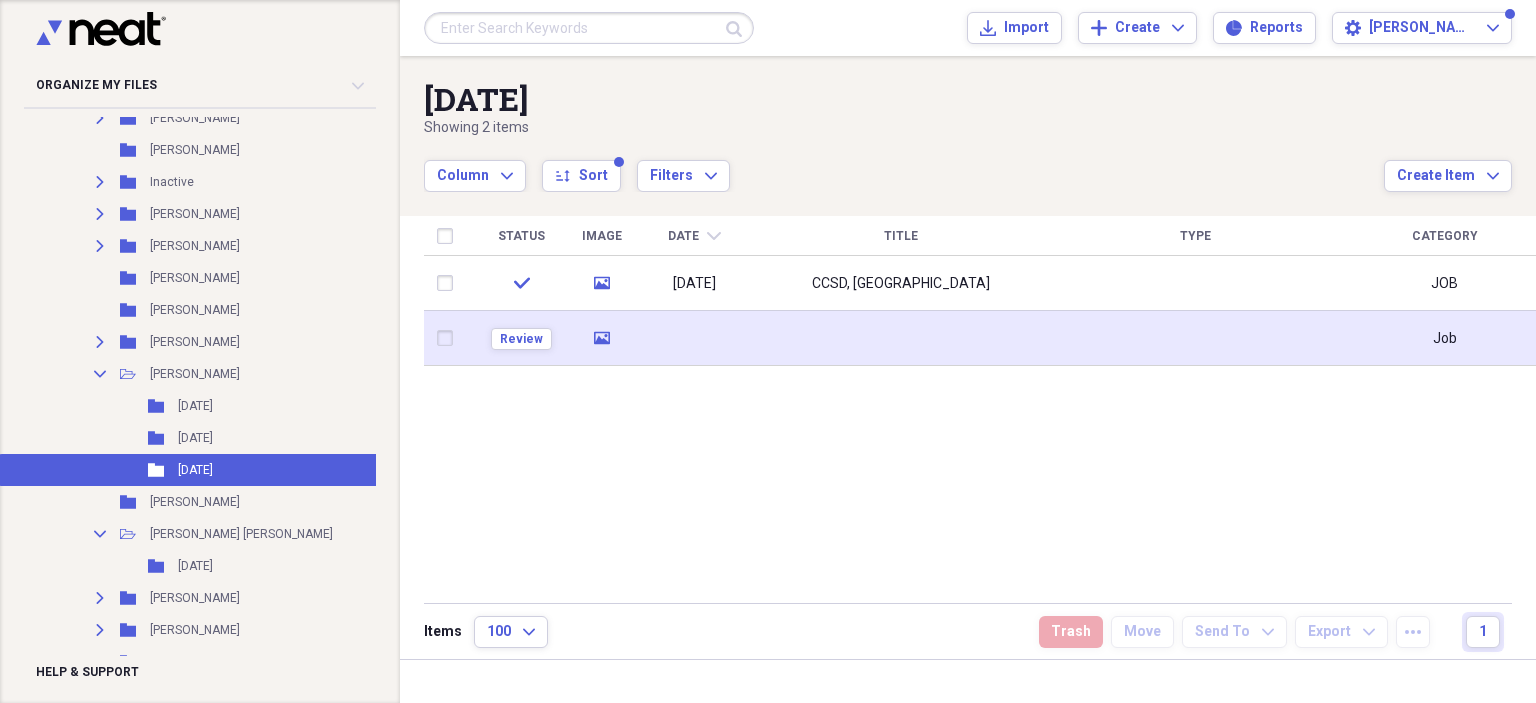 click at bounding box center [901, 338] 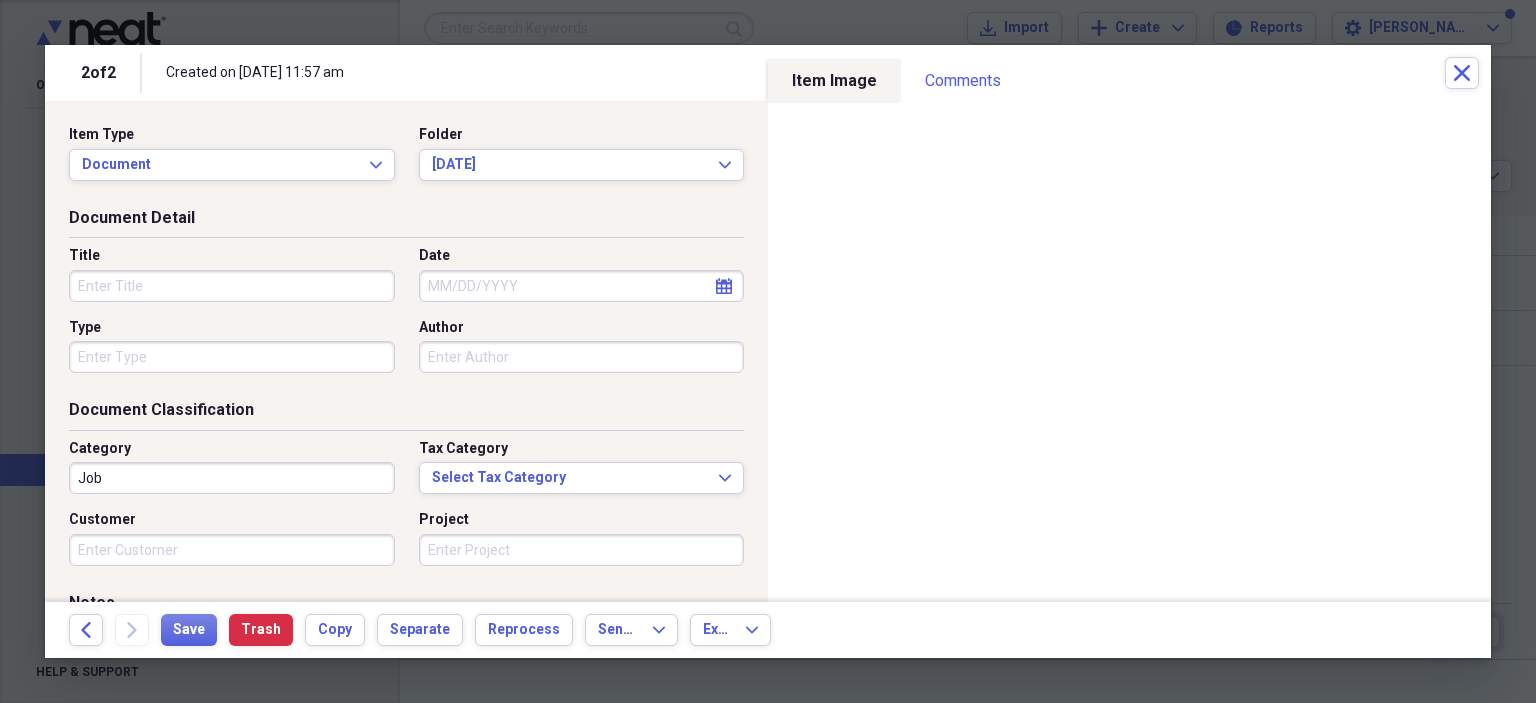 click on "Title" at bounding box center [232, 286] 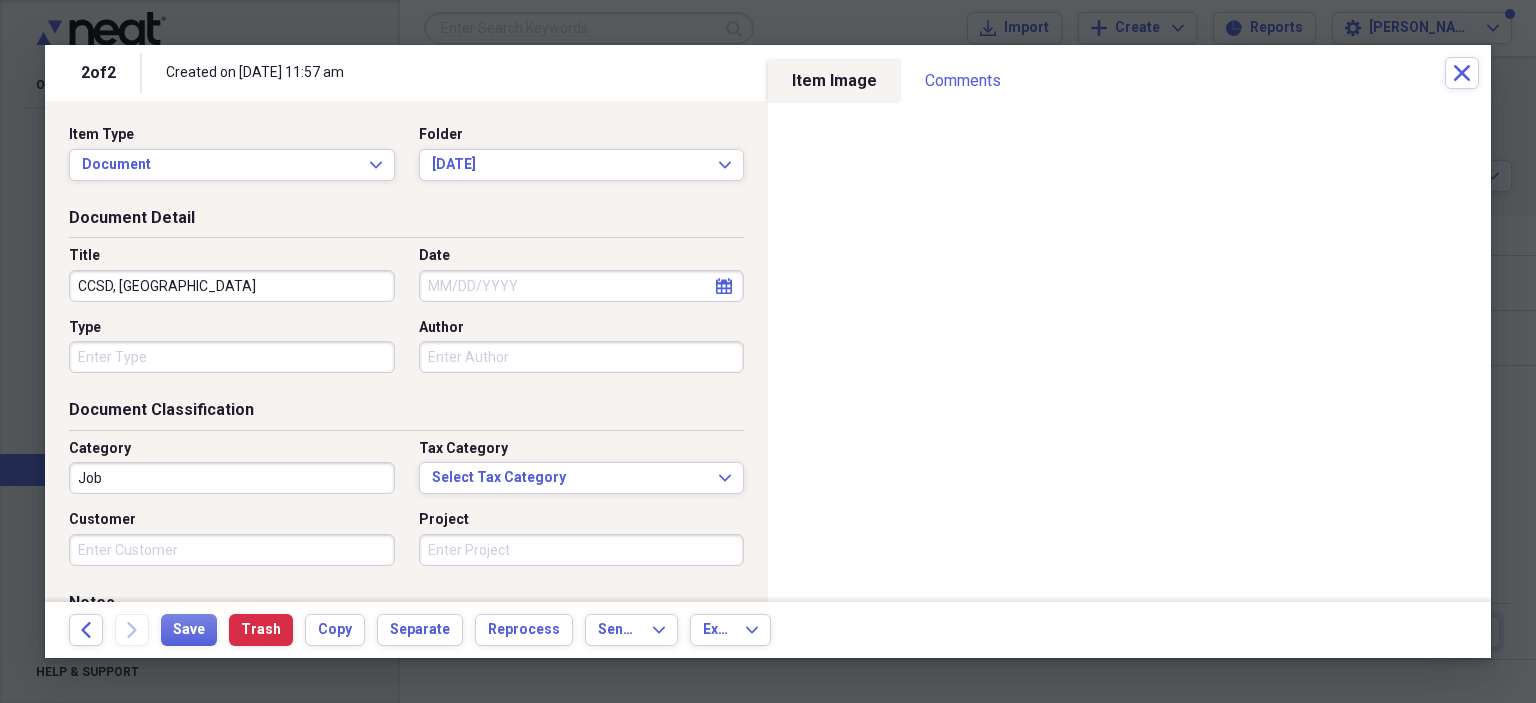 type on "CCSD, [GEOGRAPHIC_DATA]" 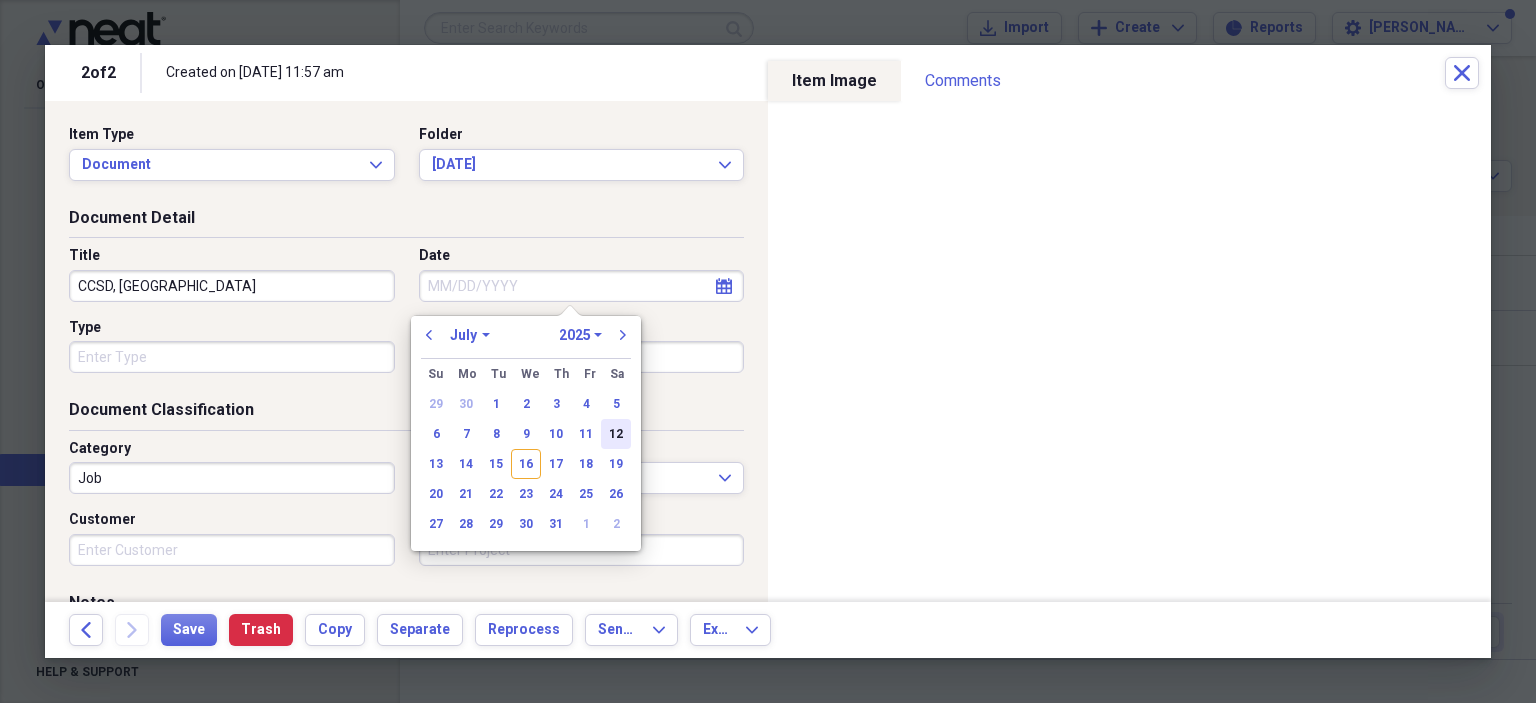 click on "12" at bounding box center [616, 434] 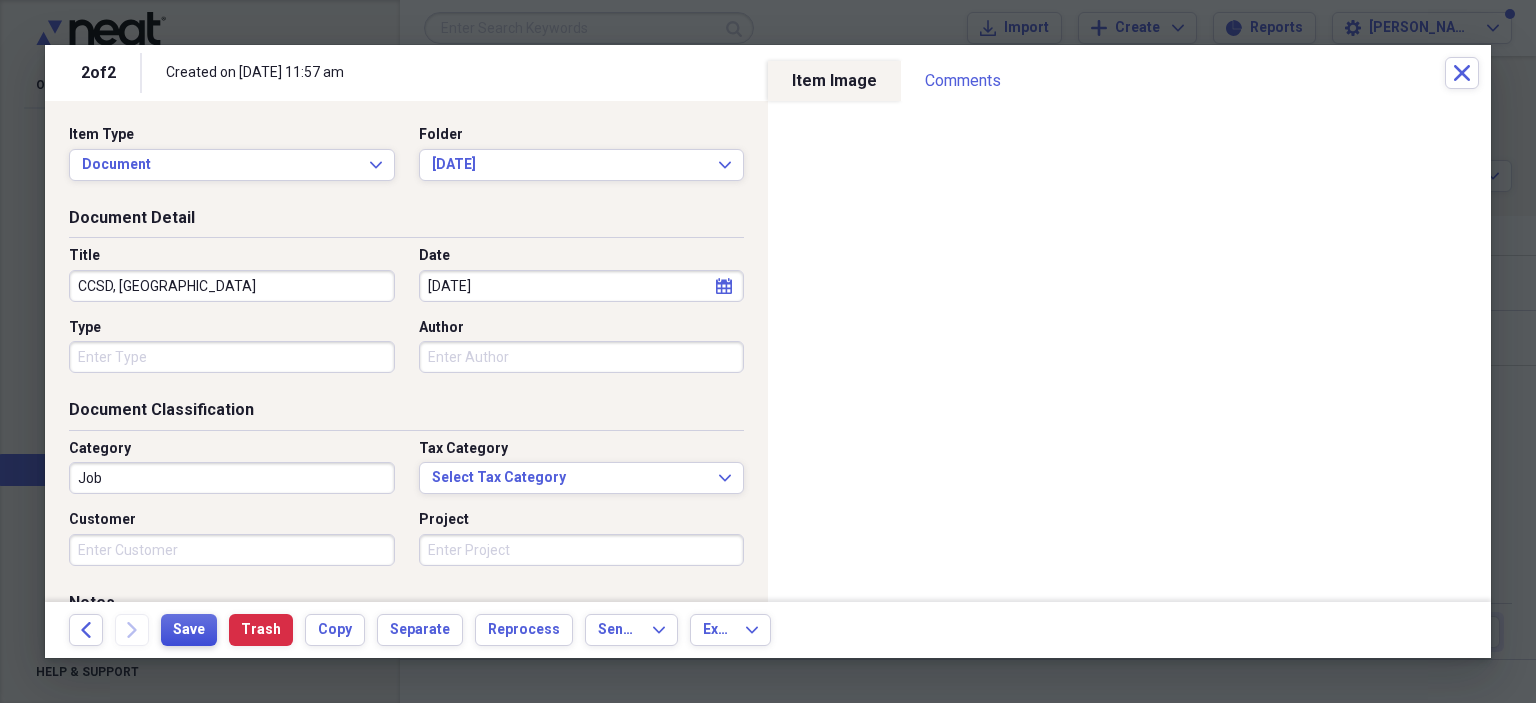 click on "Save" at bounding box center (189, 630) 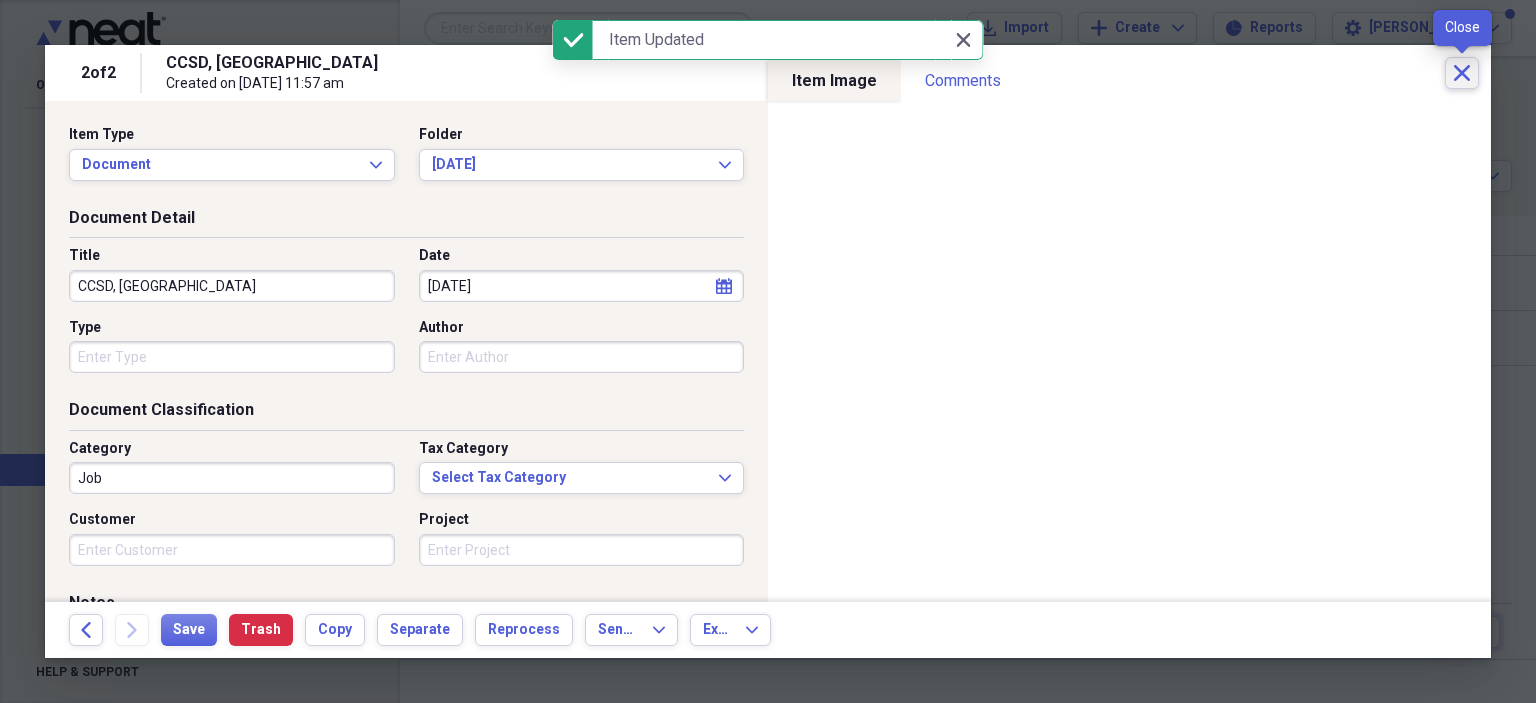 click 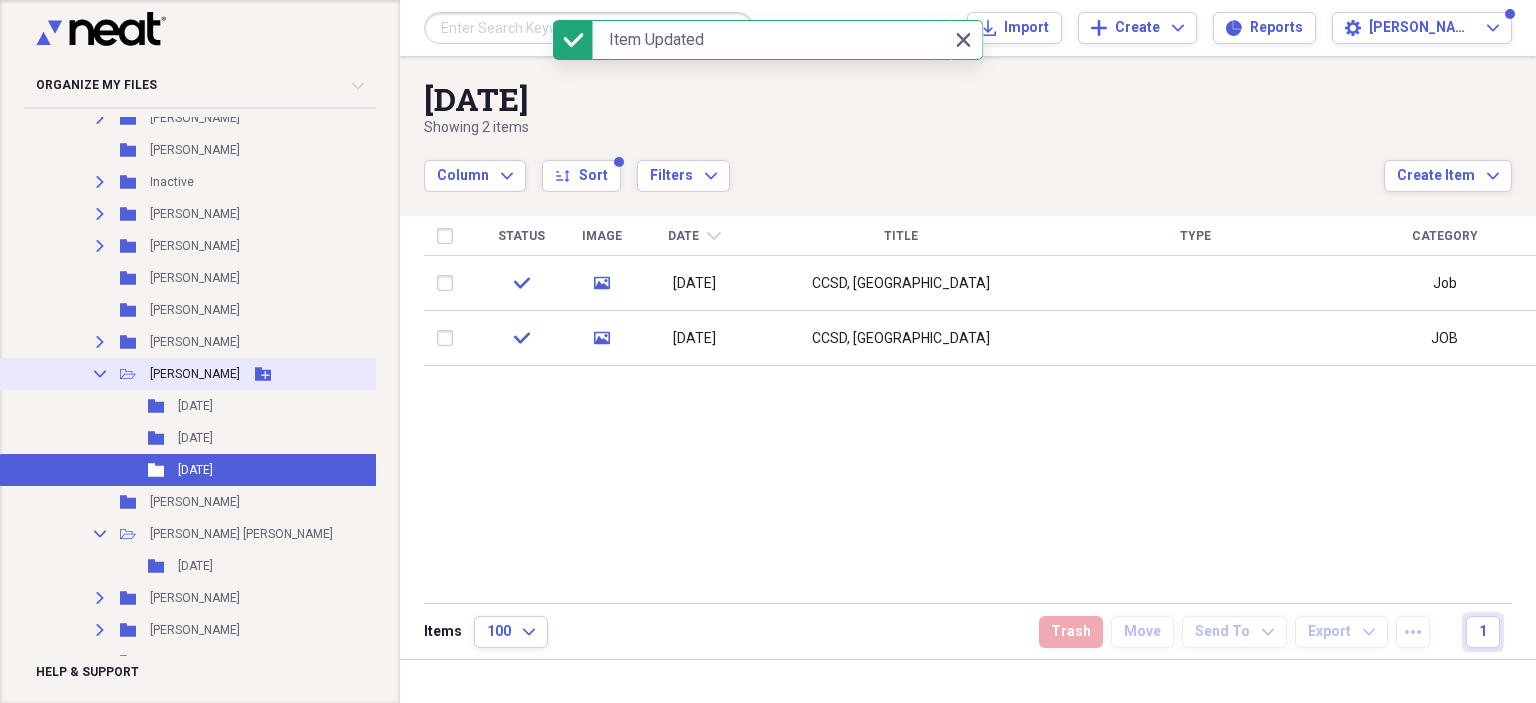 click on "Collapse" at bounding box center (100, 374) 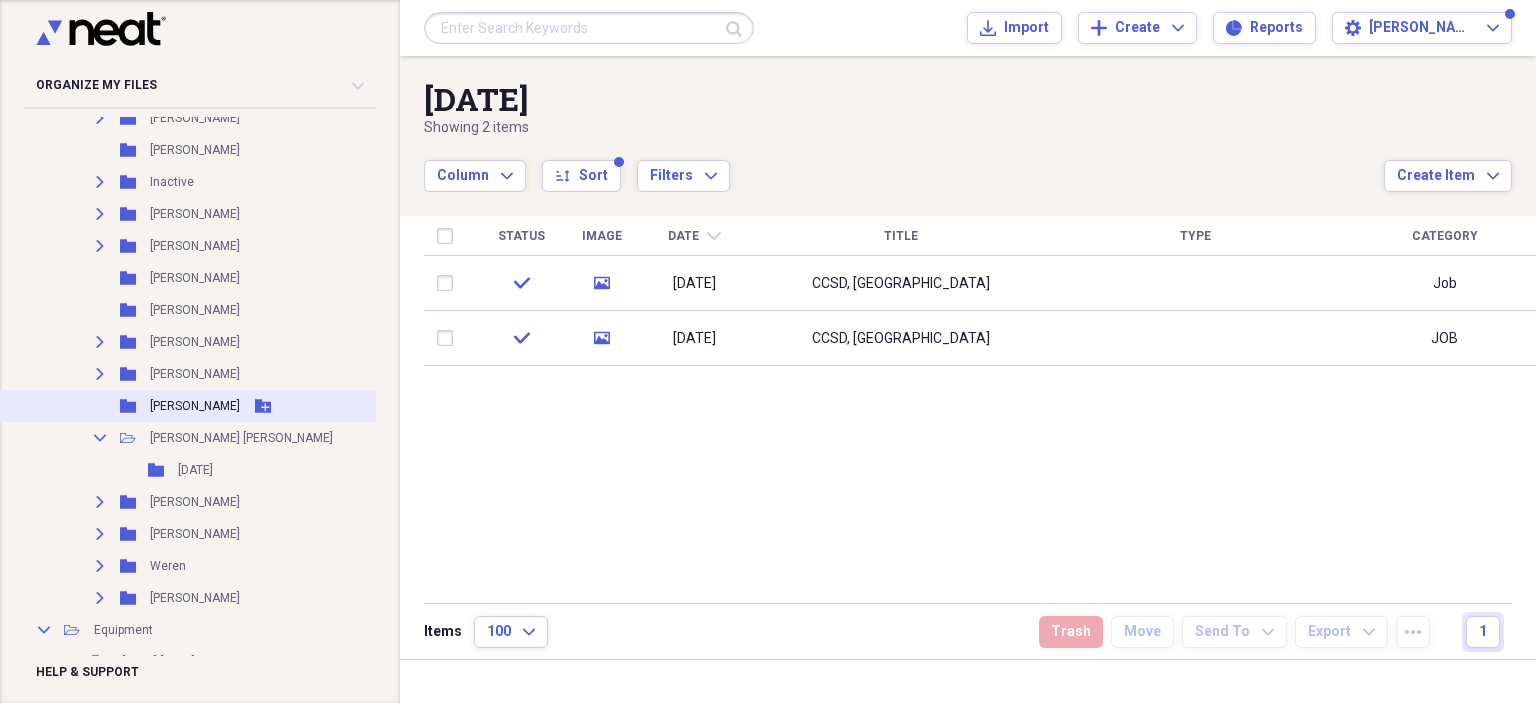 click on "[PERSON_NAME]" at bounding box center (195, 406) 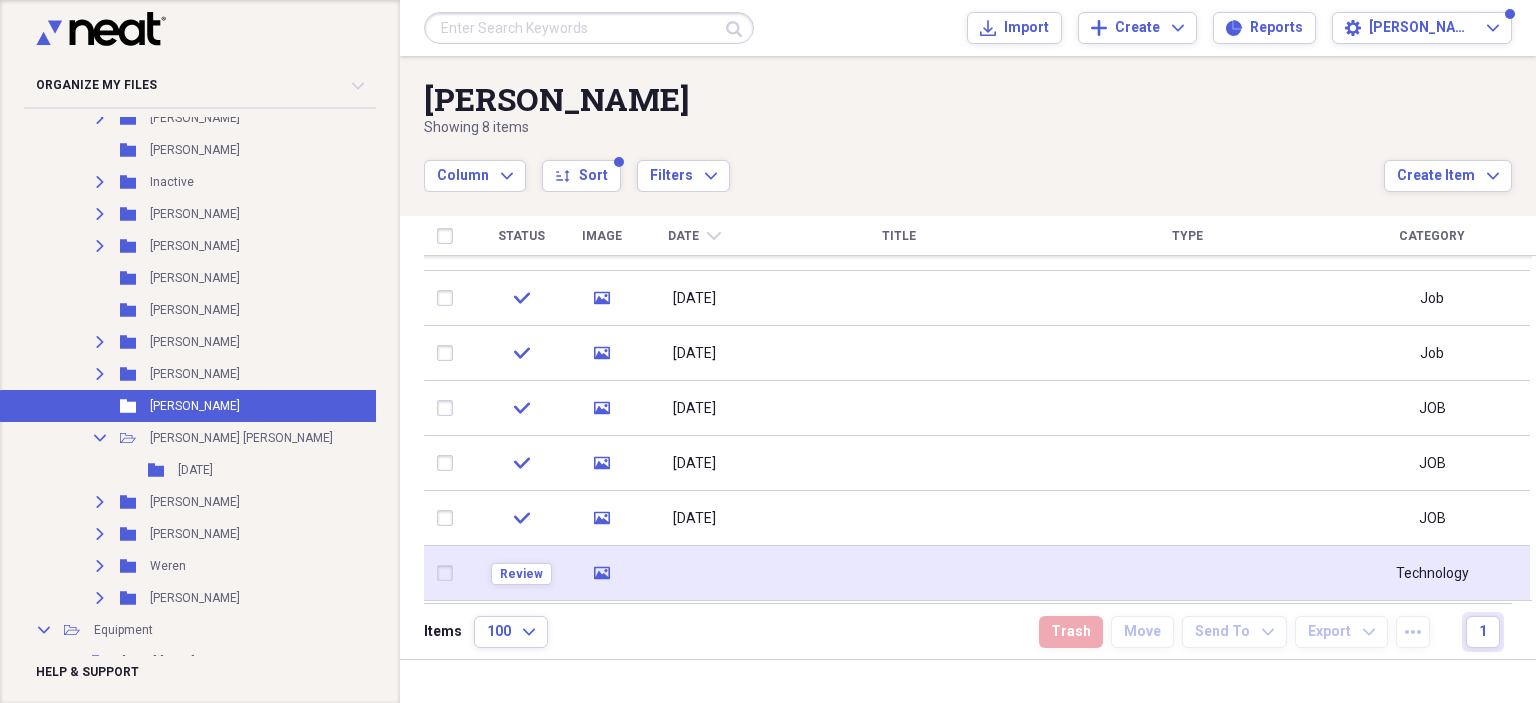 click at bounding box center [898, 573] 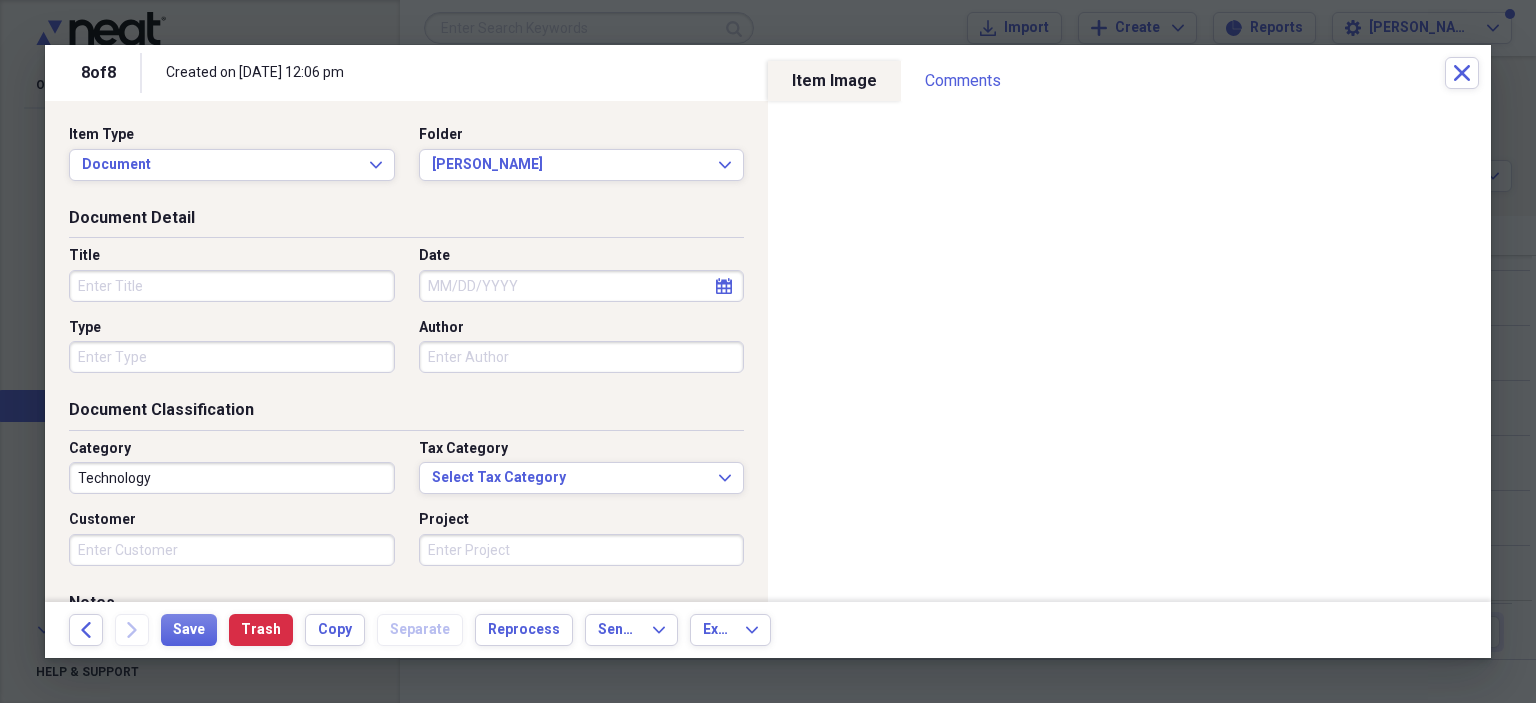 click 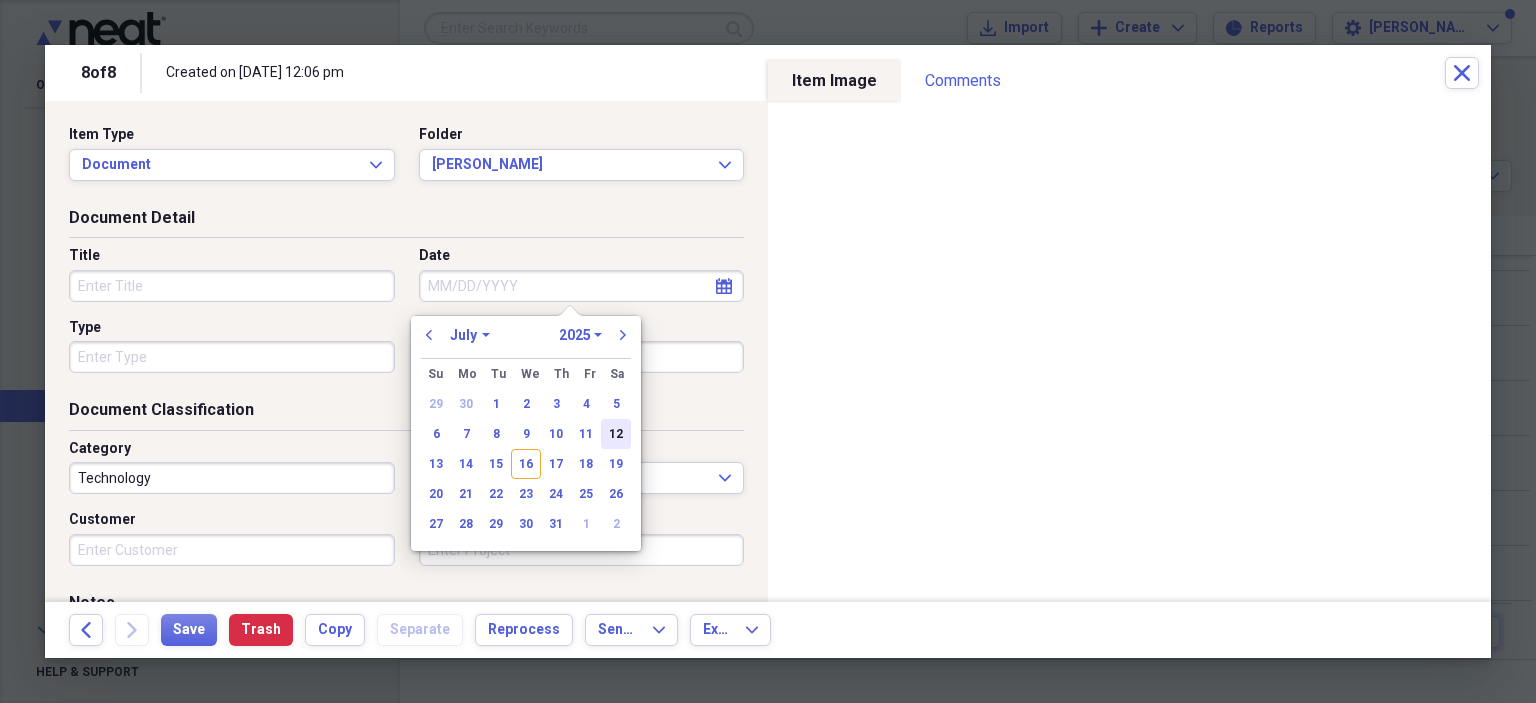 click on "12" at bounding box center [616, 434] 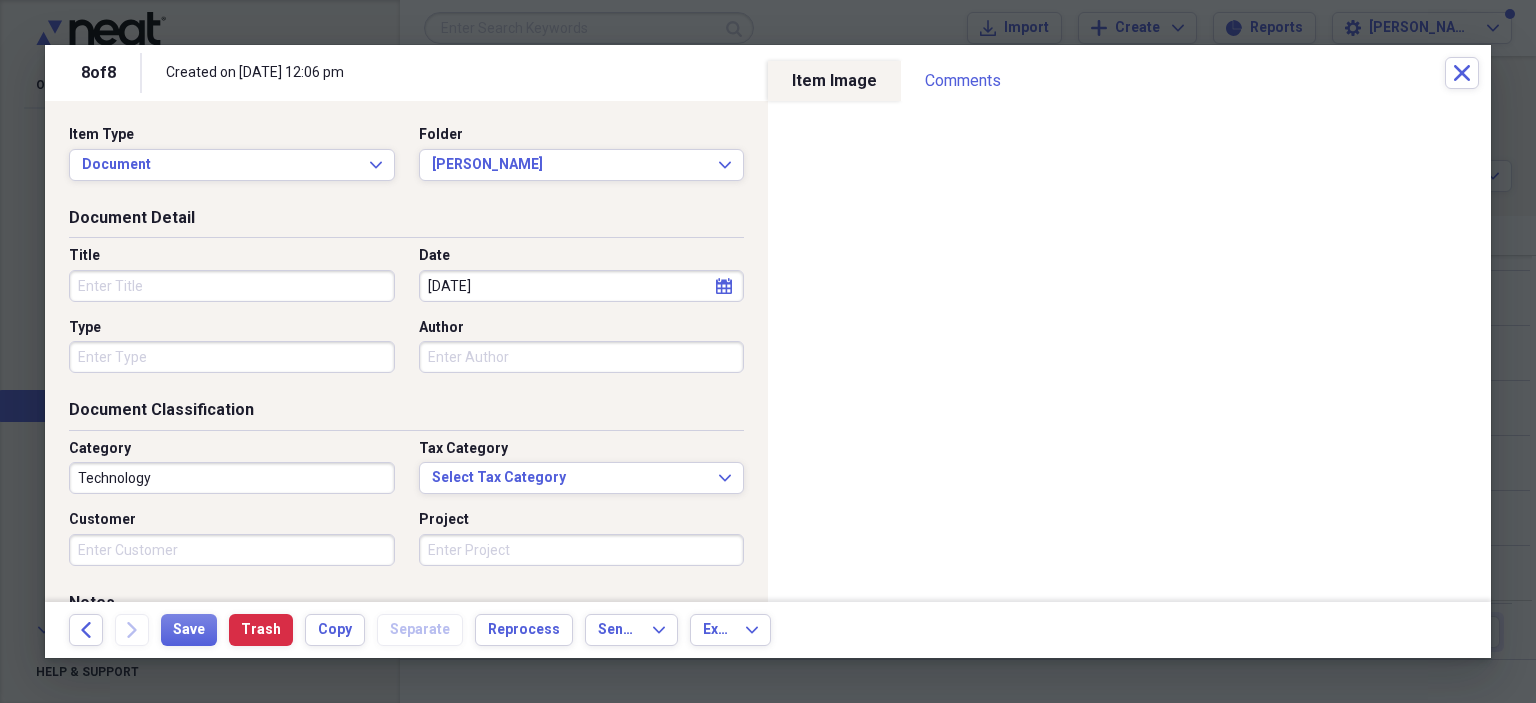 click on "Technology" at bounding box center [232, 478] 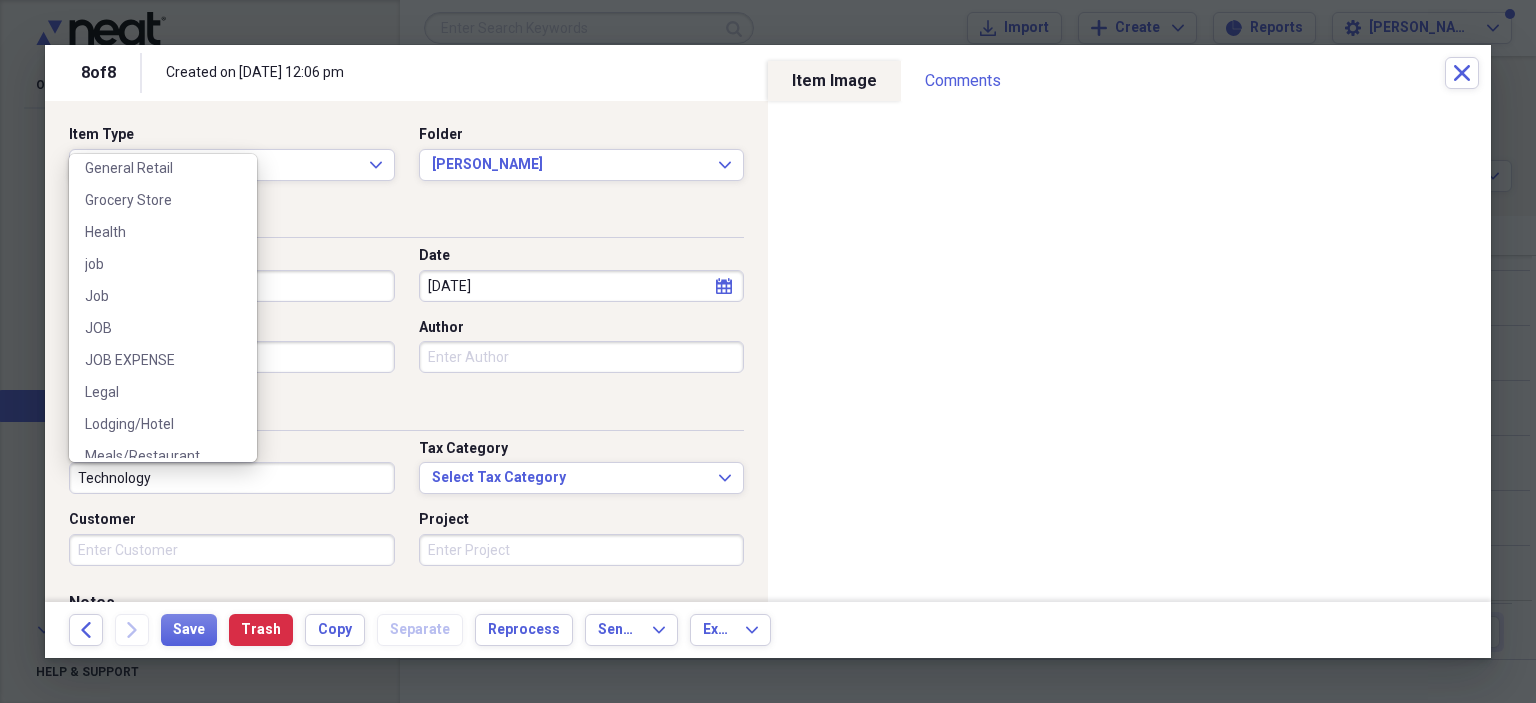 scroll, scrollTop: 399, scrollLeft: 0, axis: vertical 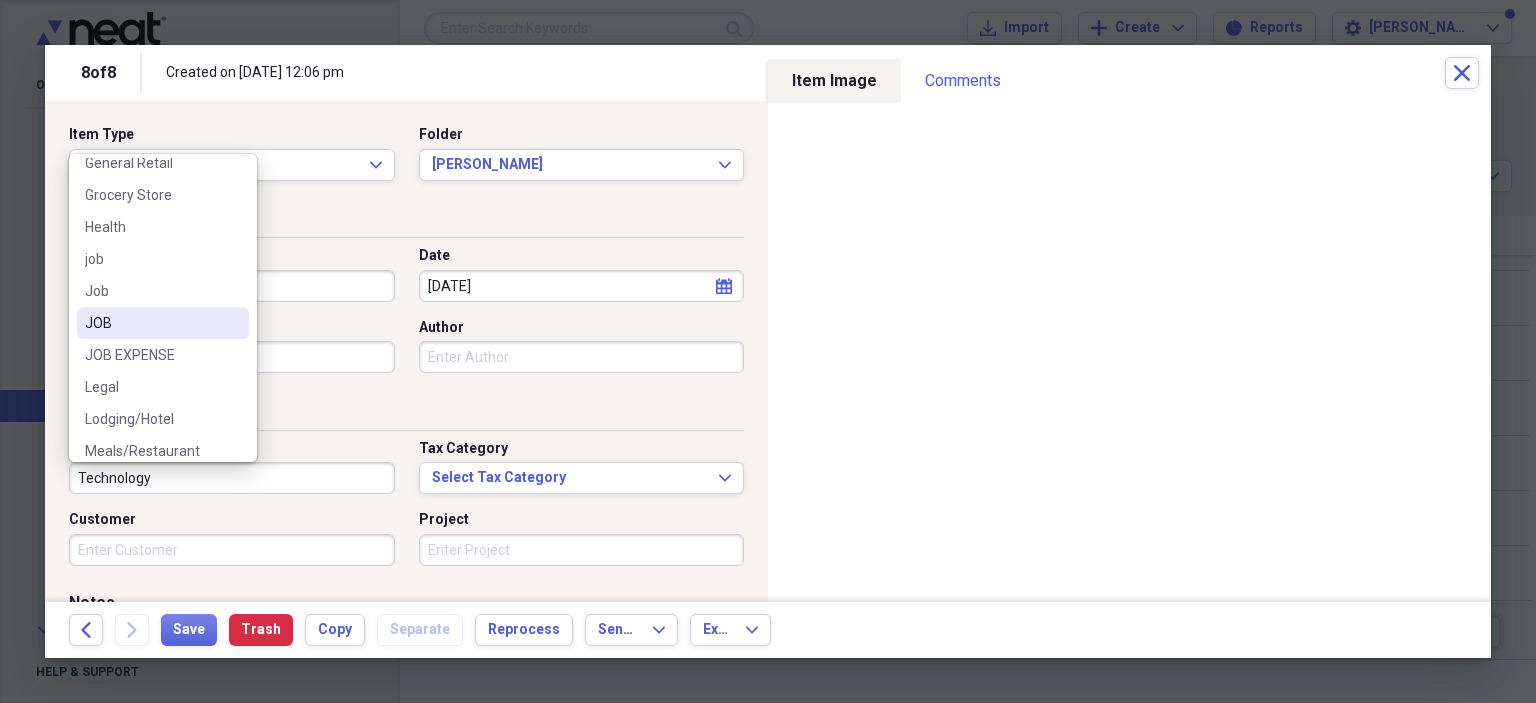 click on "JOB" at bounding box center [151, 323] 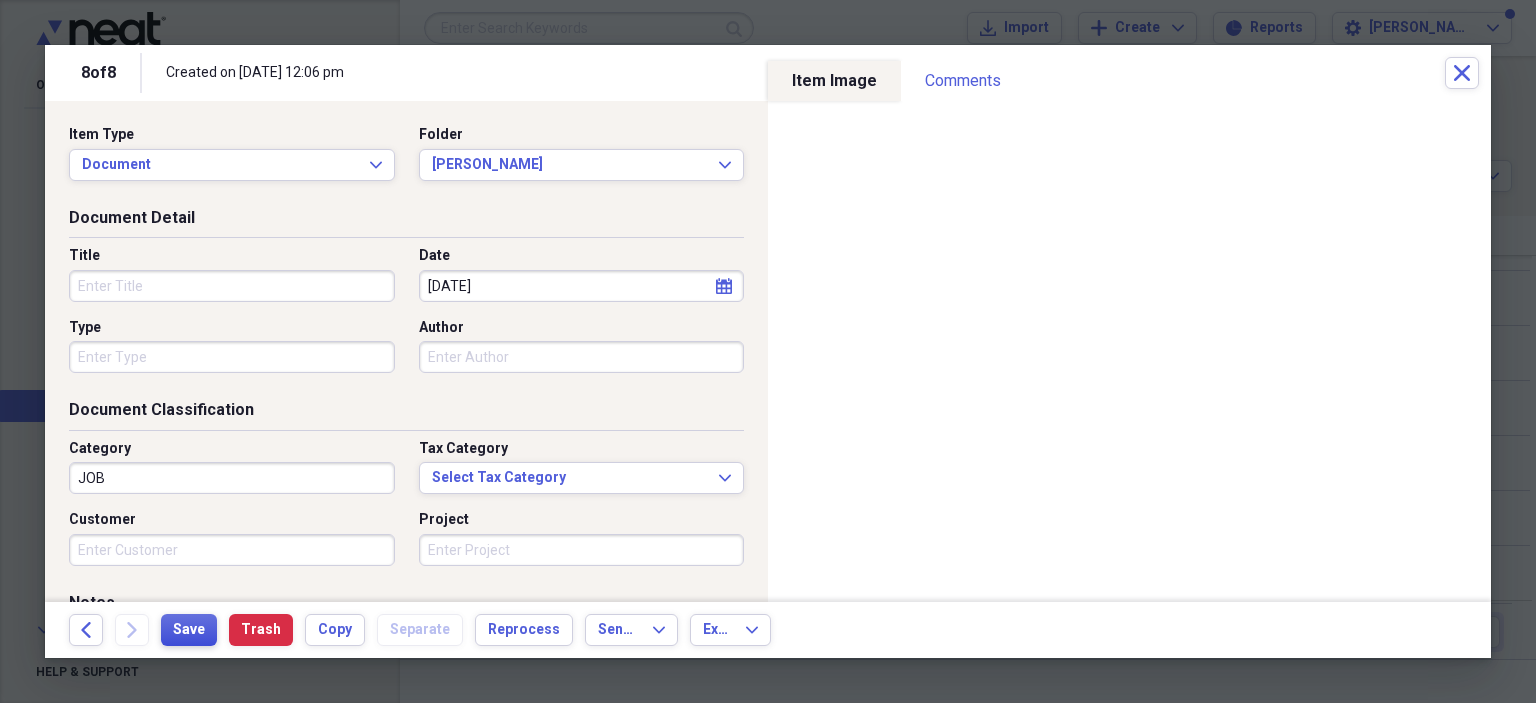 click on "Save" at bounding box center (189, 630) 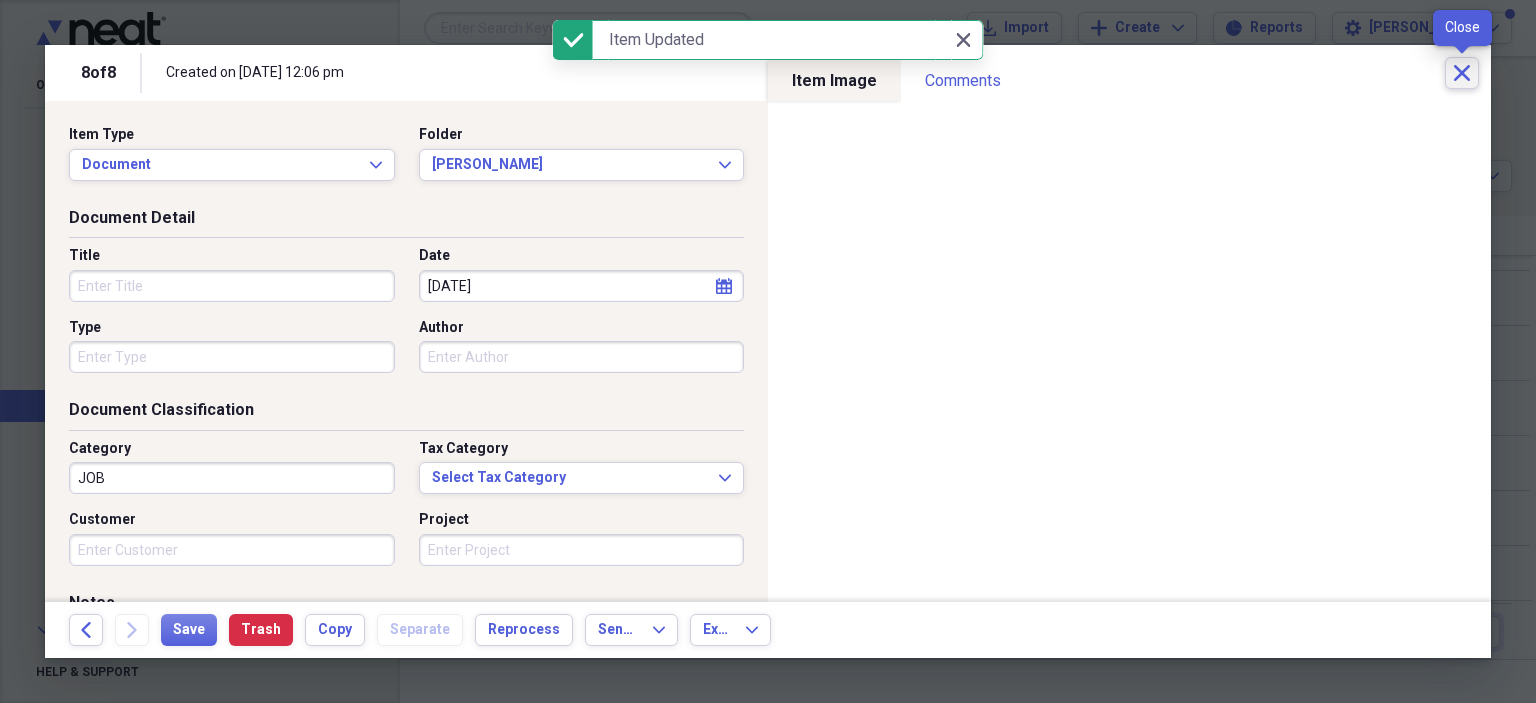 click on "Close" 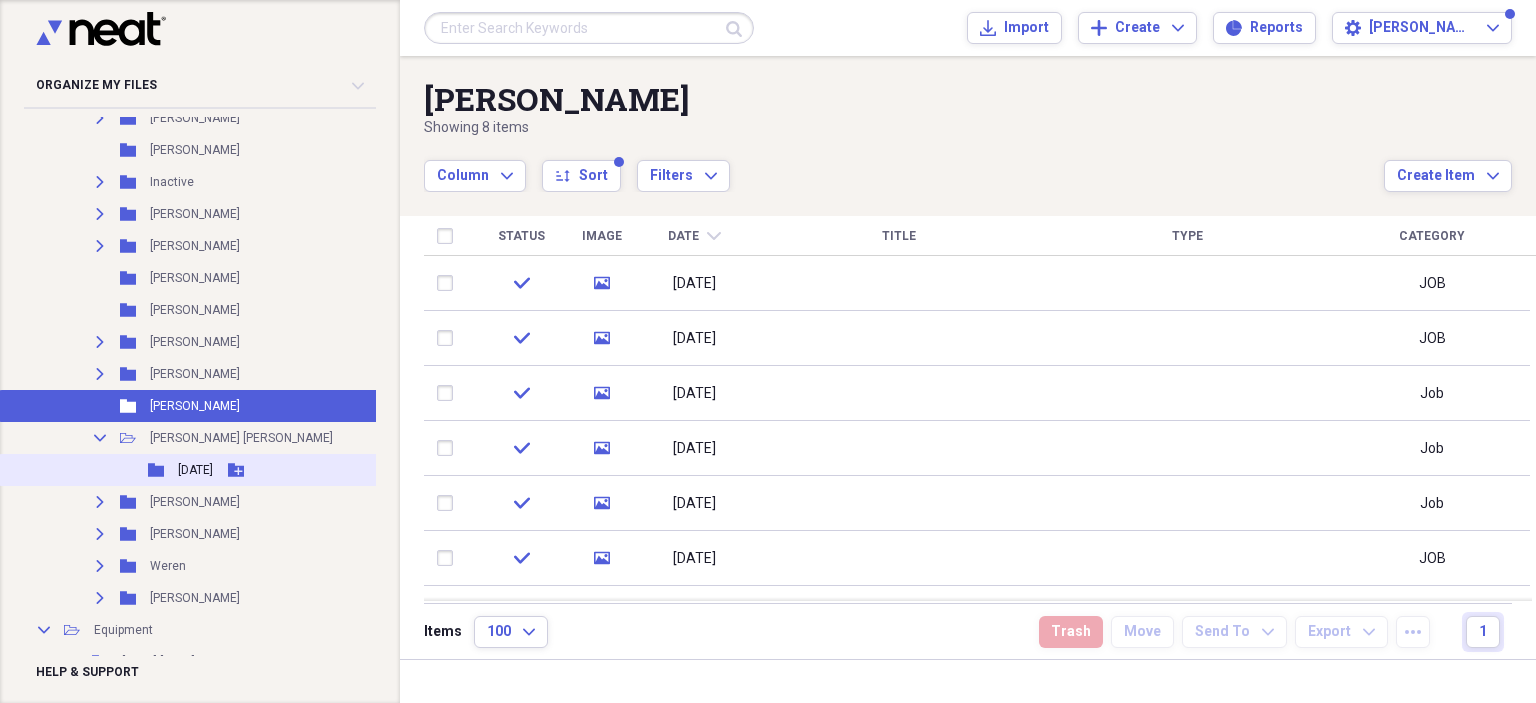 click on "[DATE]" at bounding box center (195, 470) 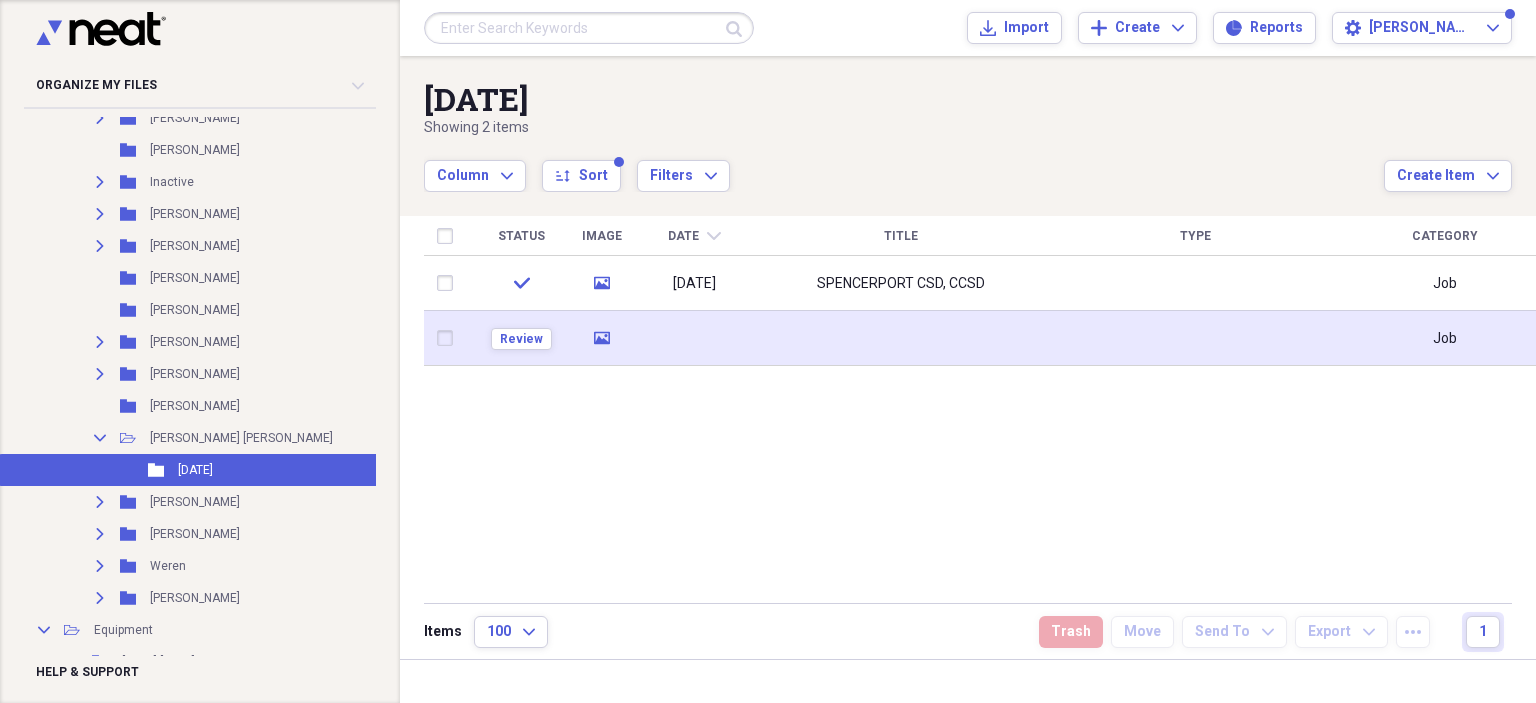 click at bounding box center [901, 338] 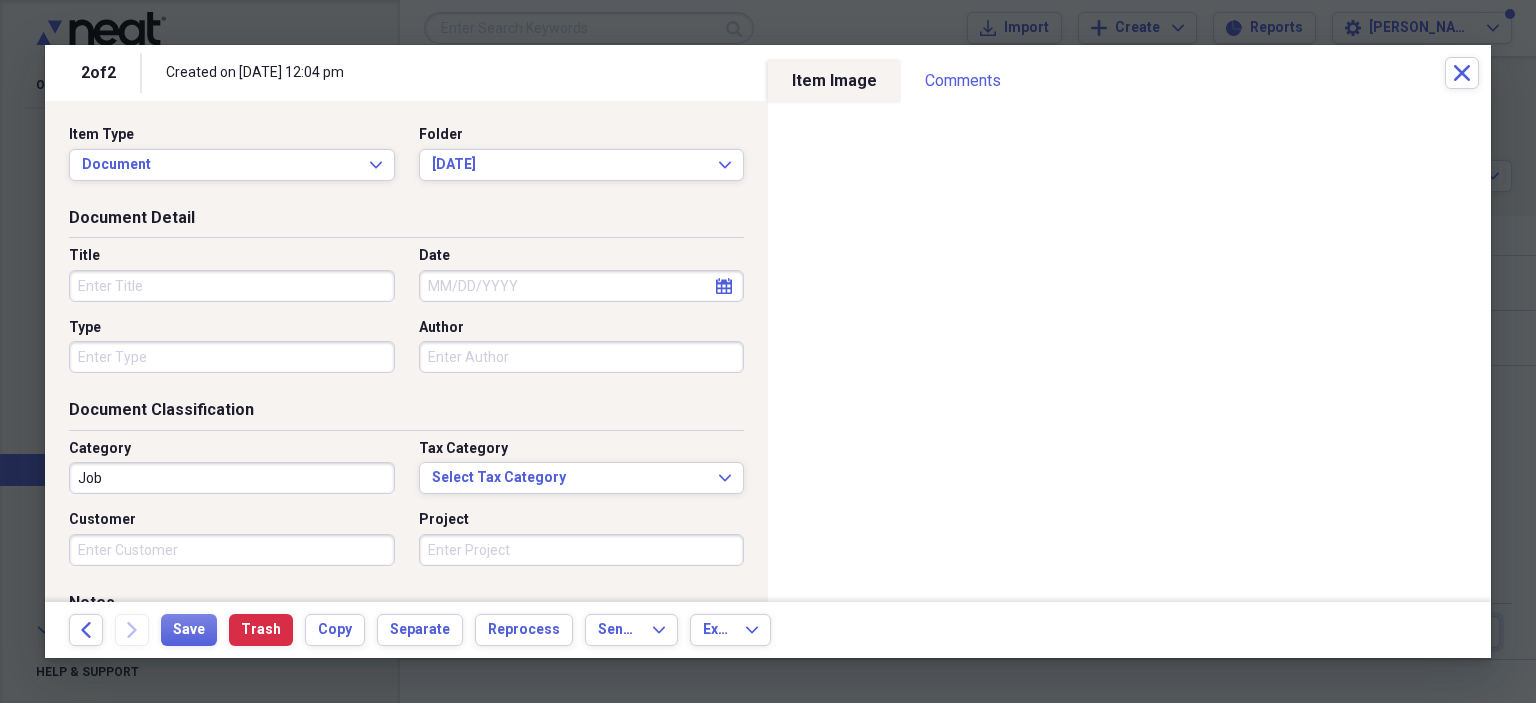click on "Title" at bounding box center [232, 286] 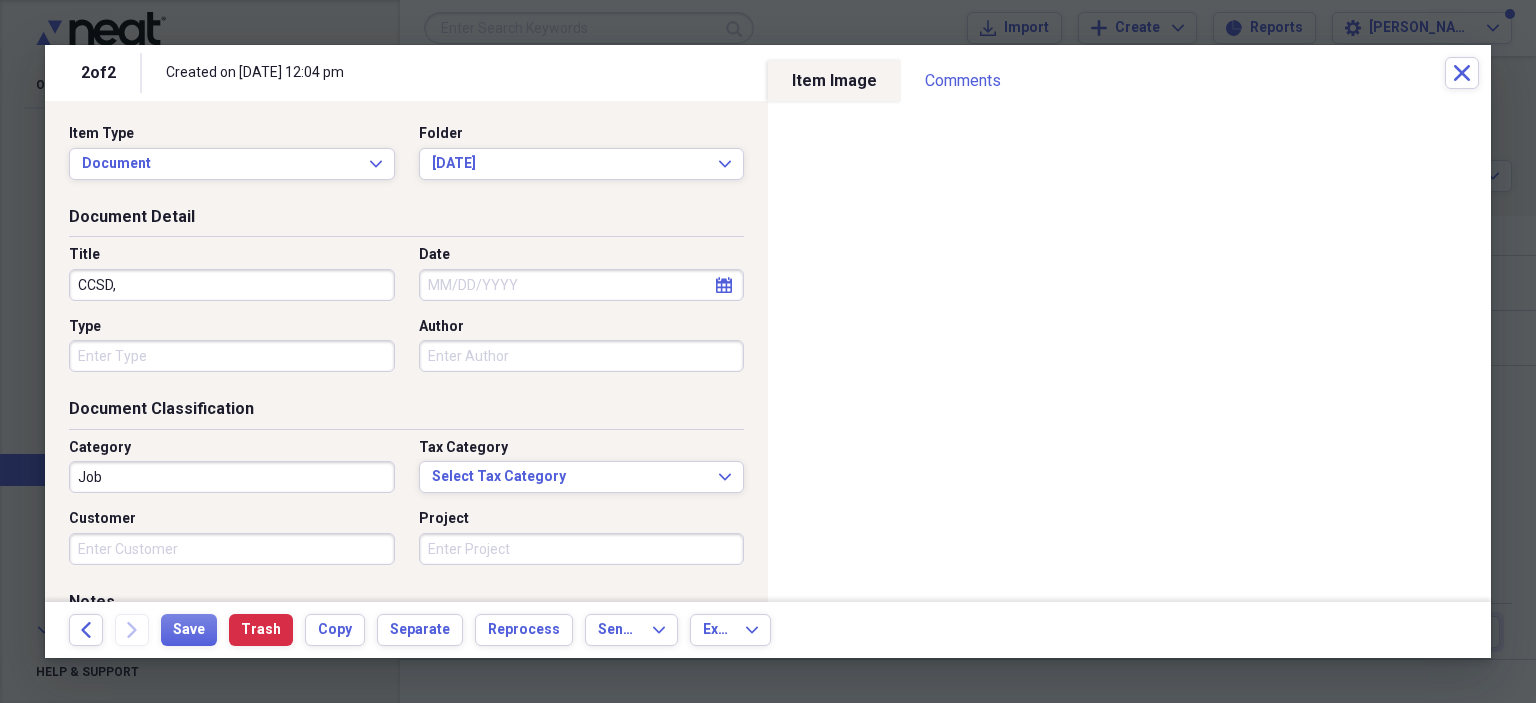 scroll, scrollTop: 0, scrollLeft: 0, axis: both 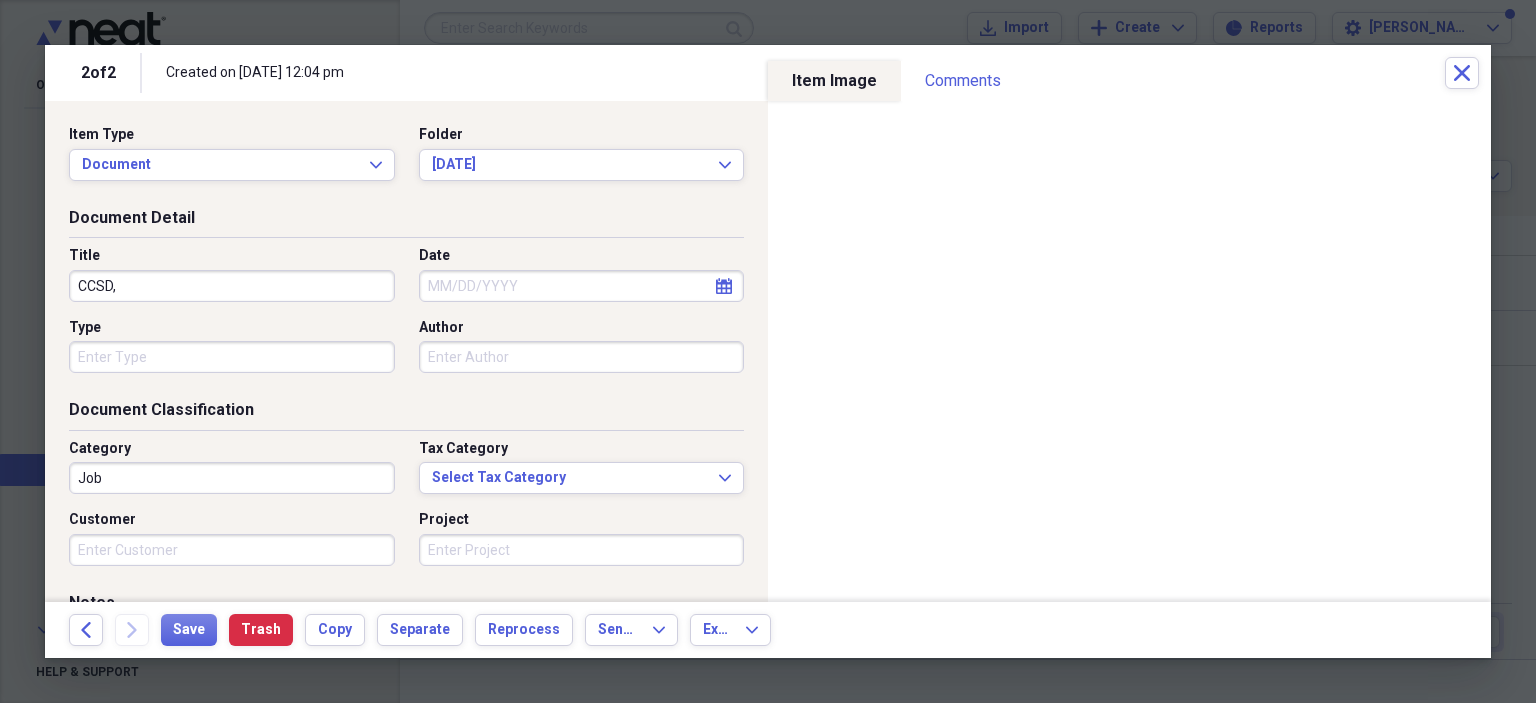 type on "CCSD," 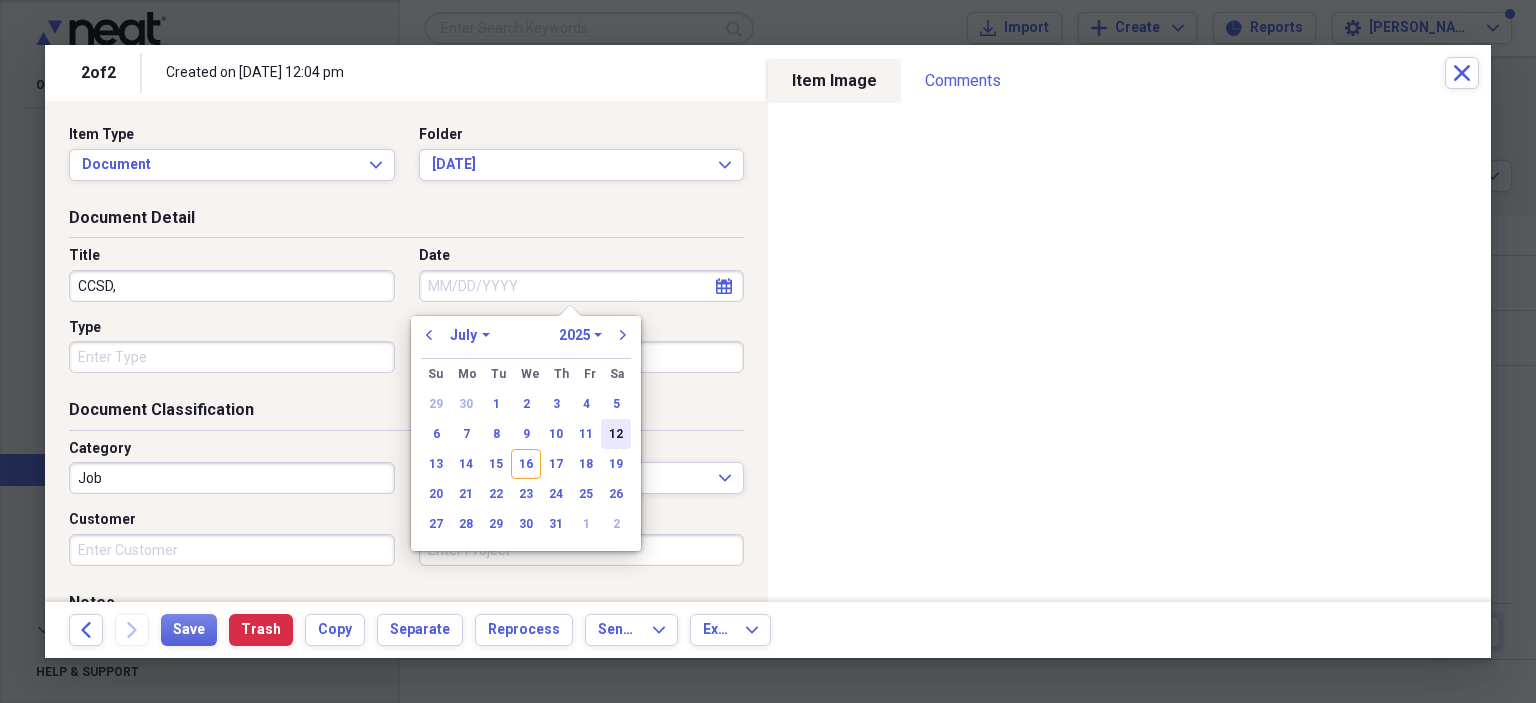 click on "12" at bounding box center [616, 434] 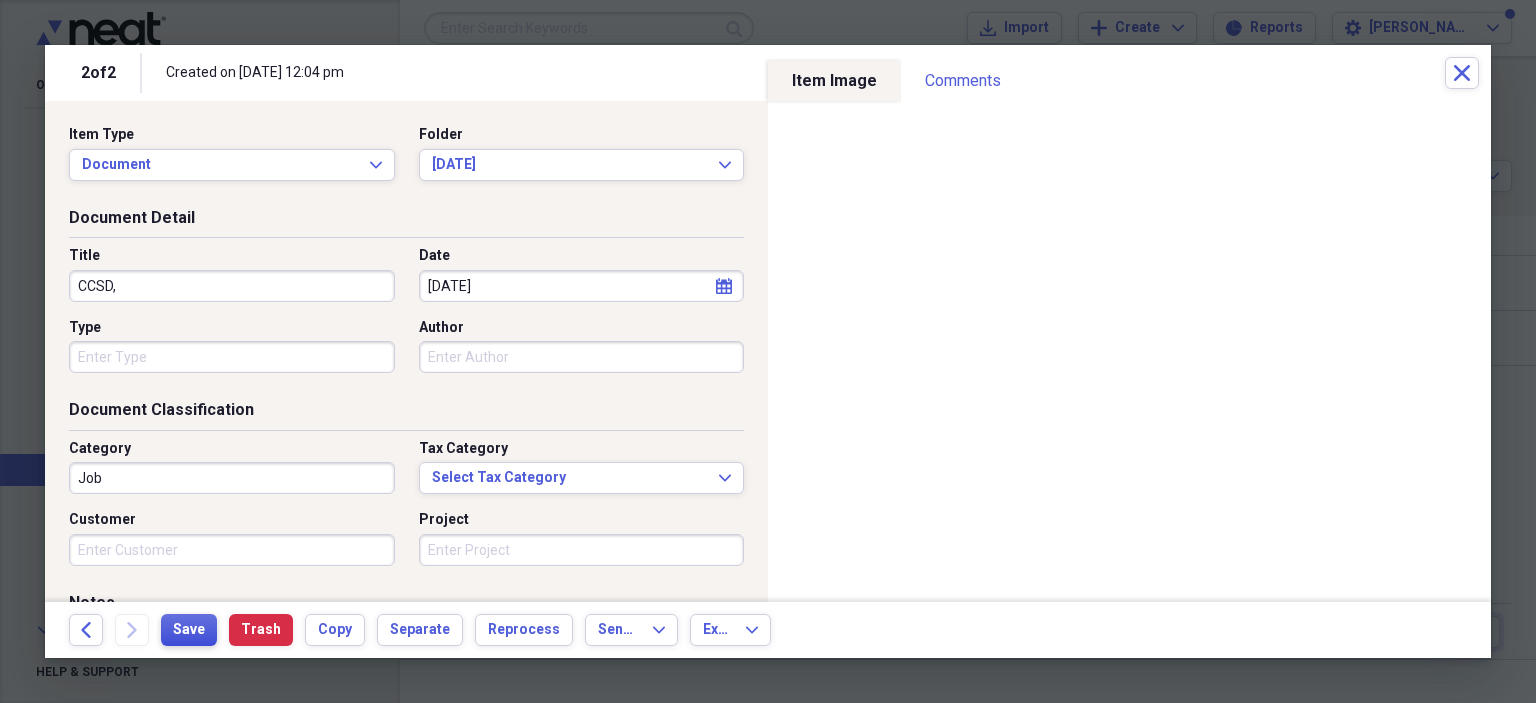 click on "Save" at bounding box center [189, 630] 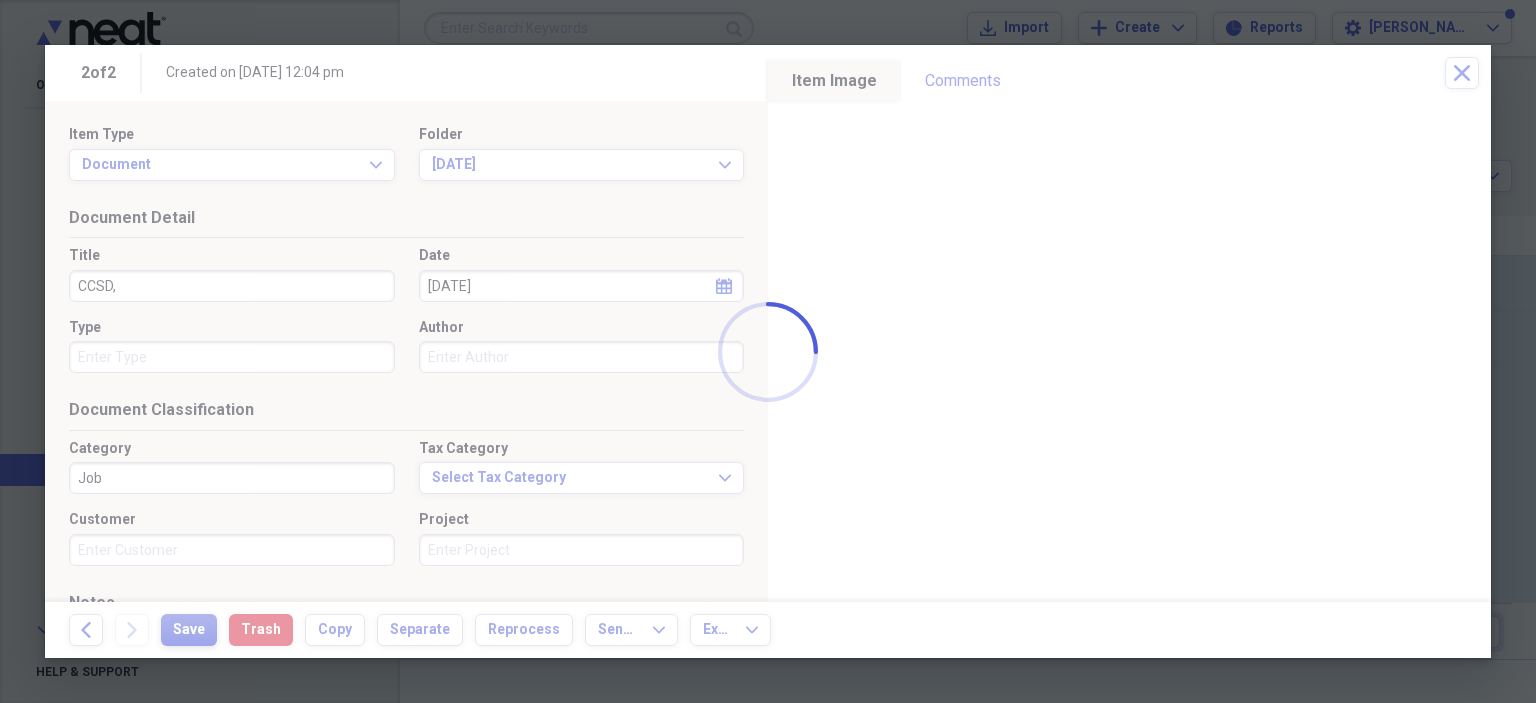 type on "CCSD," 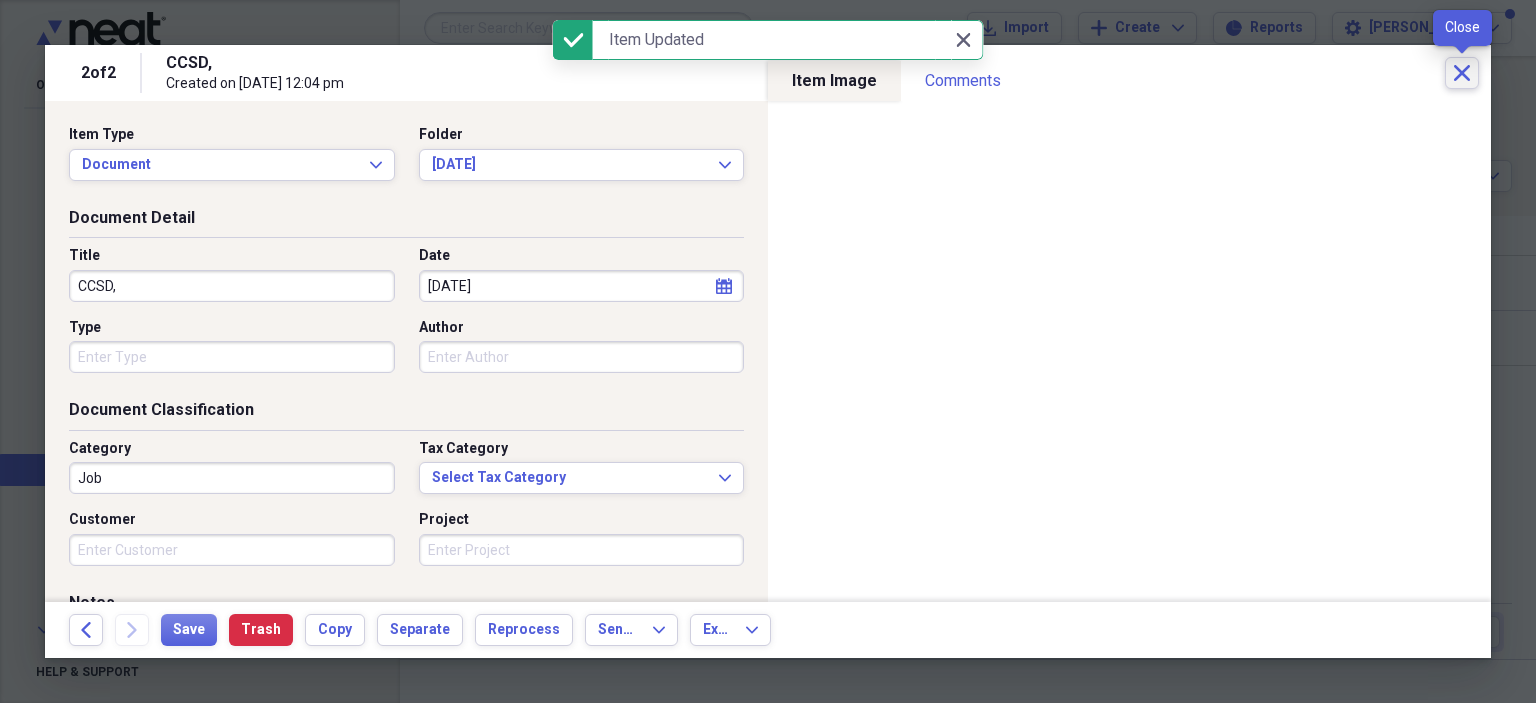 click 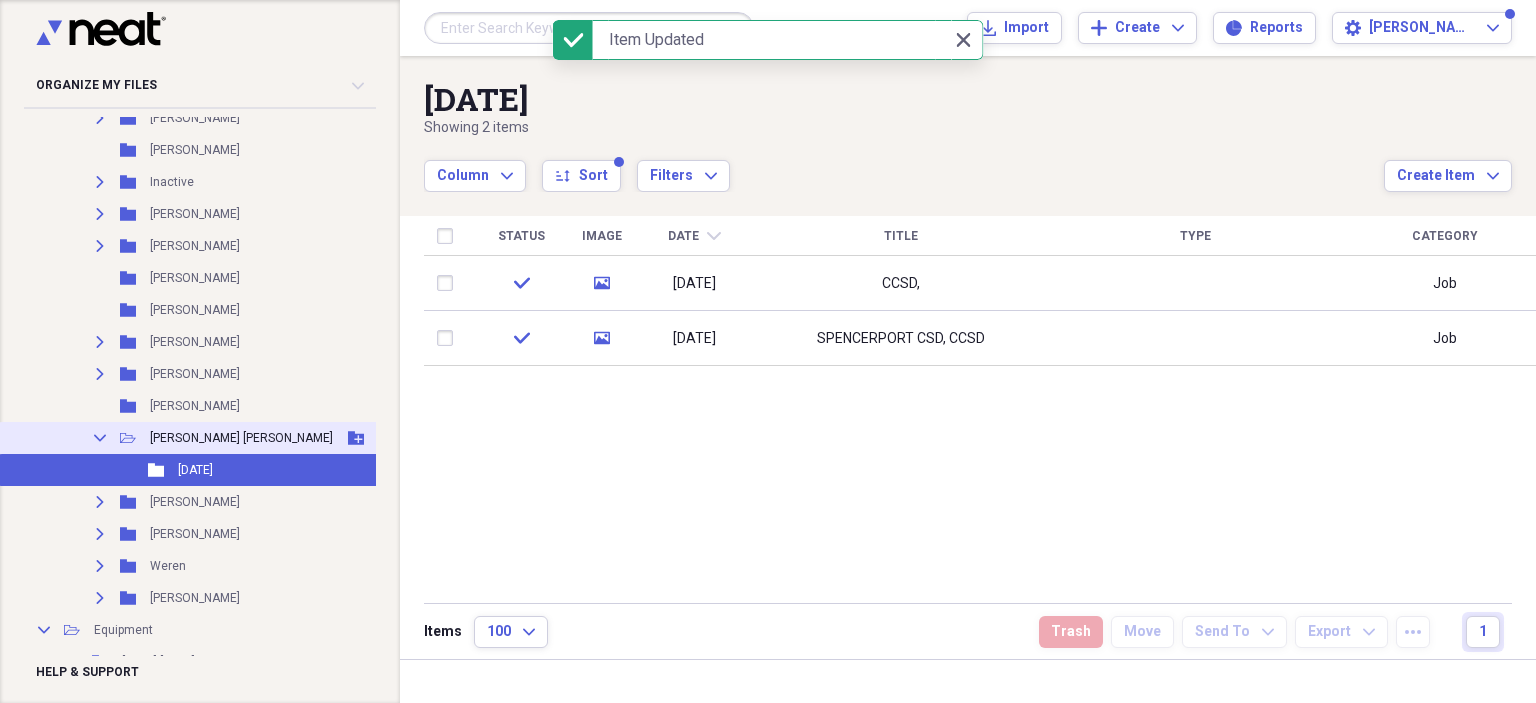click on "Collapse" at bounding box center [100, 438] 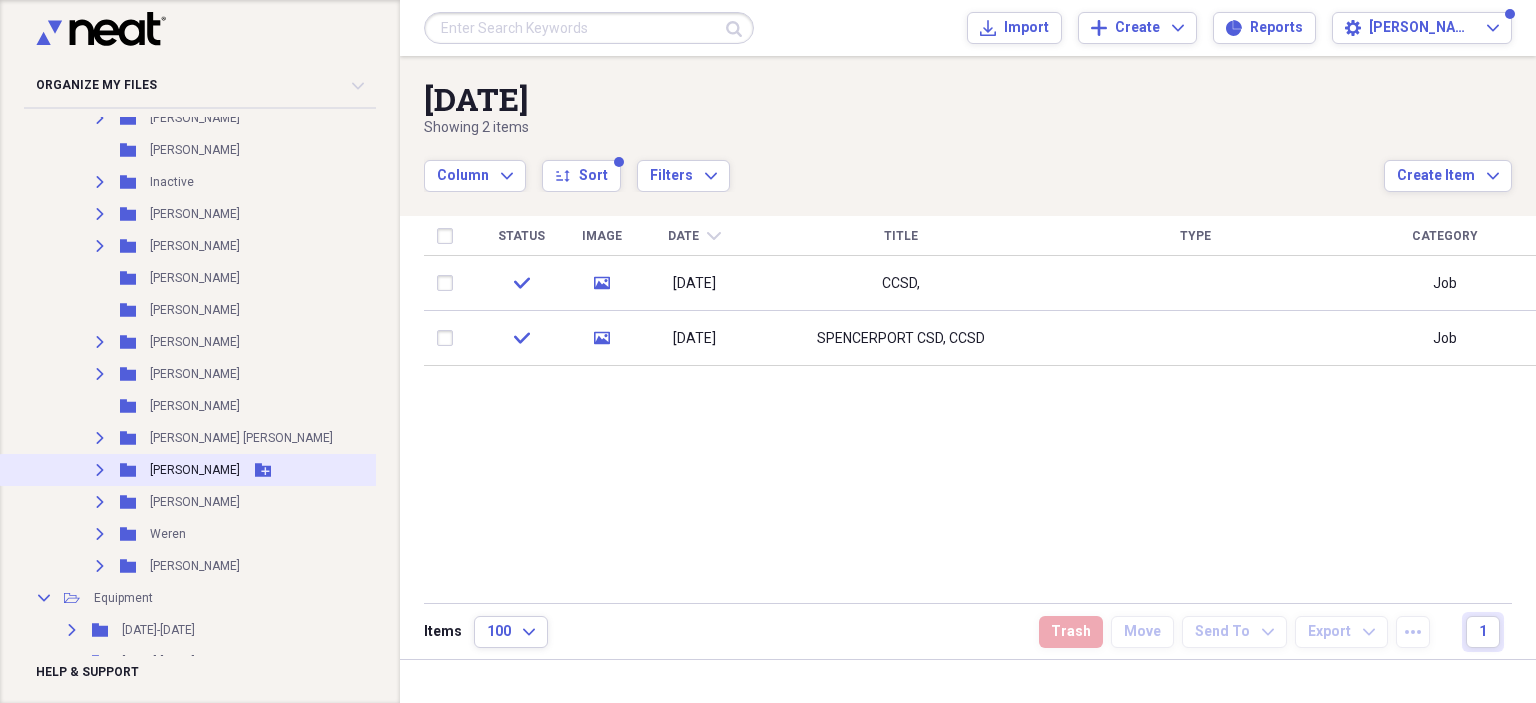 click on "Expand" at bounding box center [100, 470] 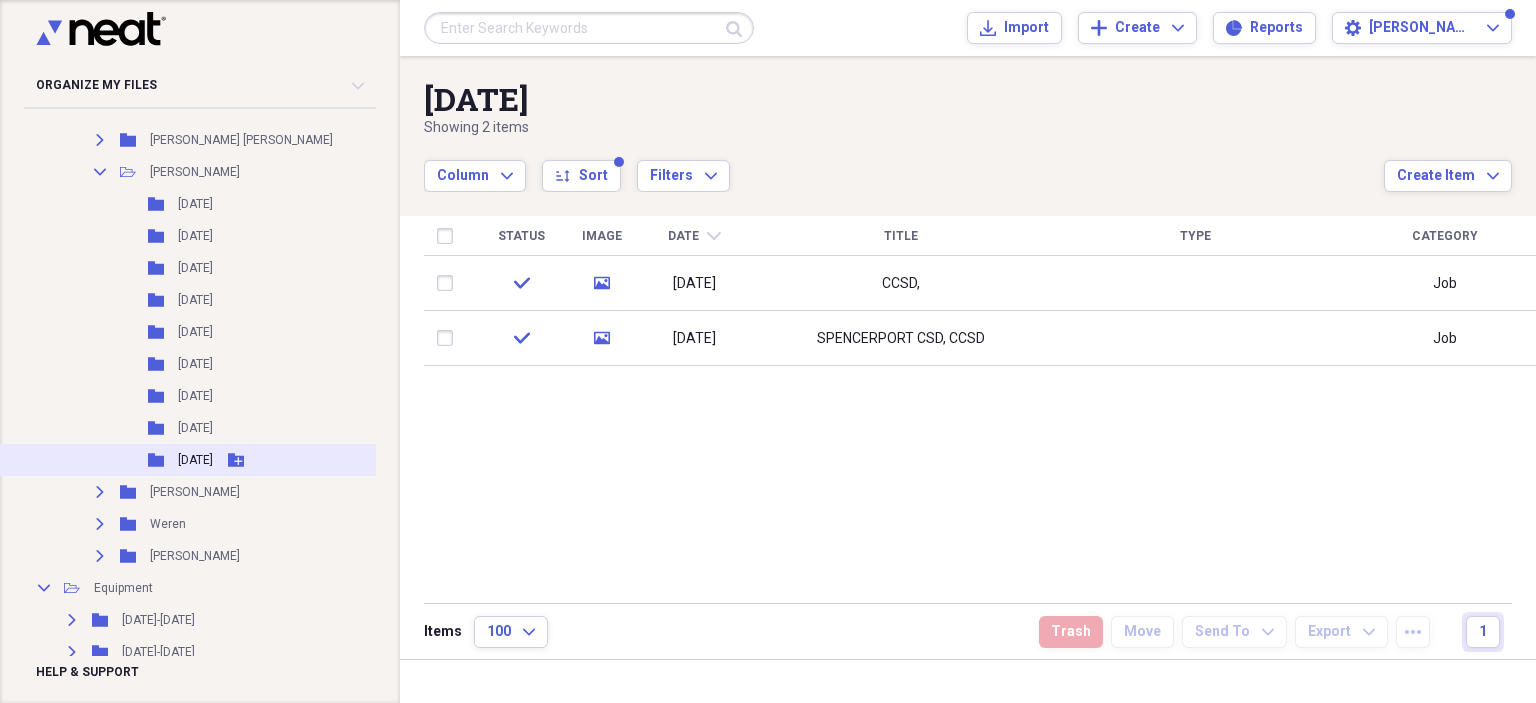 scroll, scrollTop: 698, scrollLeft: 0, axis: vertical 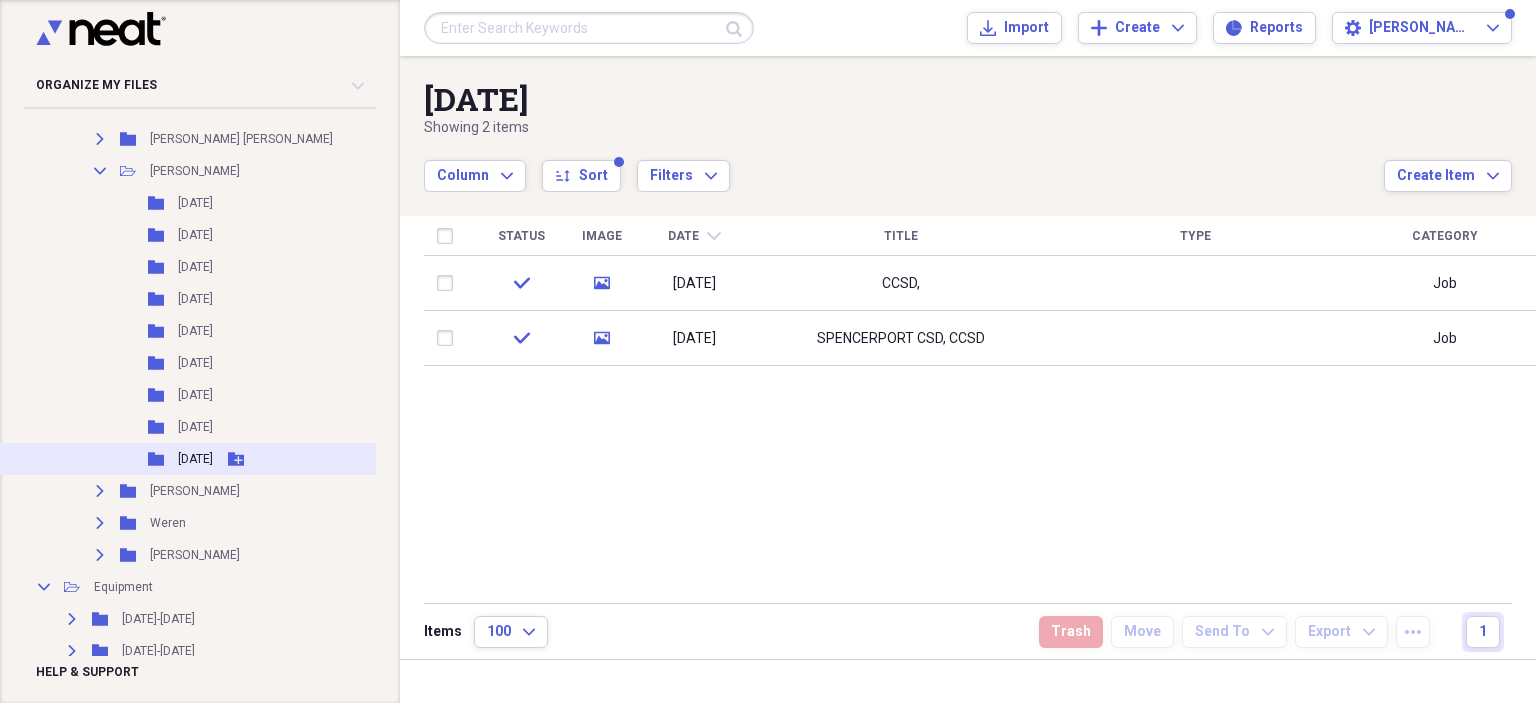 click on "[DATE]" at bounding box center [195, 459] 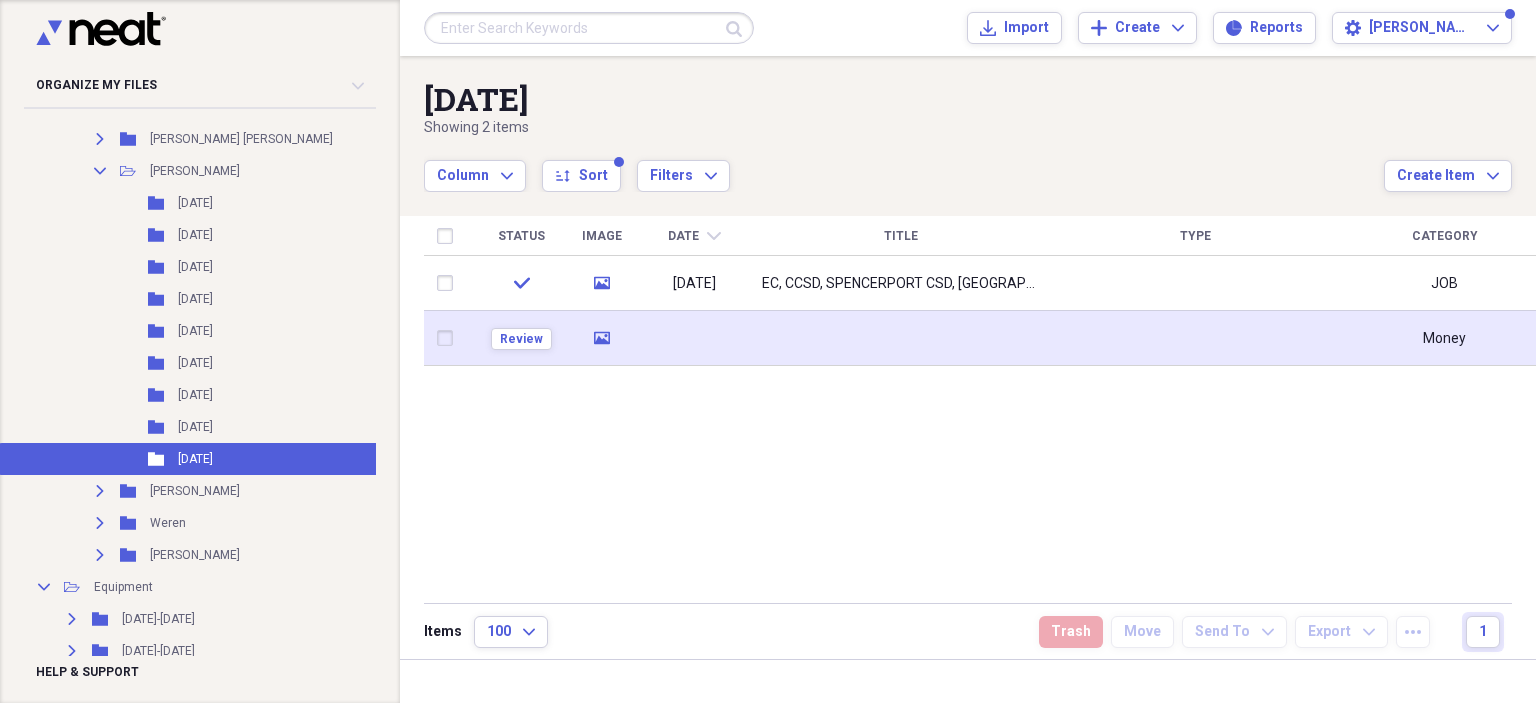 click at bounding box center [901, 338] 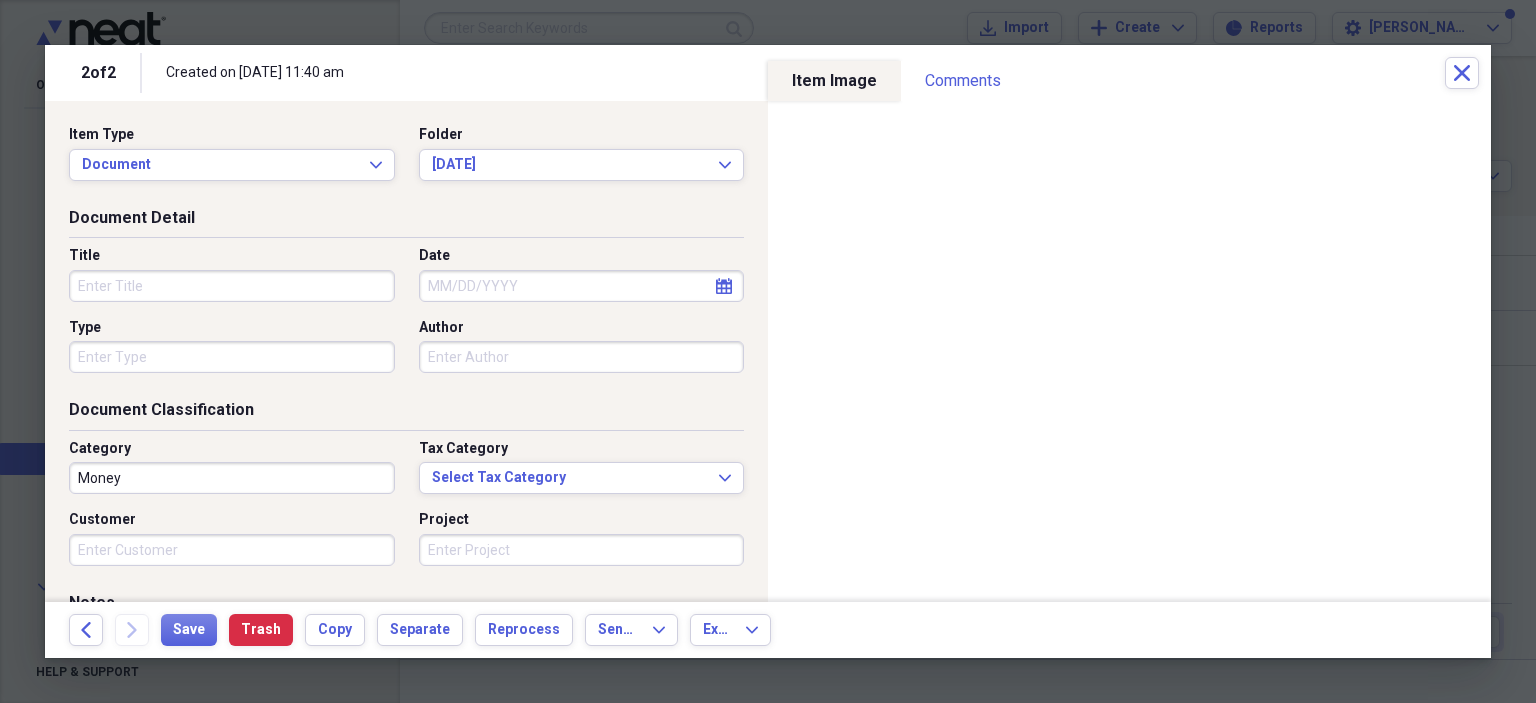 click on "Title" at bounding box center (232, 286) 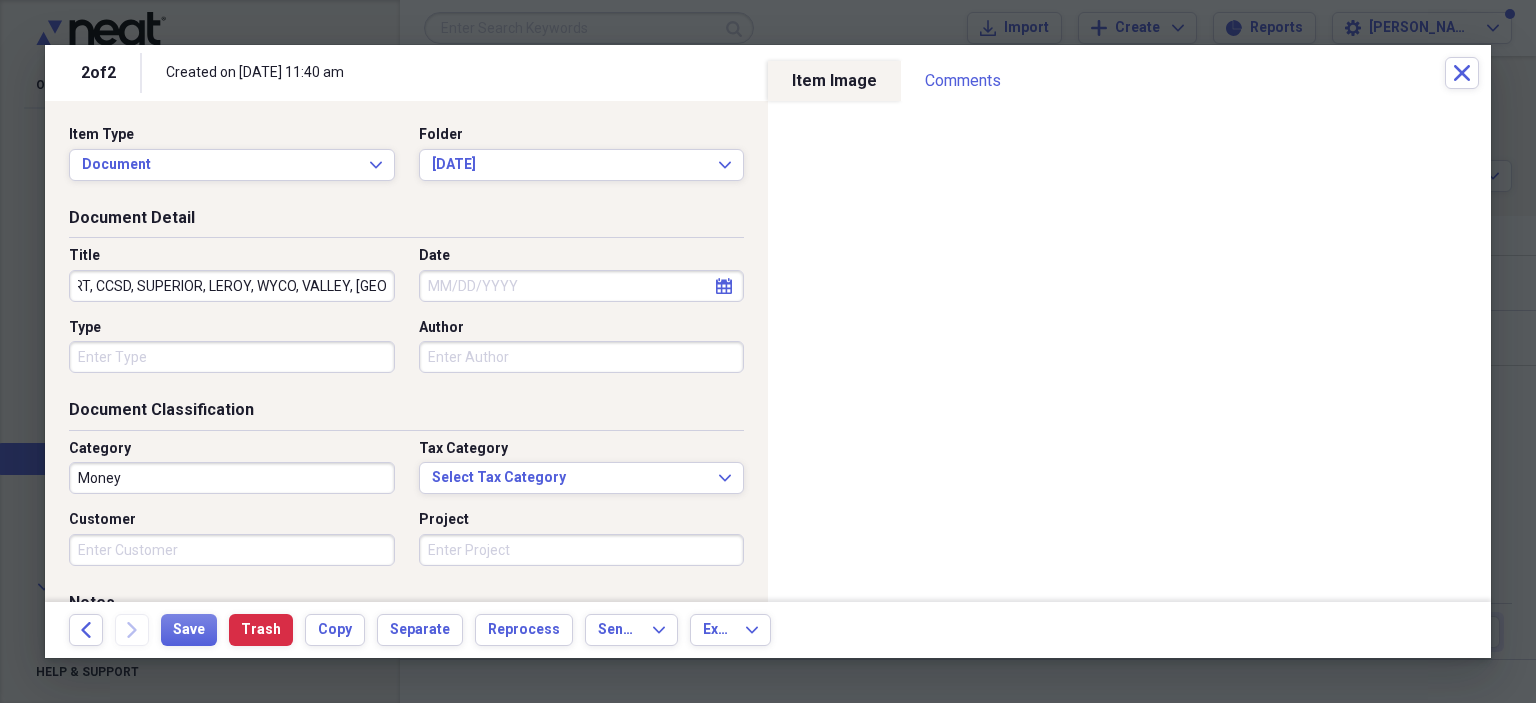 scroll, scrollTop: 0, scrollLeft: 160, axis: horizontal 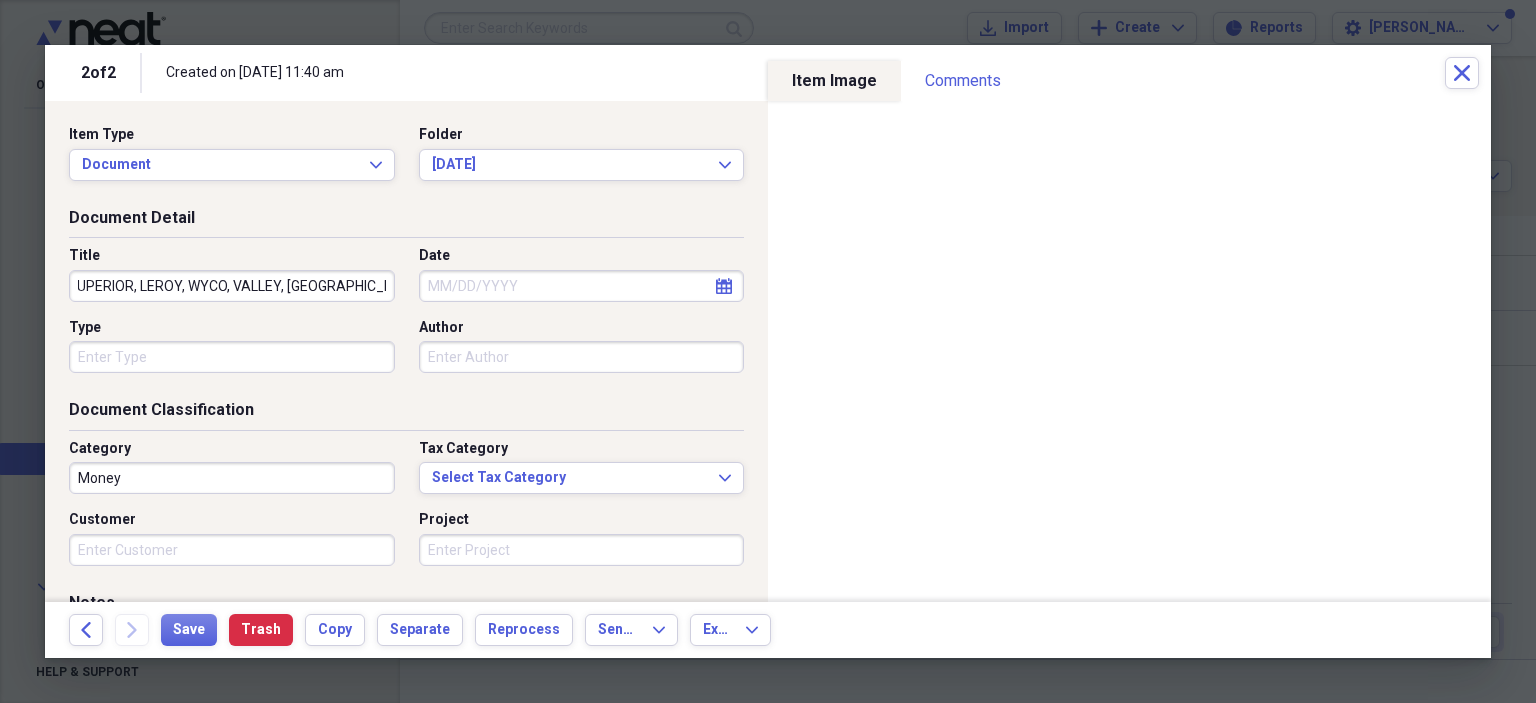 type on "EC, BROCKPORT, CCSD, SUPERIOR, LEROY, WYCO, VALLEY, [GEOGRAPHIC_DATA]" 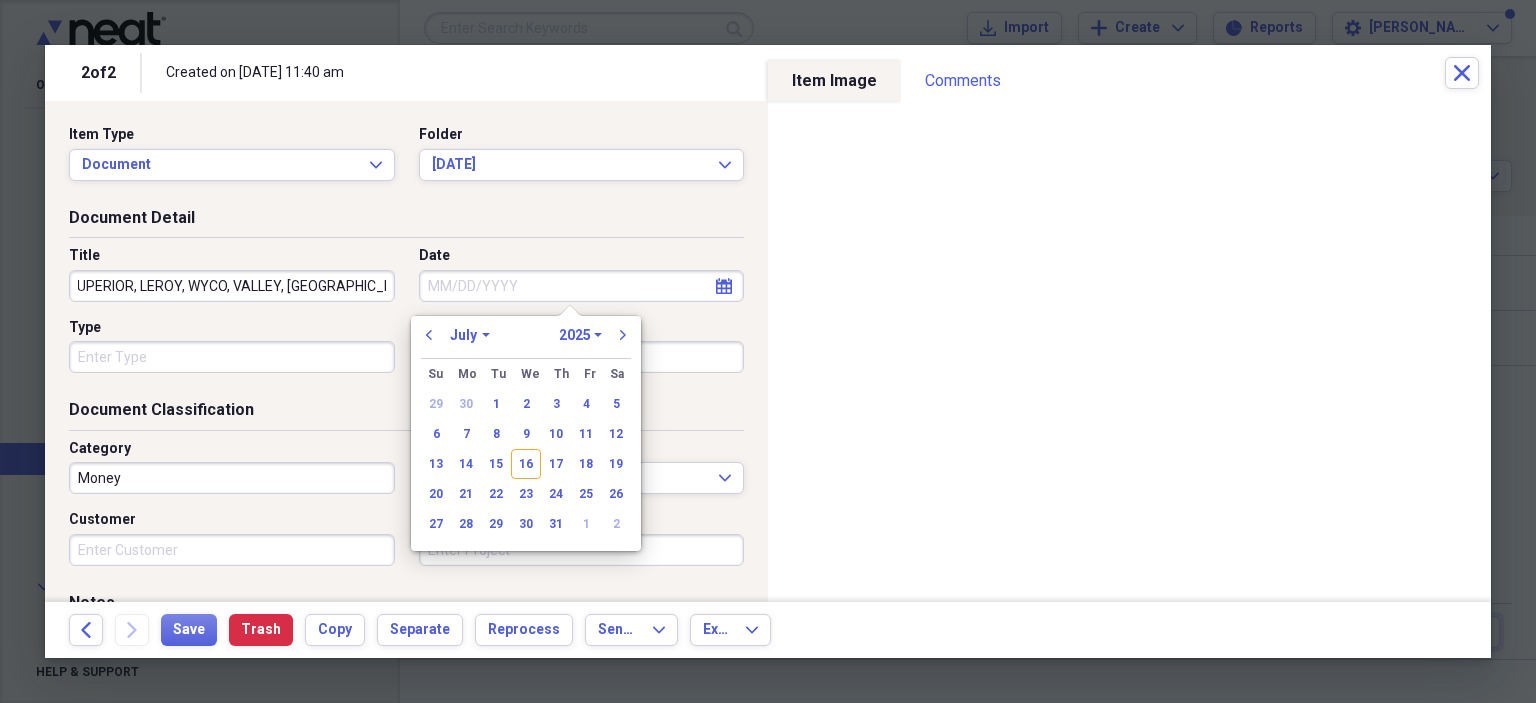 scroll, scrollTop: 0, scrollLeft: 0, axis: both 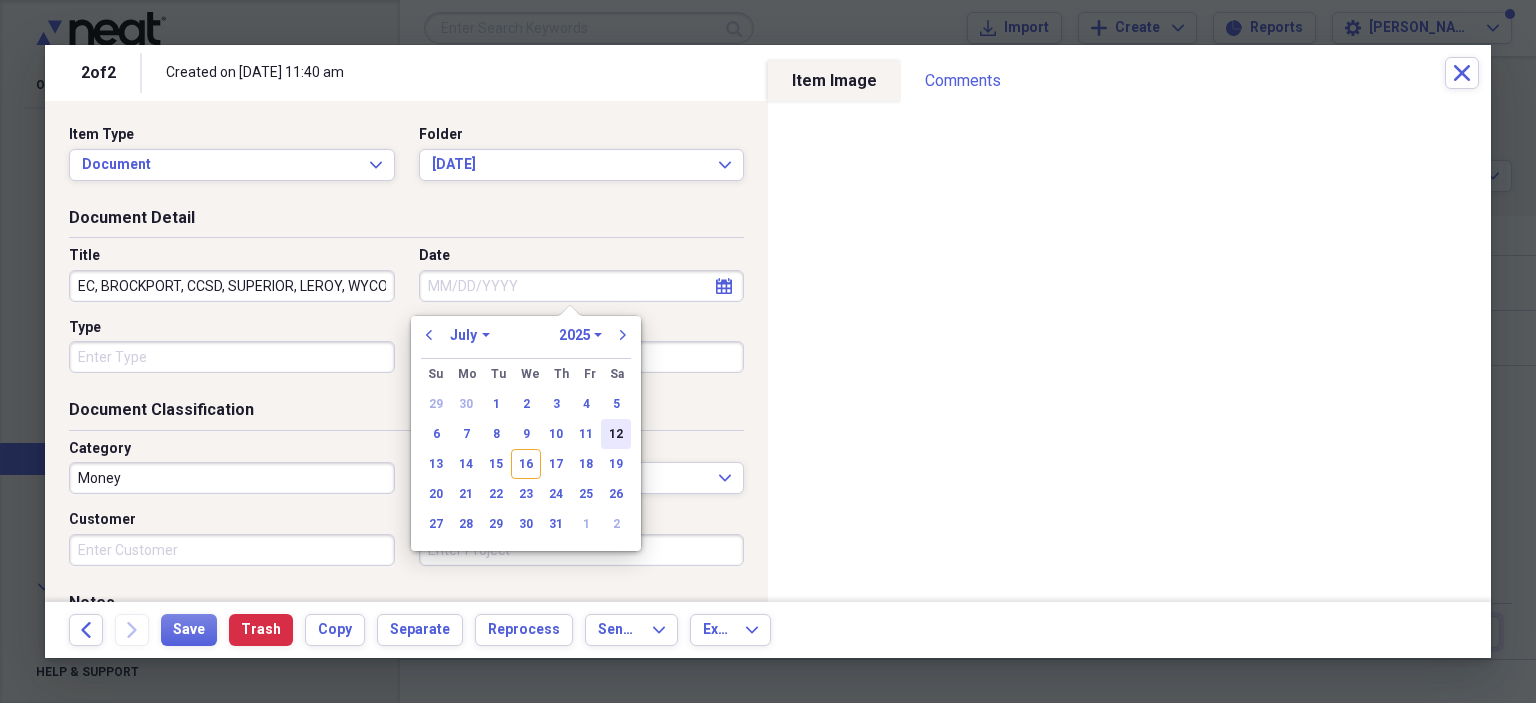 click on "12" at bounding box center [616, 434] 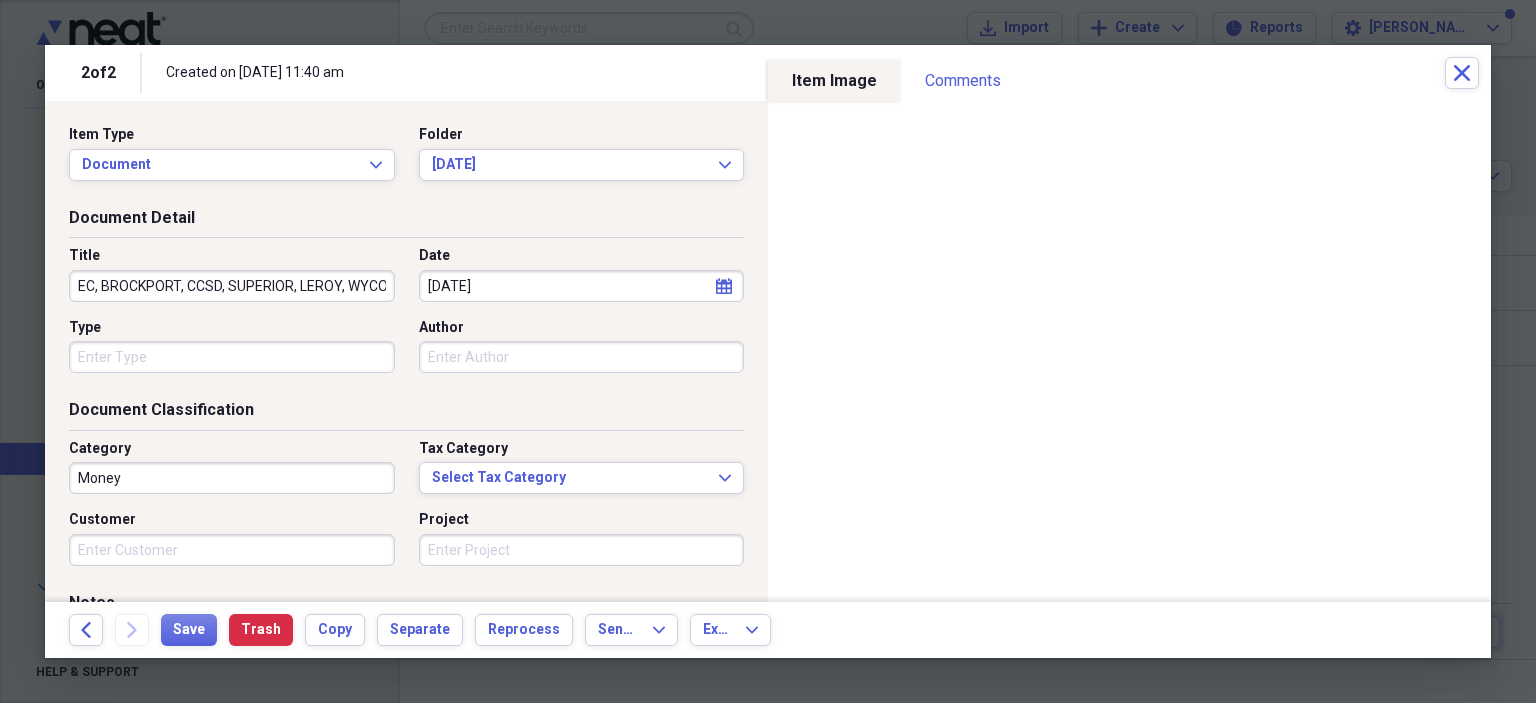 click on "Money" at bounding box center [232, 478] 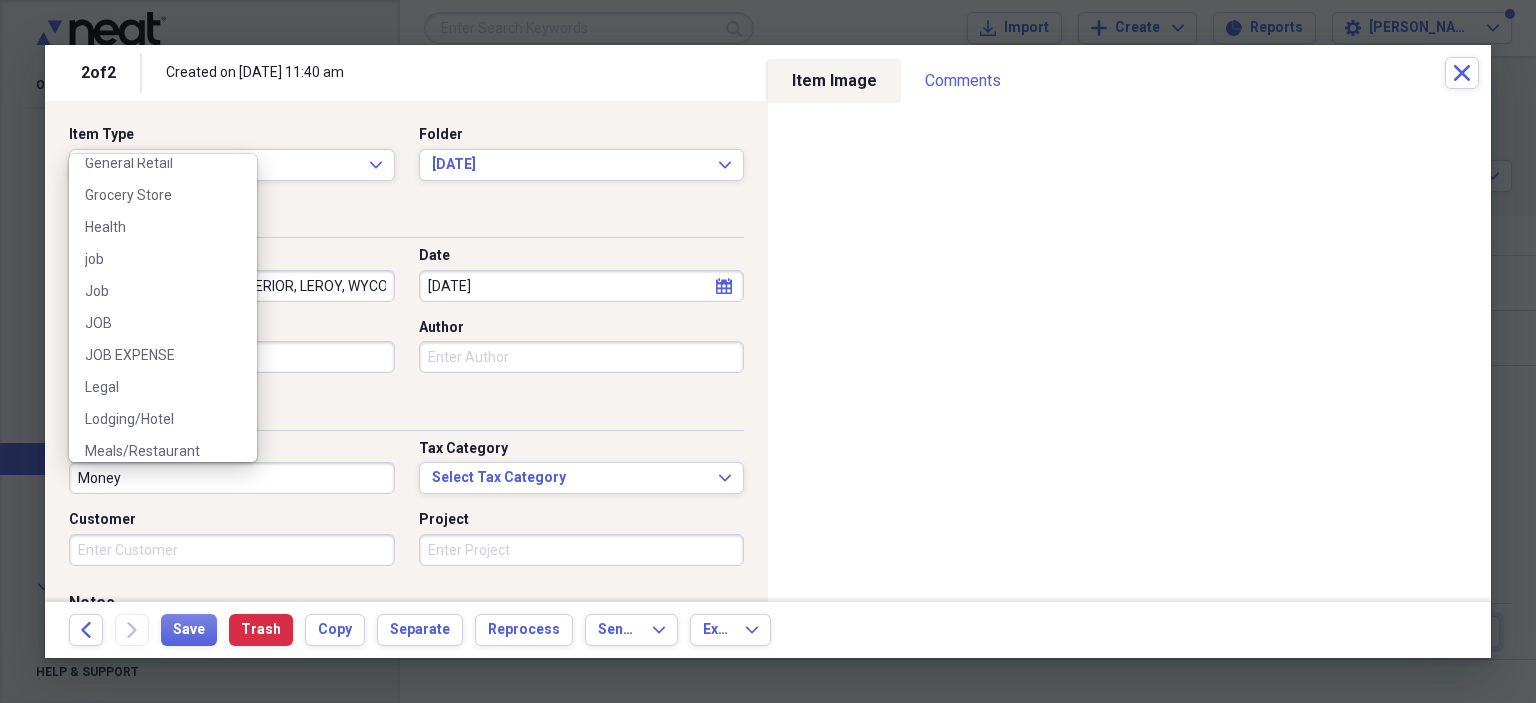 scroll, scrollTop: 400, scrollLeft: 0, axis: vertical 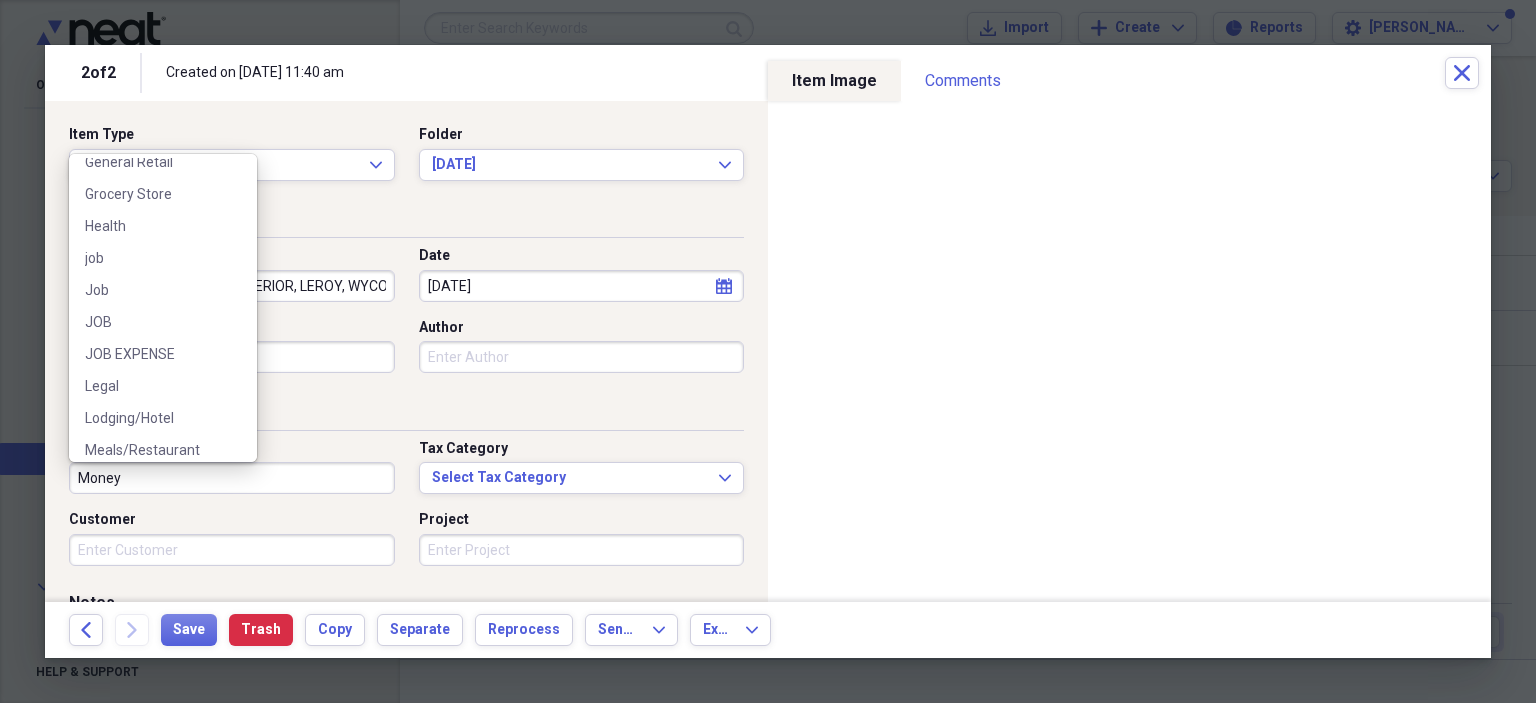 click on "JOB" at bounding box center [151, 322] 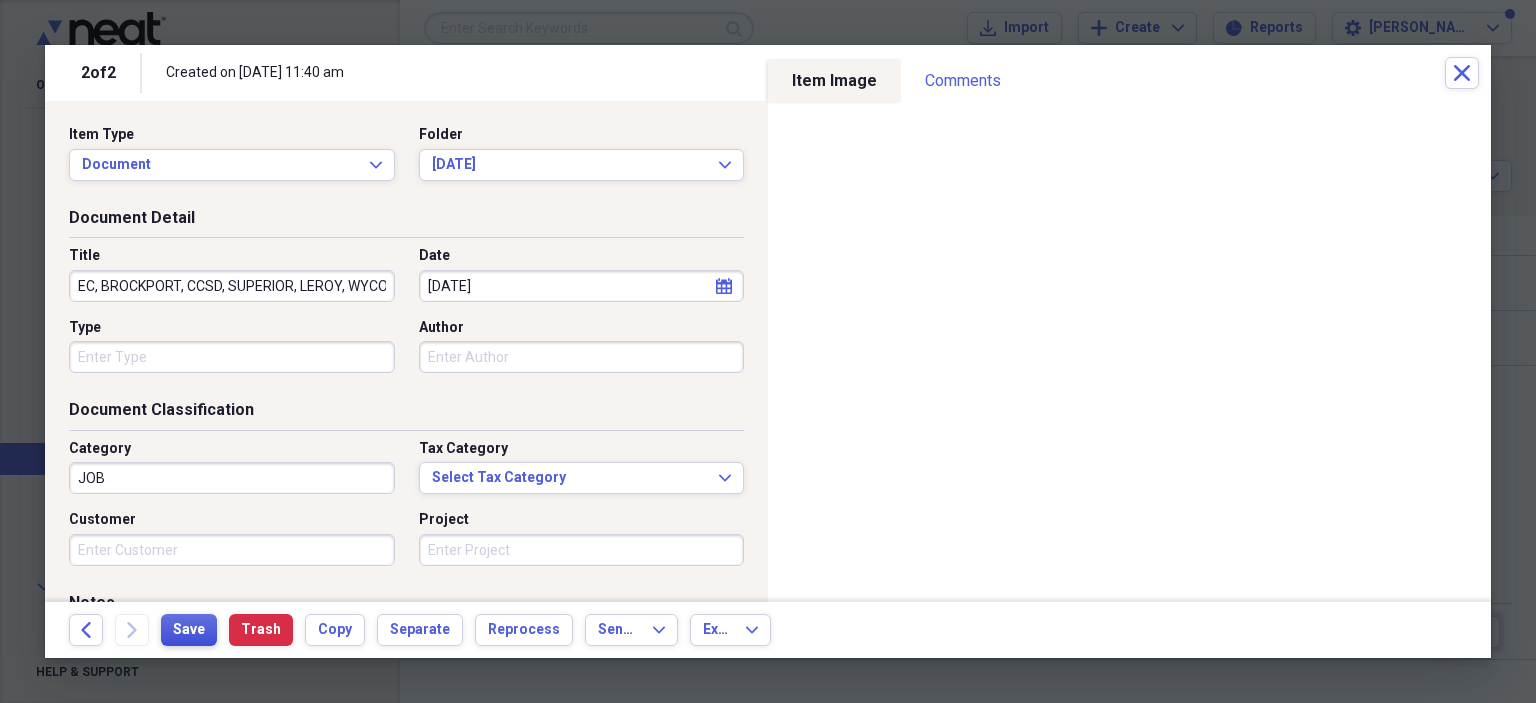 click on "Save" at bounding box center (189, 630) 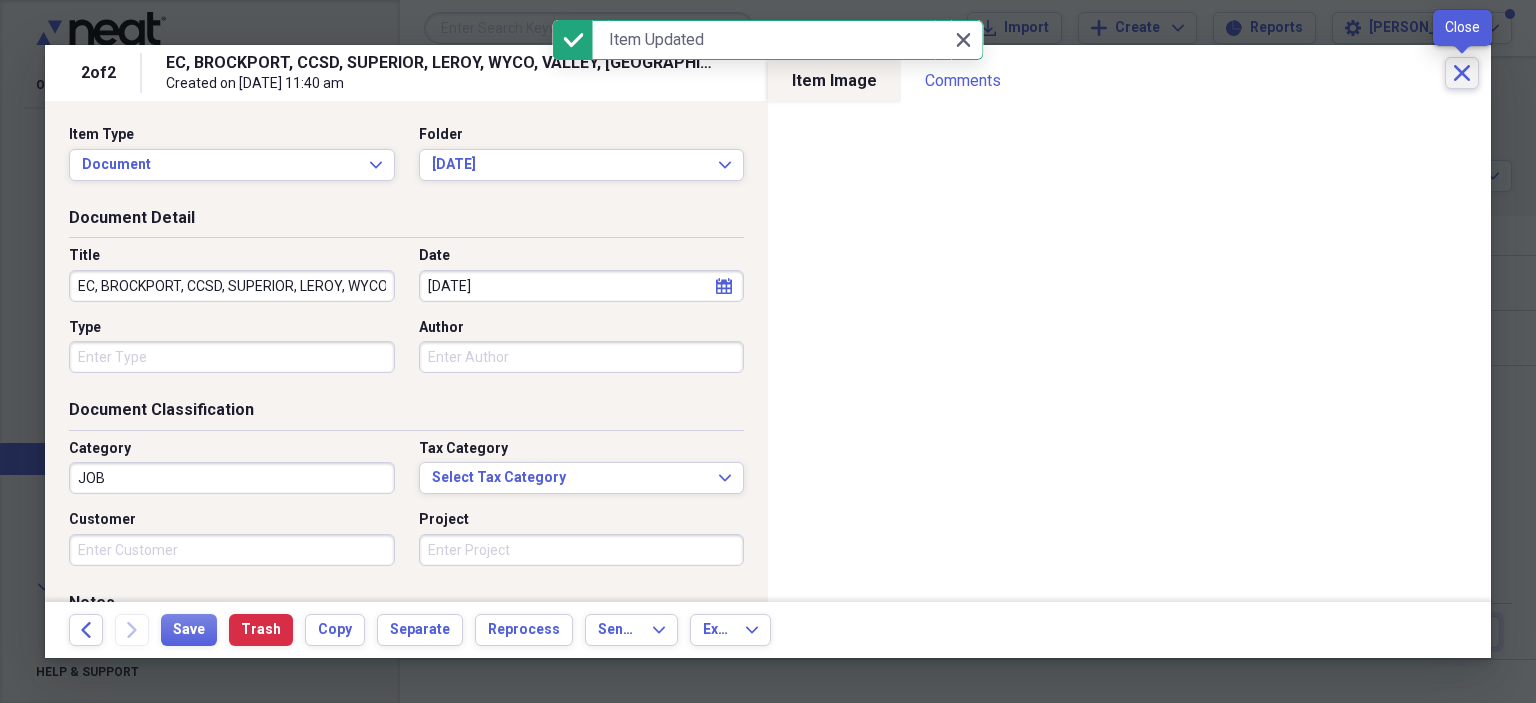 click 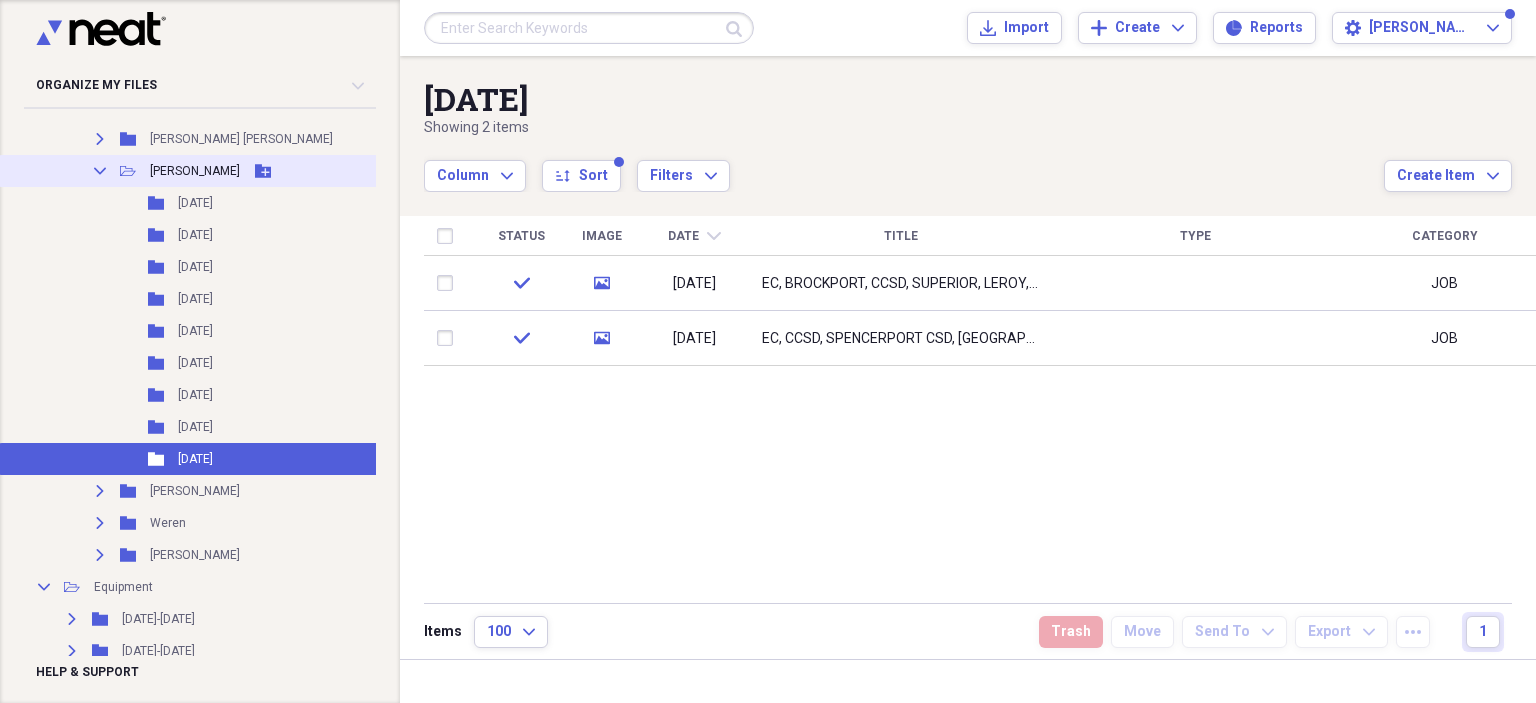 click on "Collapse" 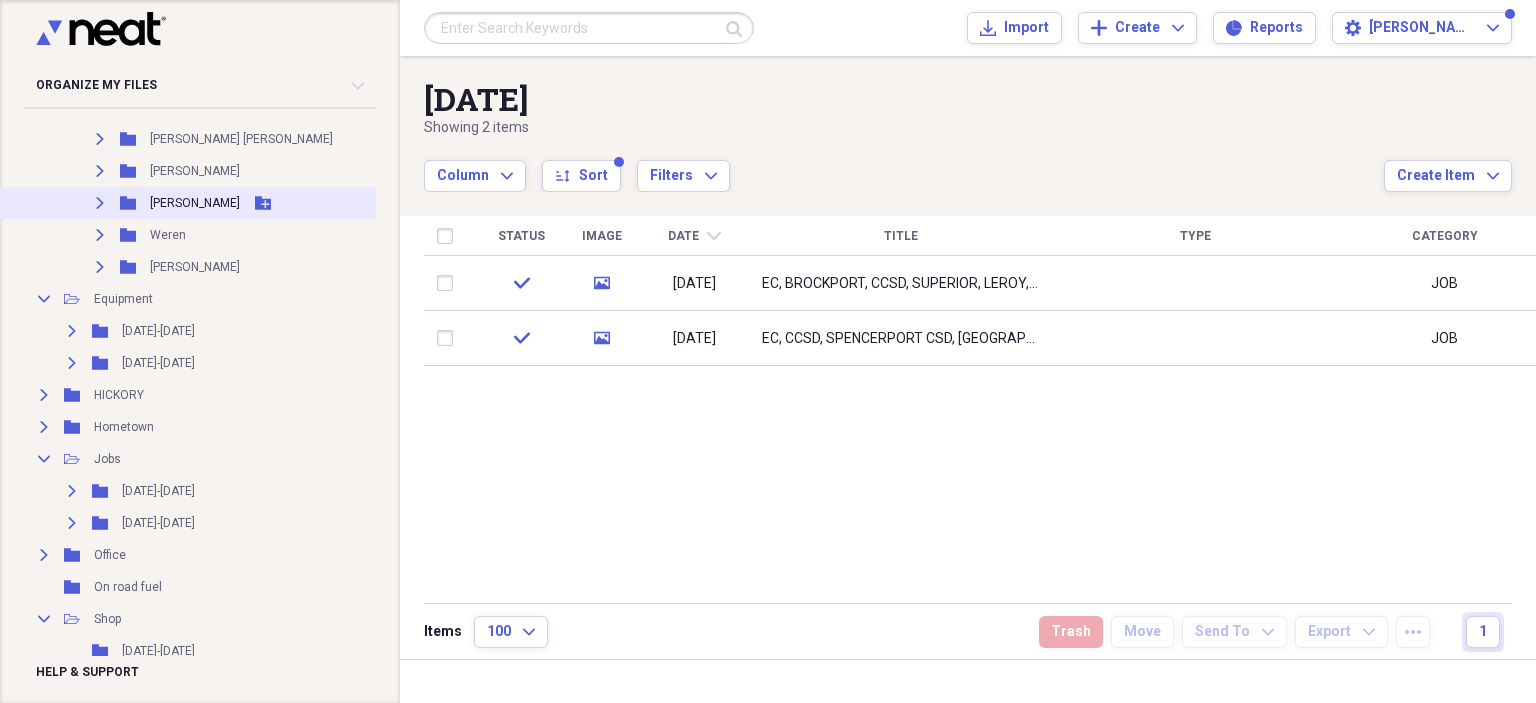 click on "Expand" 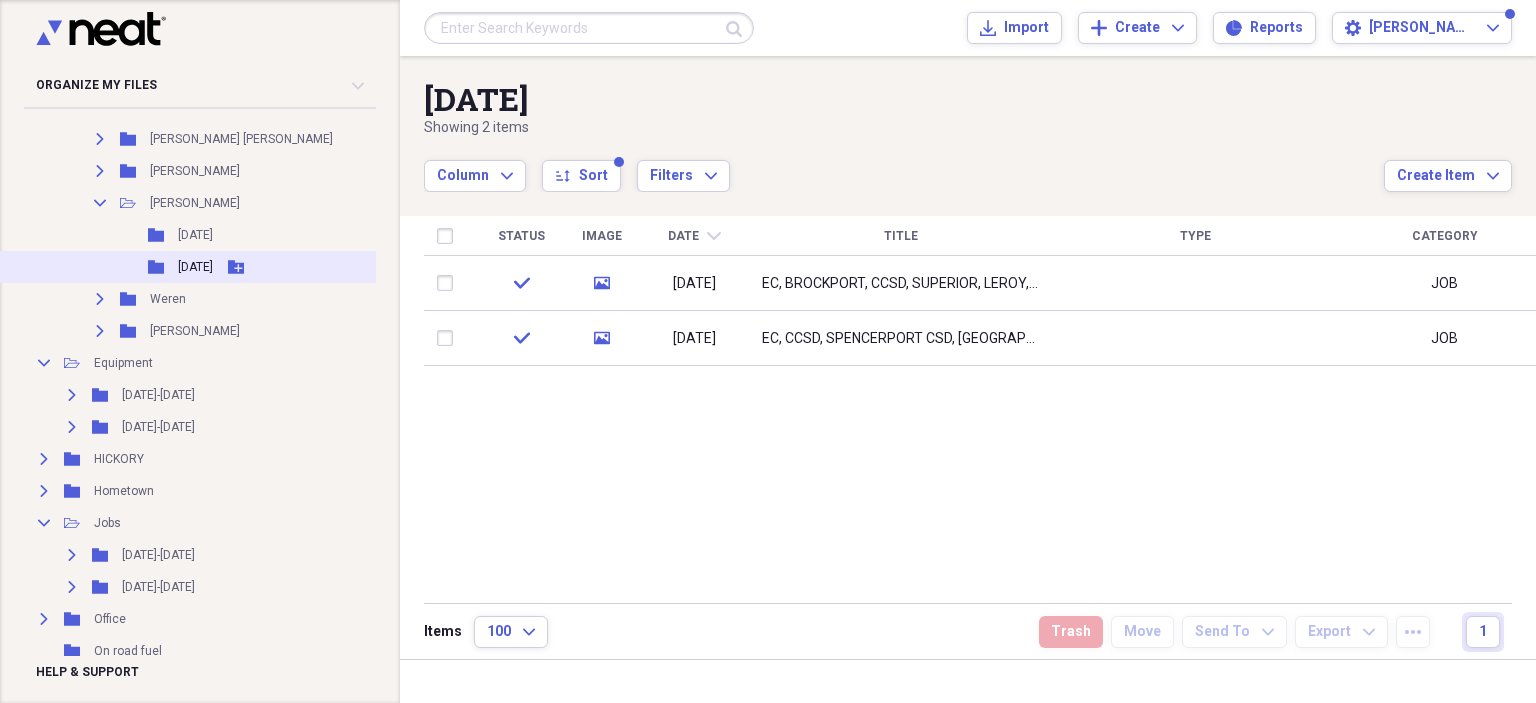 click on "[DATE]" at bounding box center (195, 267) 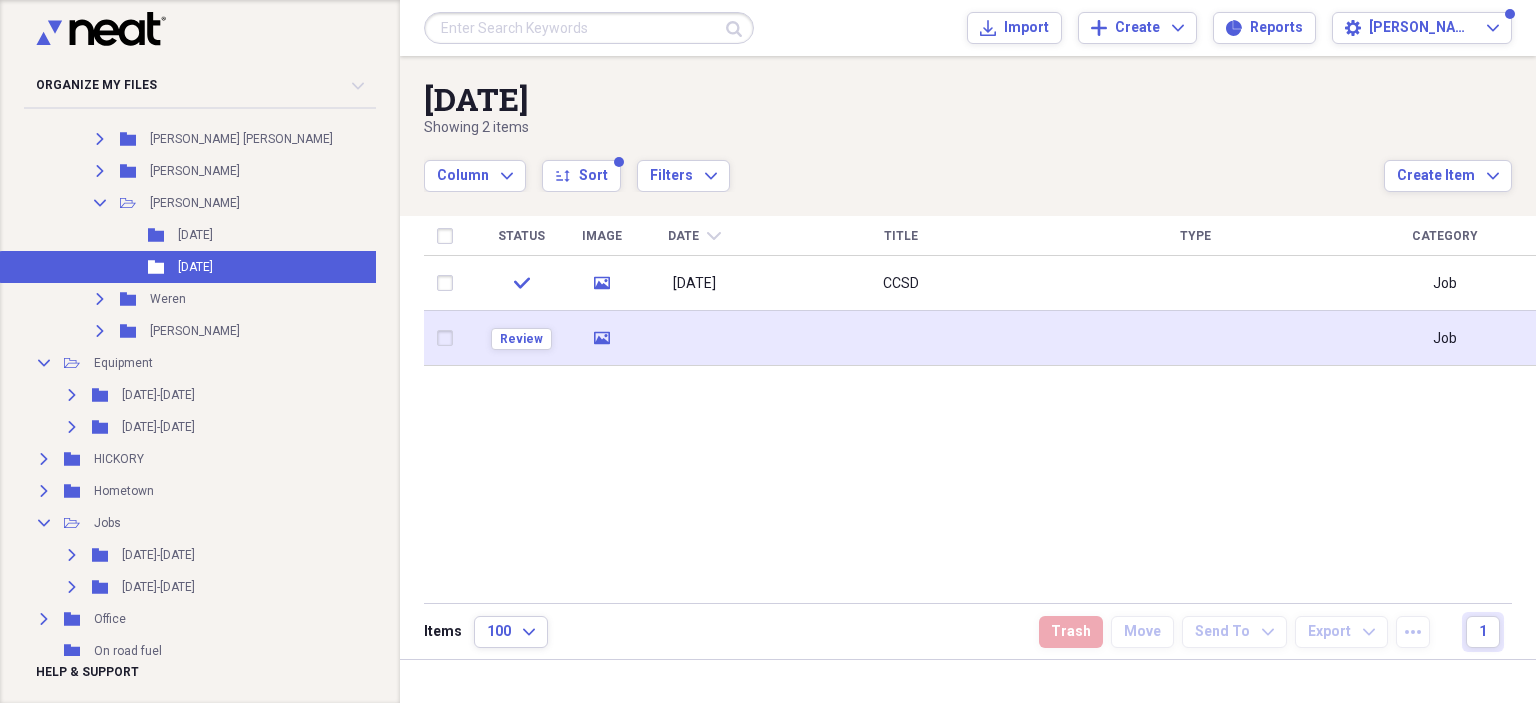 click at bounding box center [901, 338] 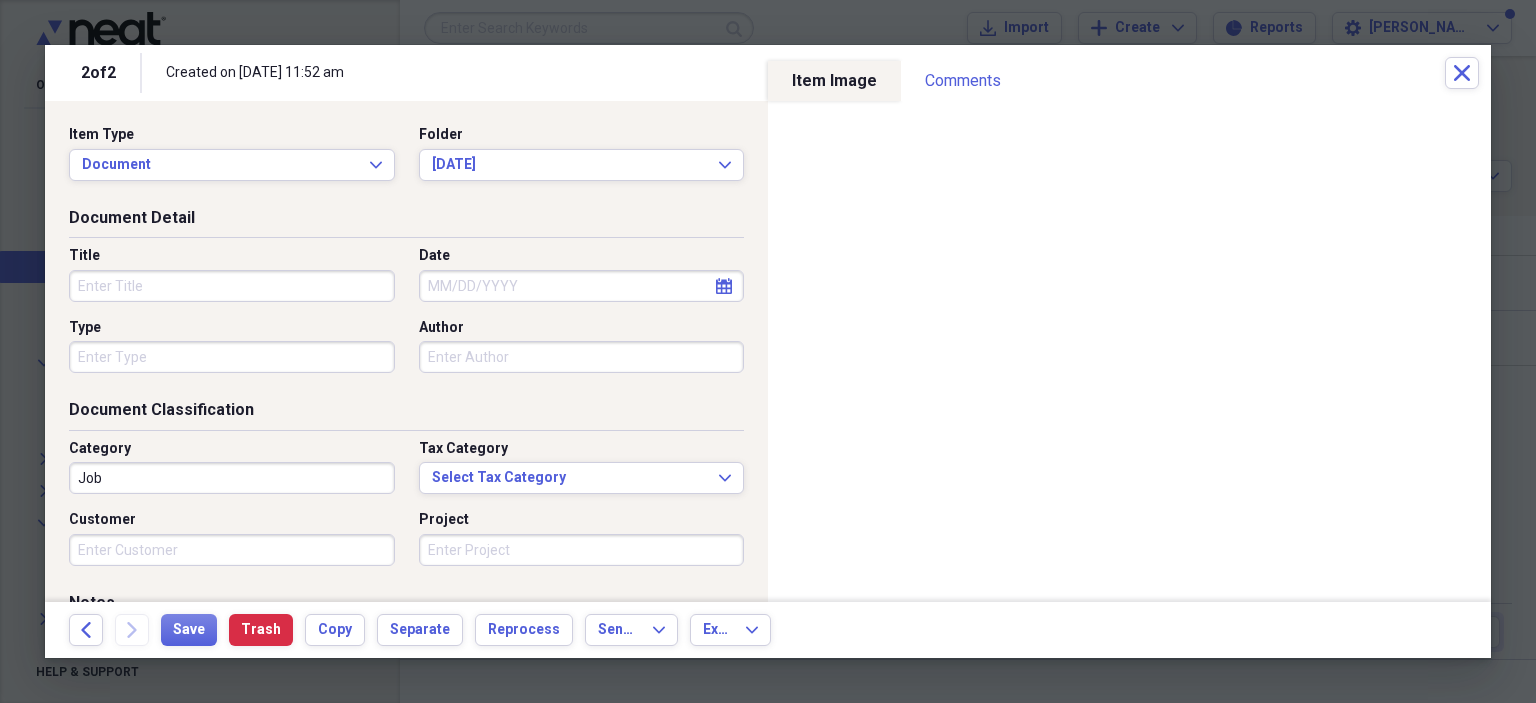 click on "Title" at bounding box center (232, 286) 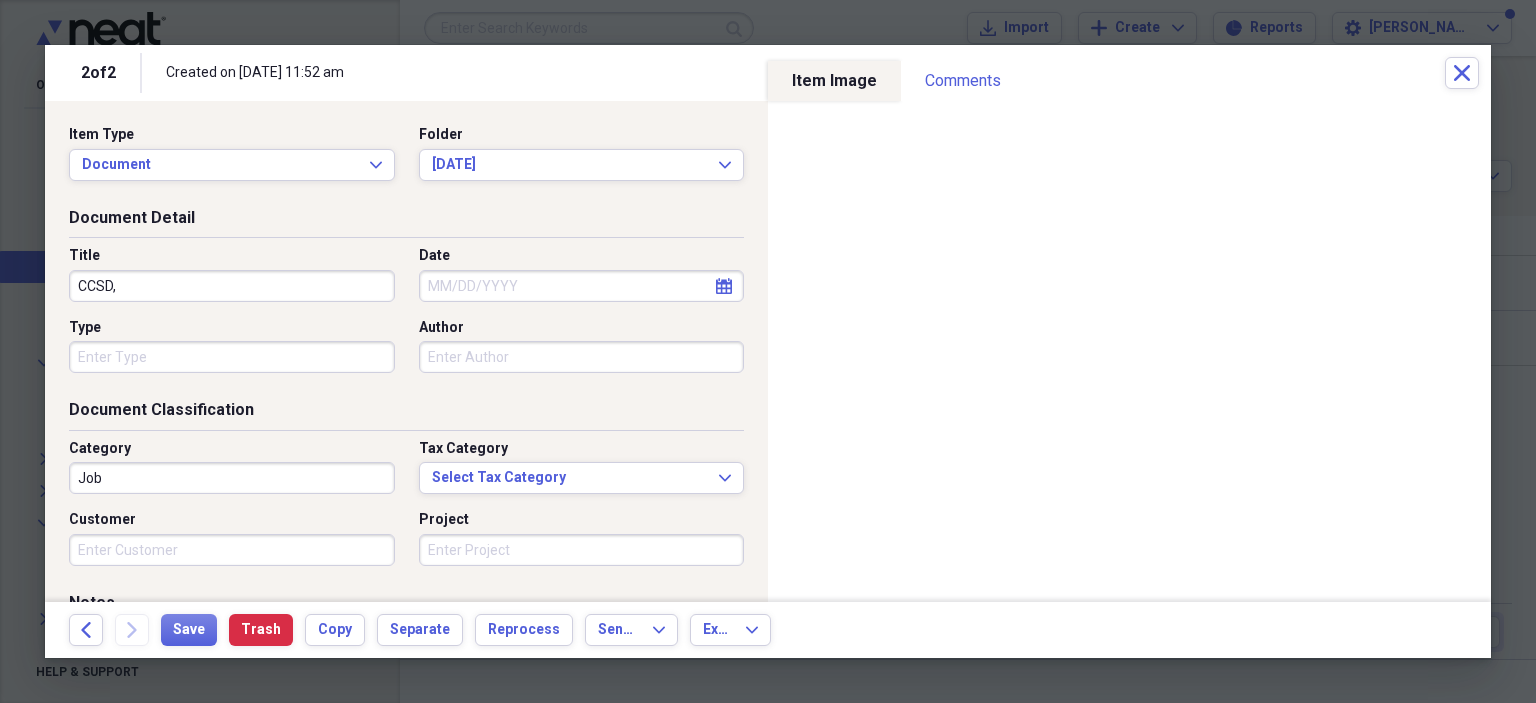 type on "CCSD," 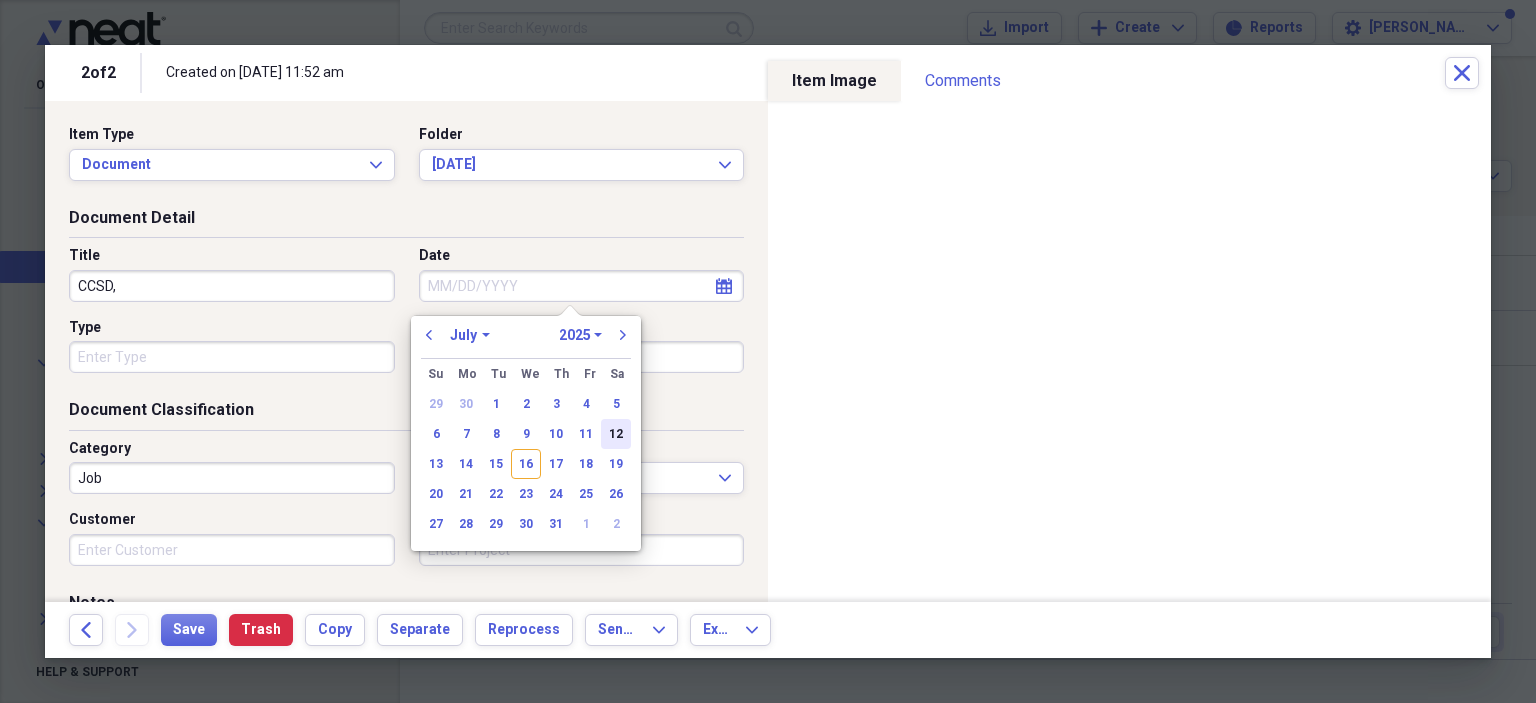 click on "12" at bounding box center [616, 434] 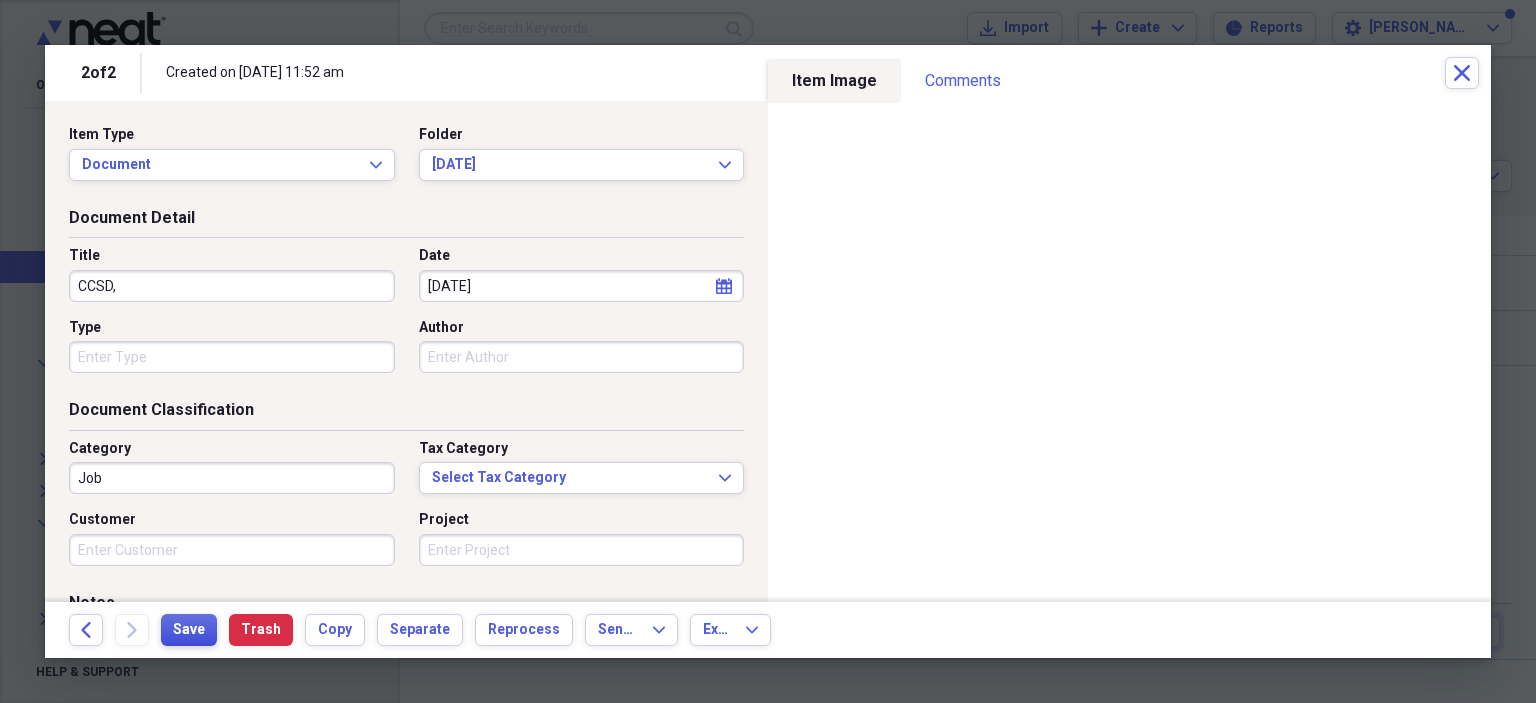 click on "Save" at bounding box center (189, 630) 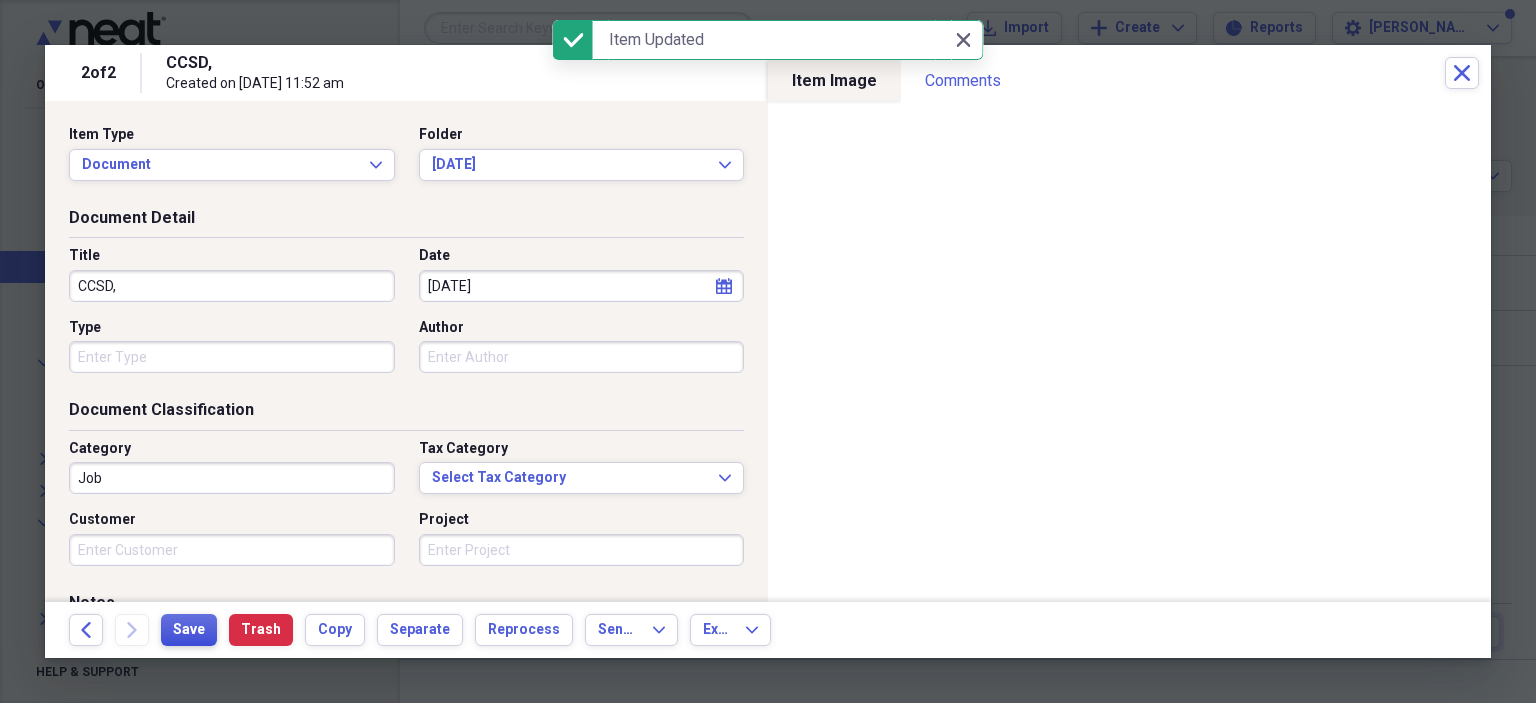 type on "CCSD," 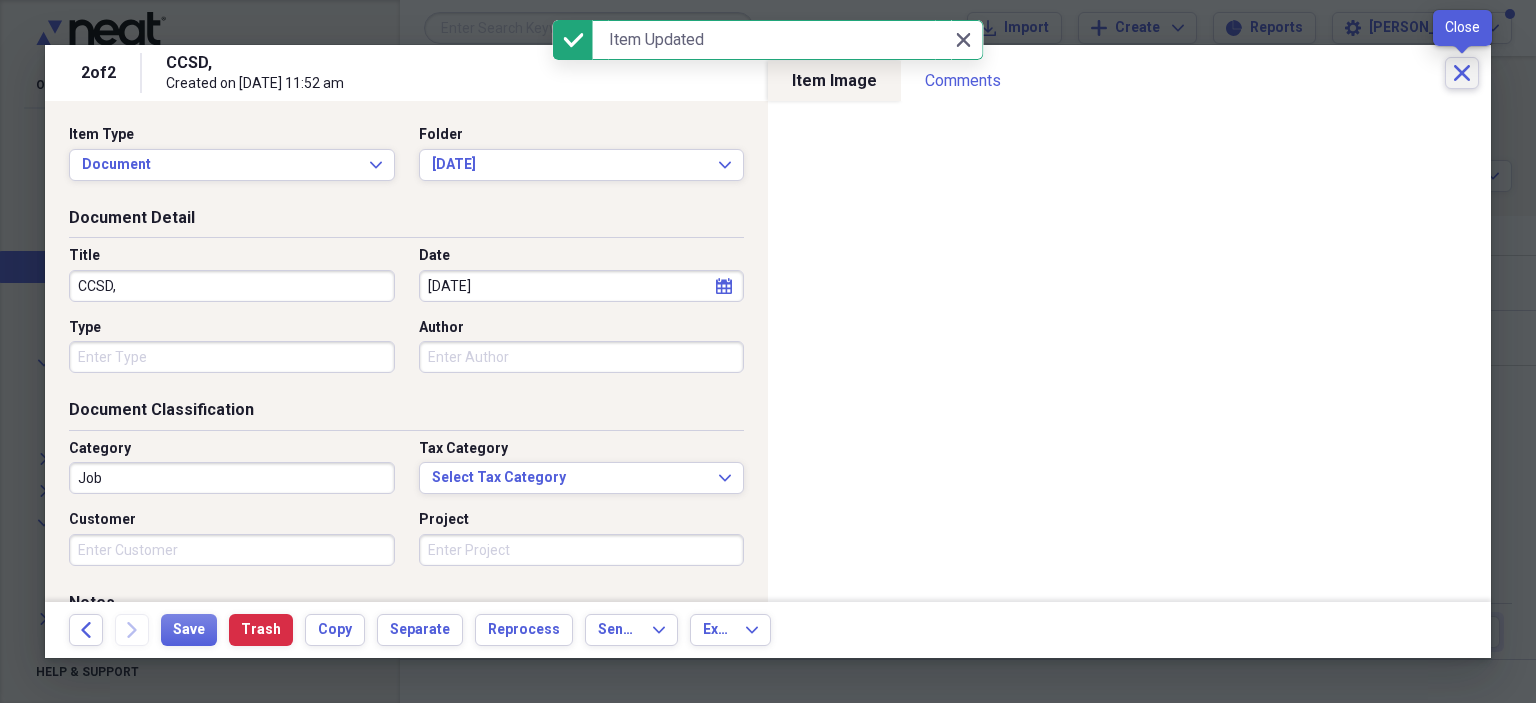 click on "Close" 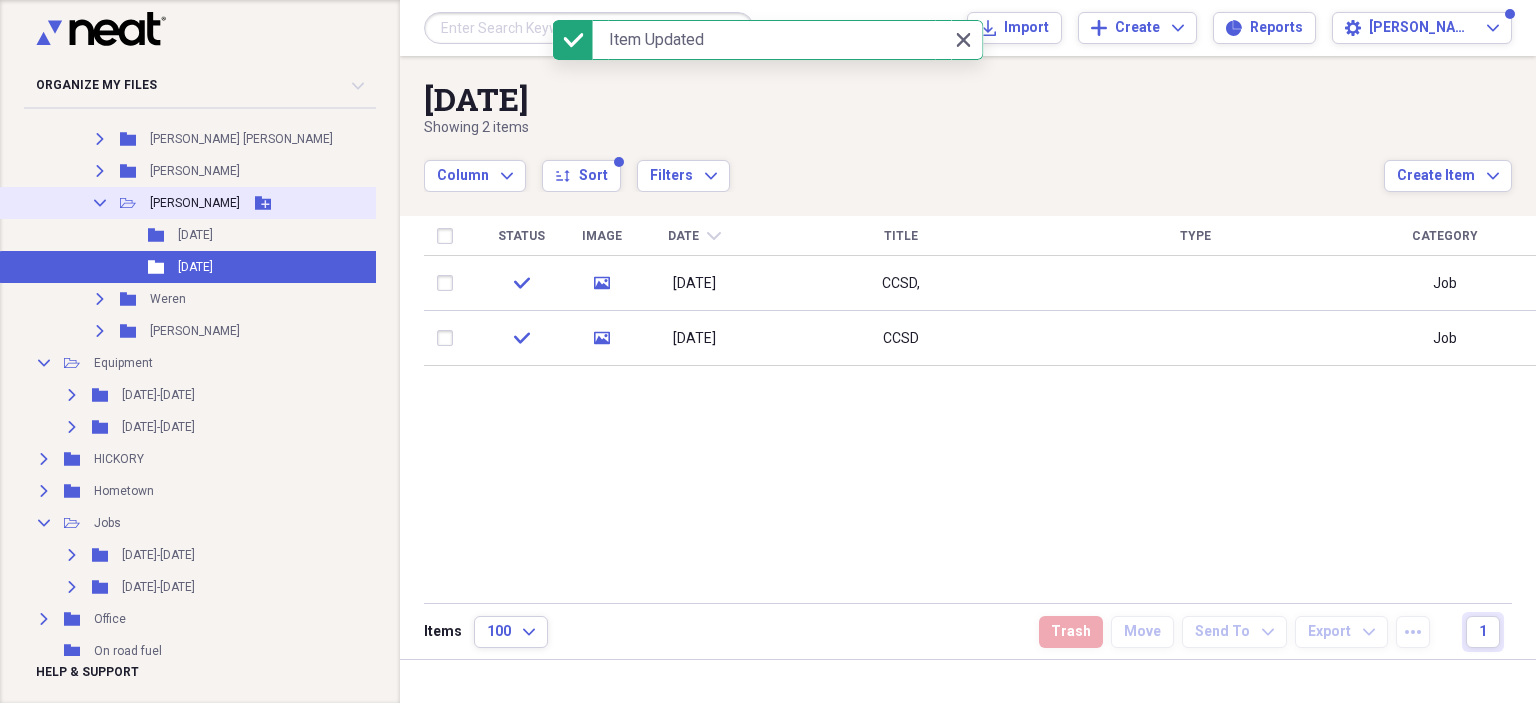 click 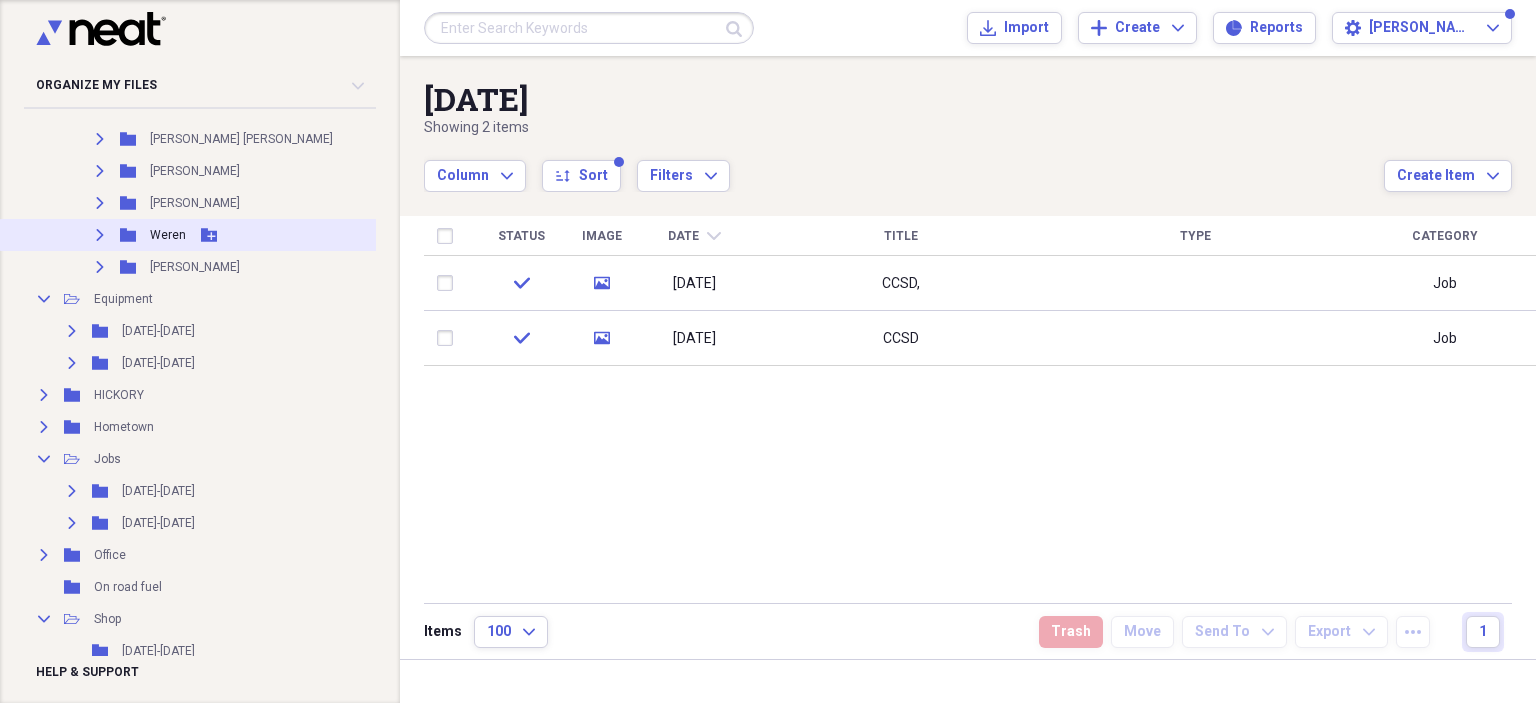click on "Expand" 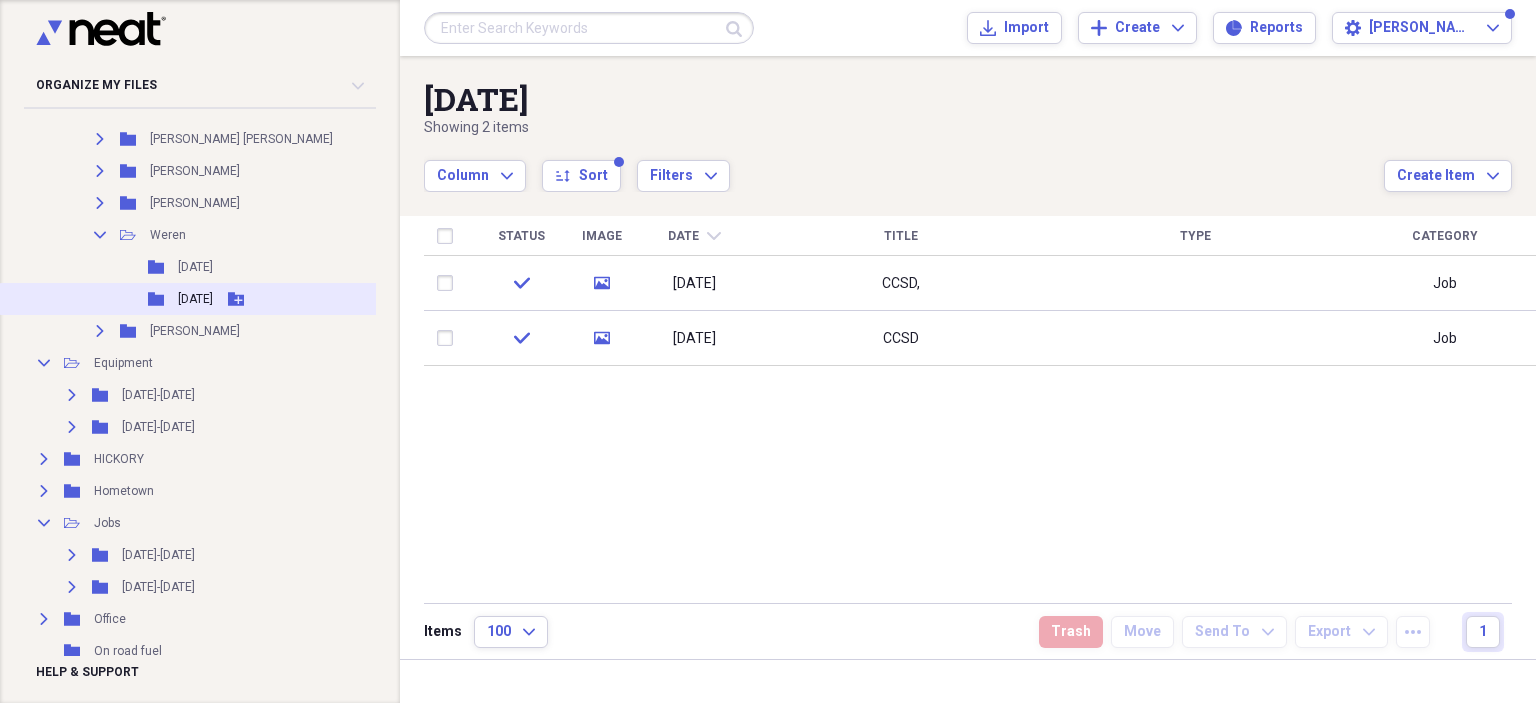 click on "Folder [DATE] Add Folder" at bounding box center (197, 299) 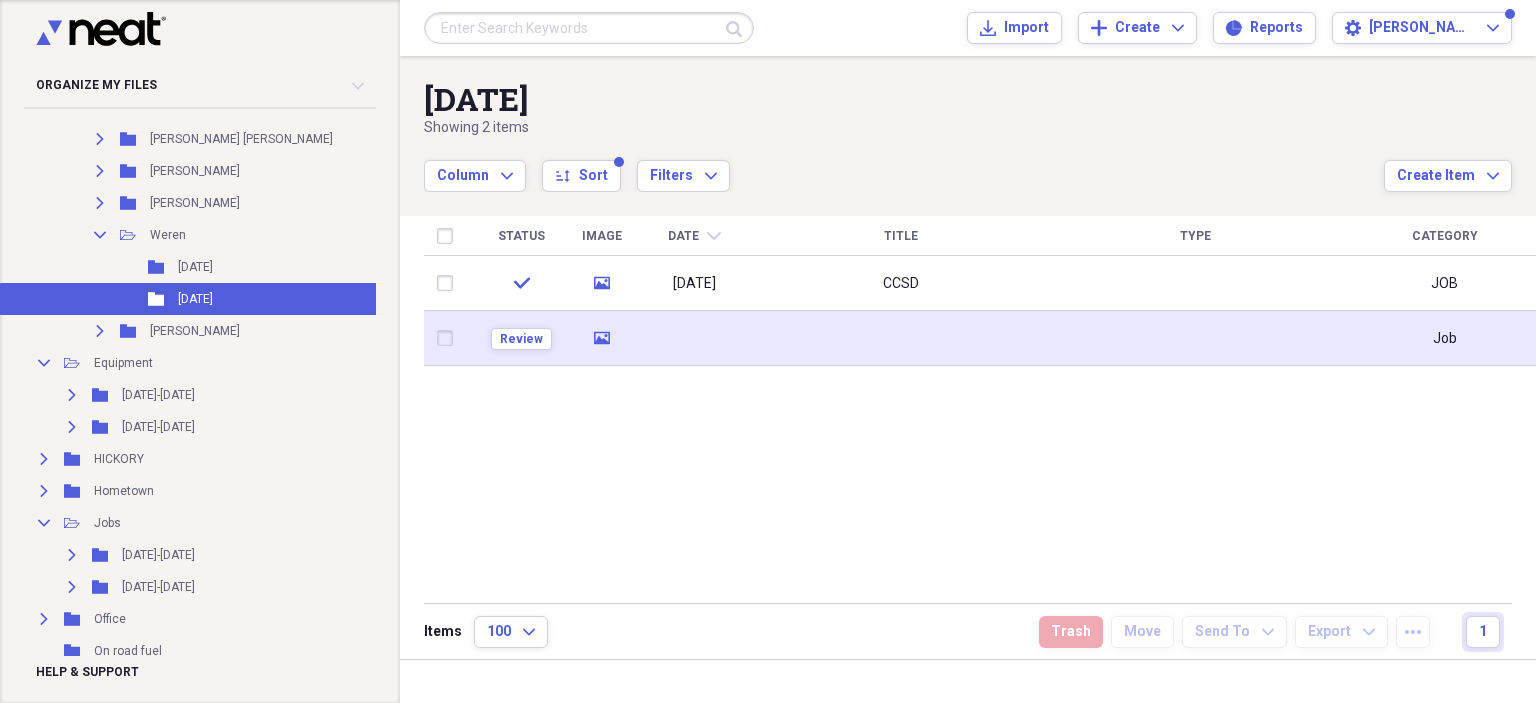 click at bounding box center [901, 338] 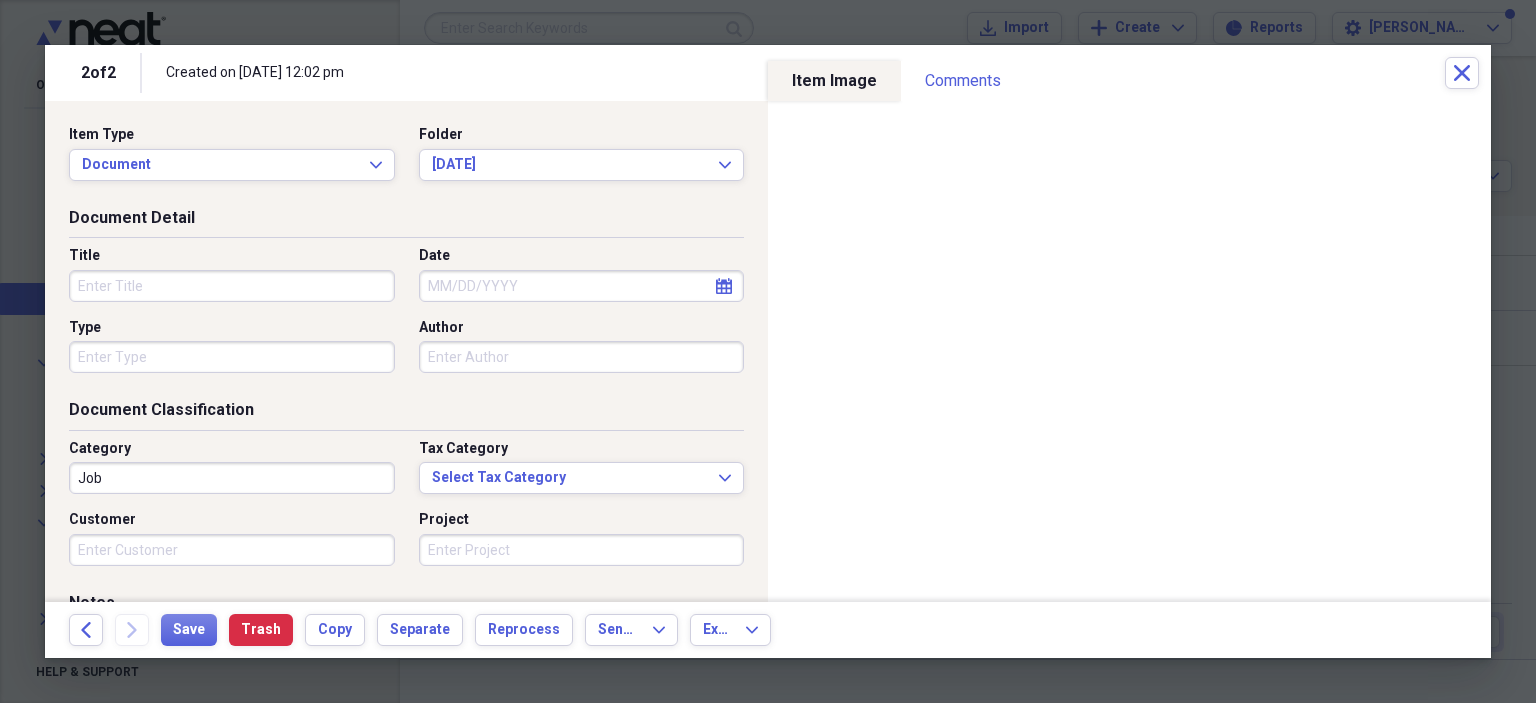click on "Title" at bounding box center (232, 286) 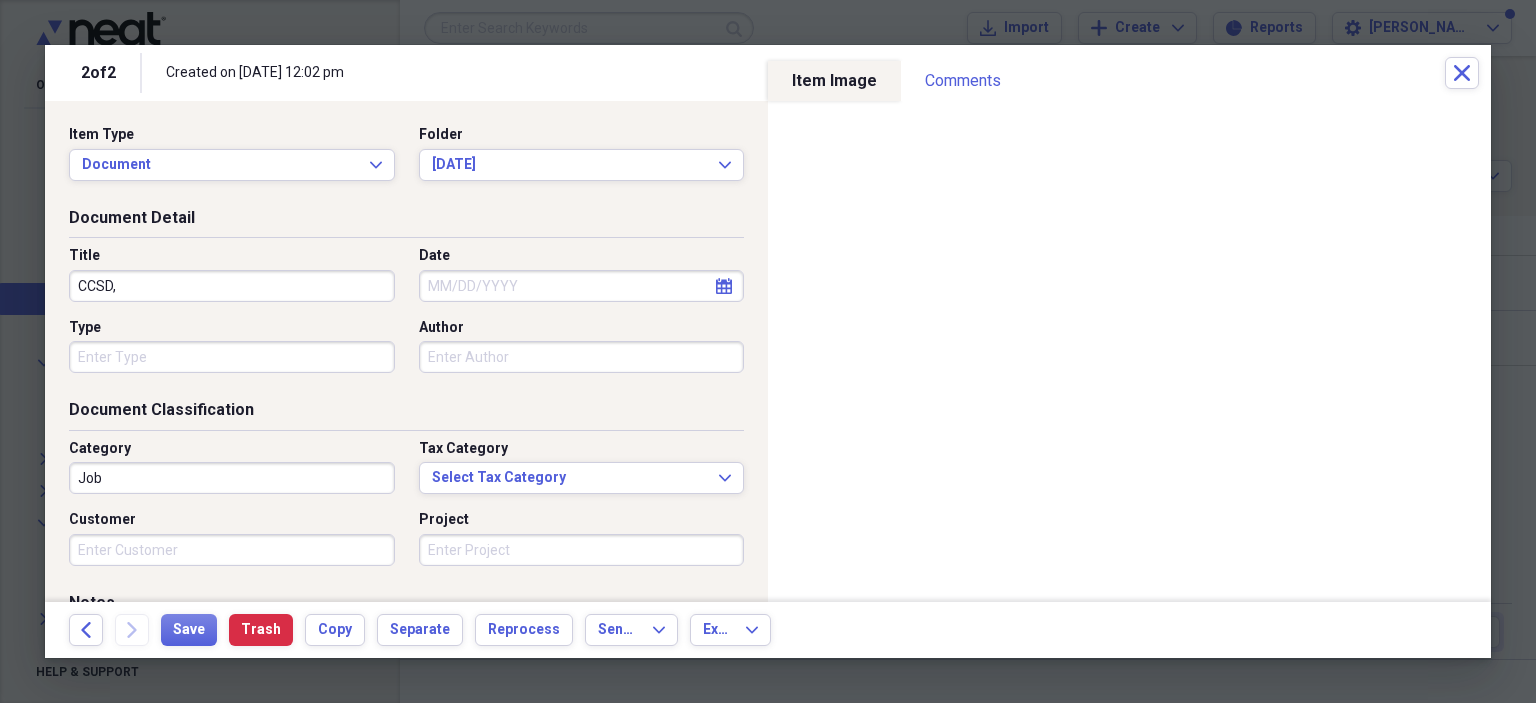 type on "CCSD," 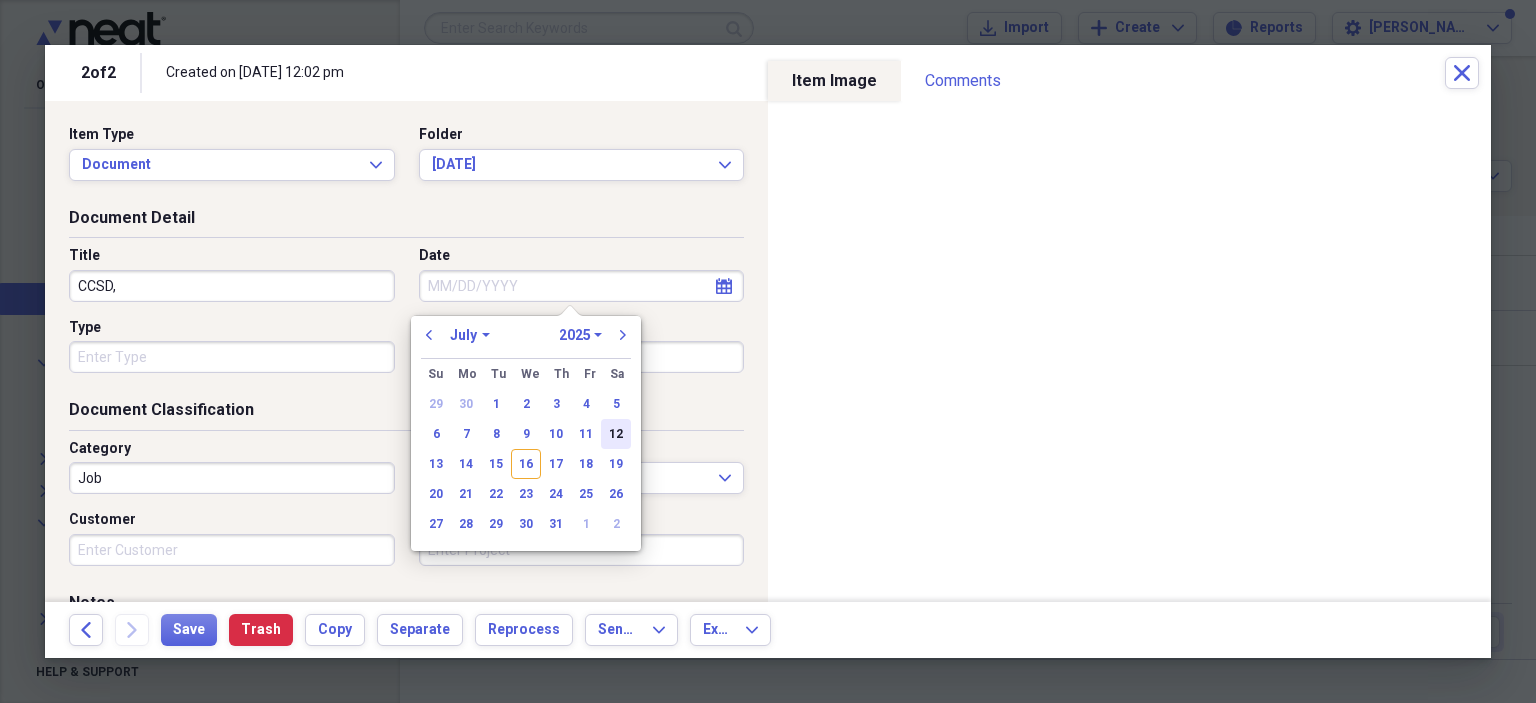 click on "12" at bounding box center [616, 434] 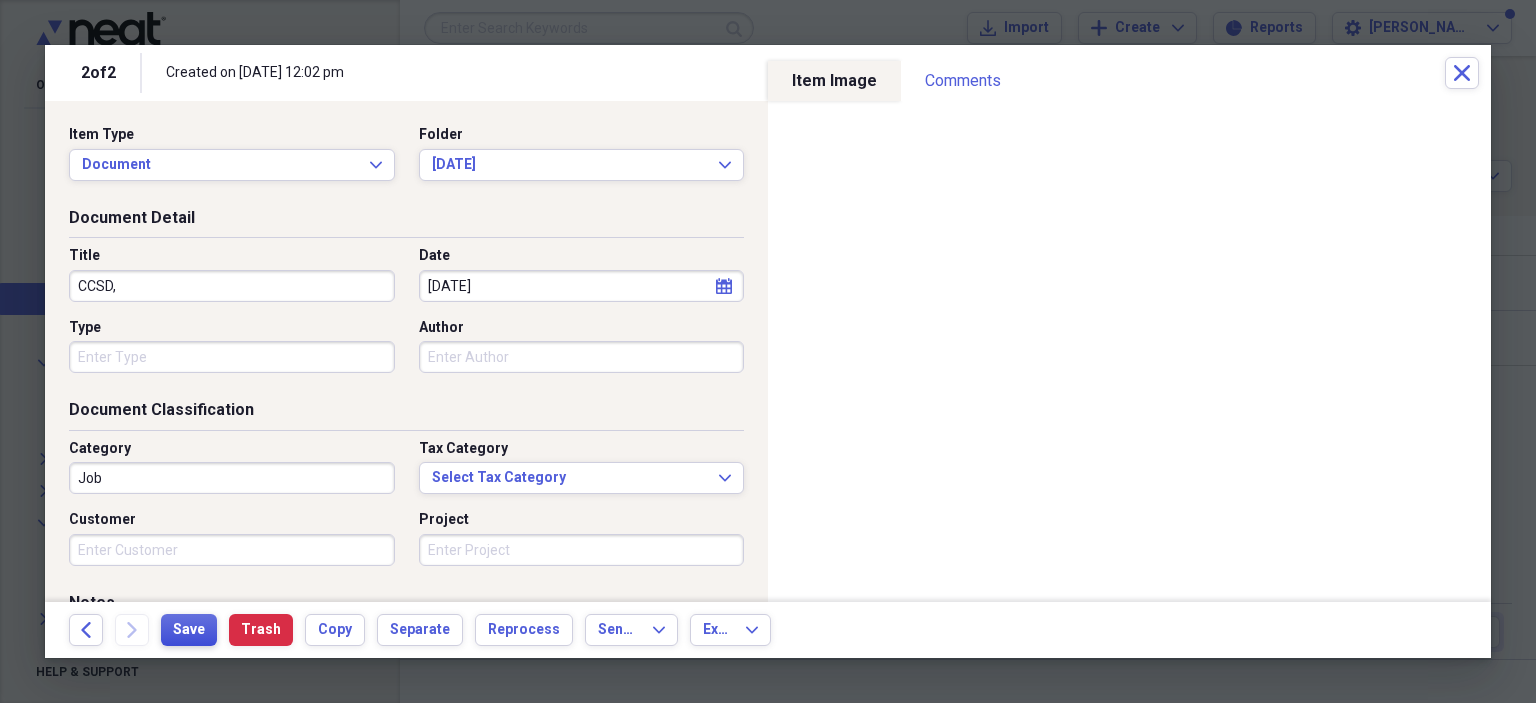 click on "Save" at bounding box center [189, 630] 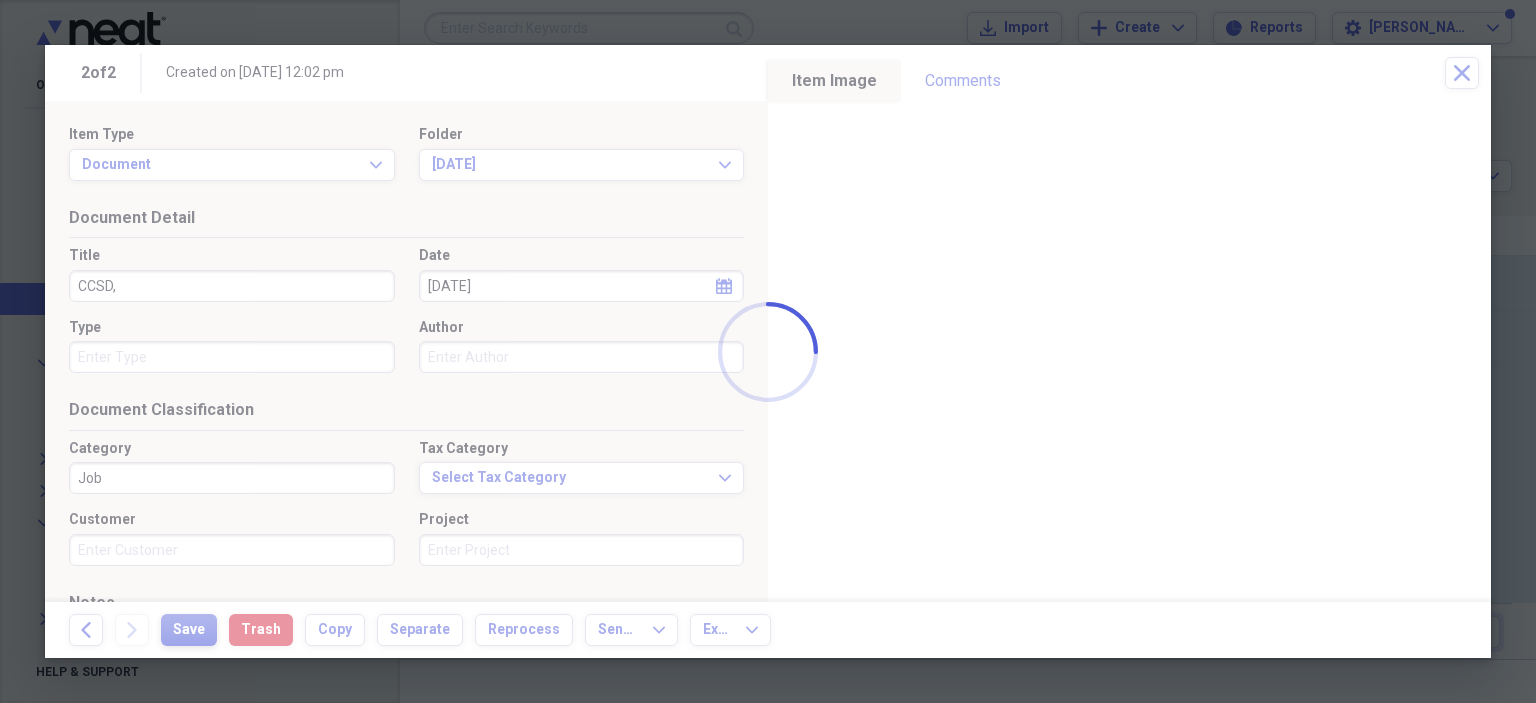 type on "CCSD," 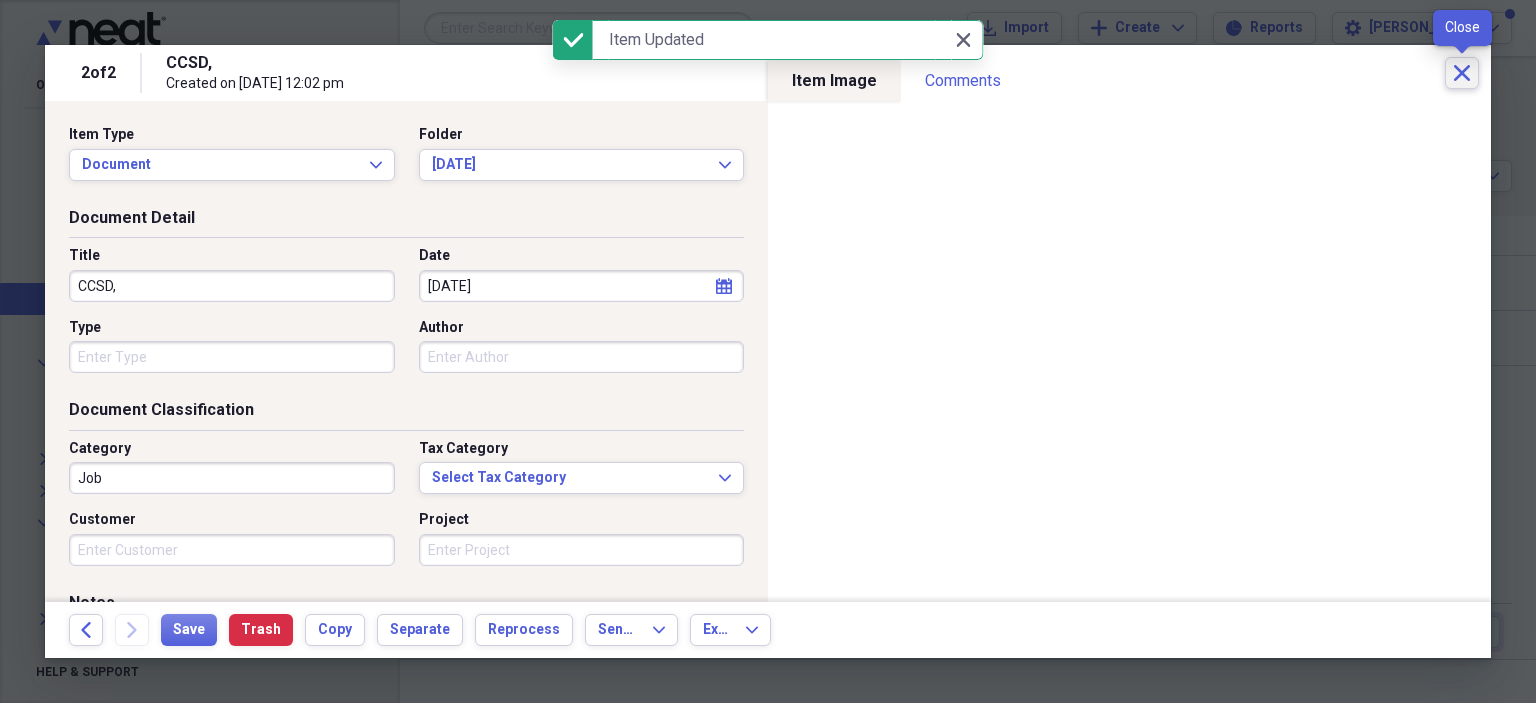 click 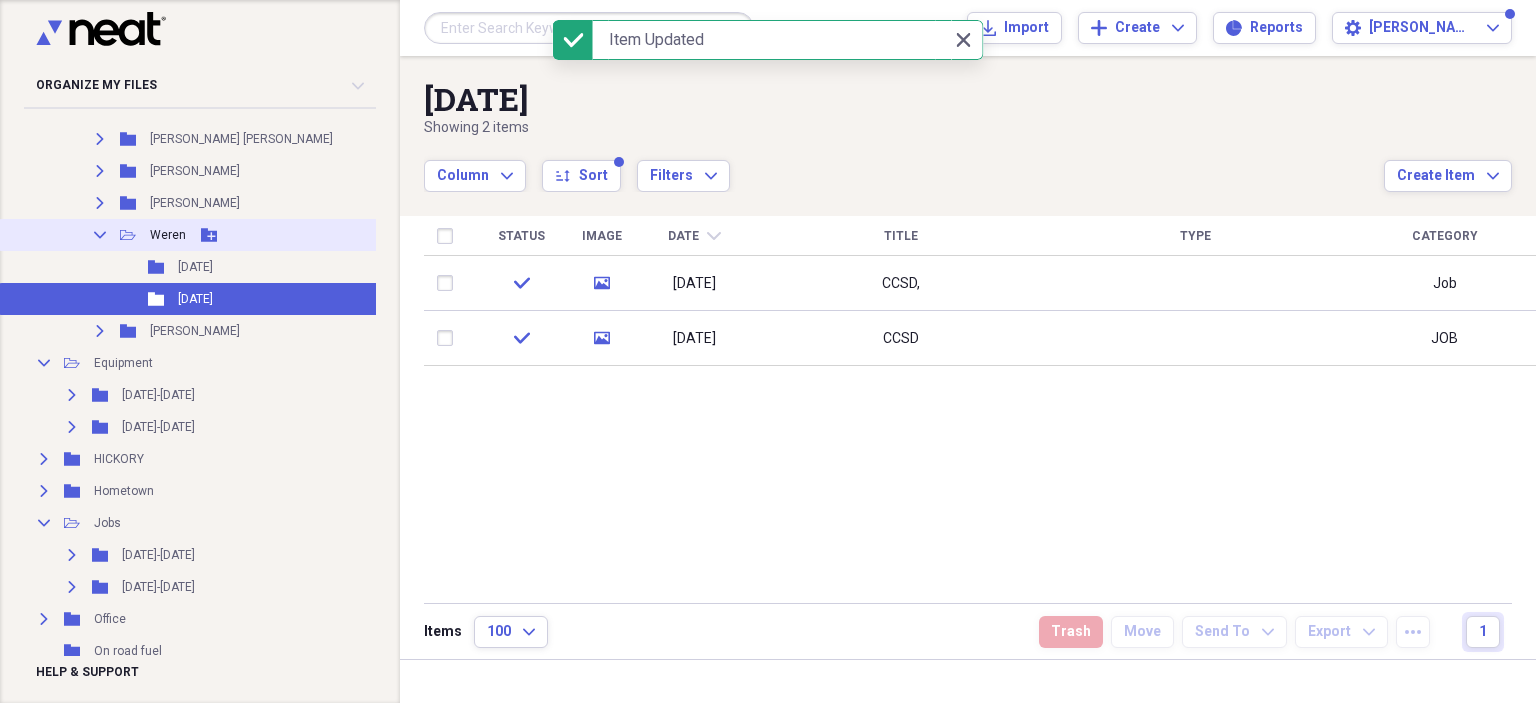 click on "Collapse" 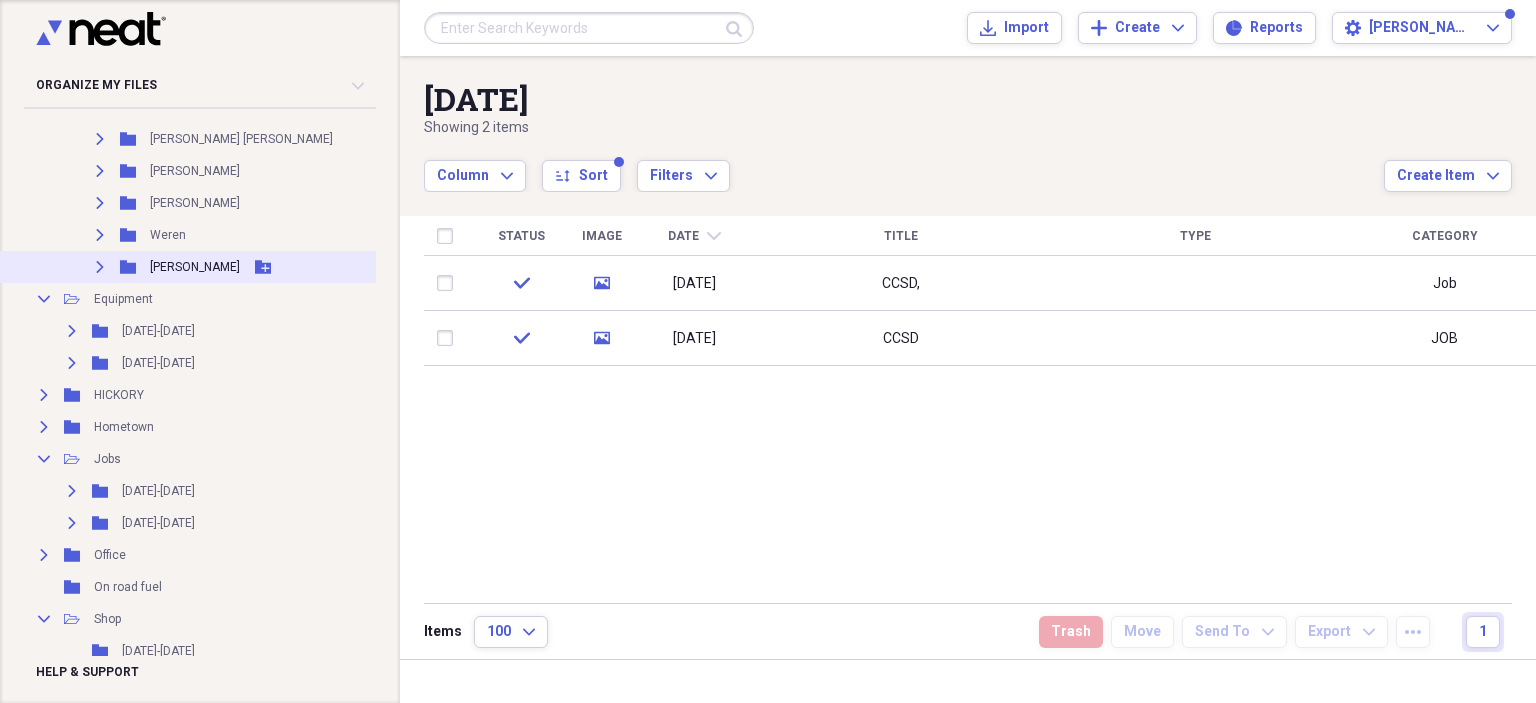 click on "Expand" at bounding box center [100, 267] 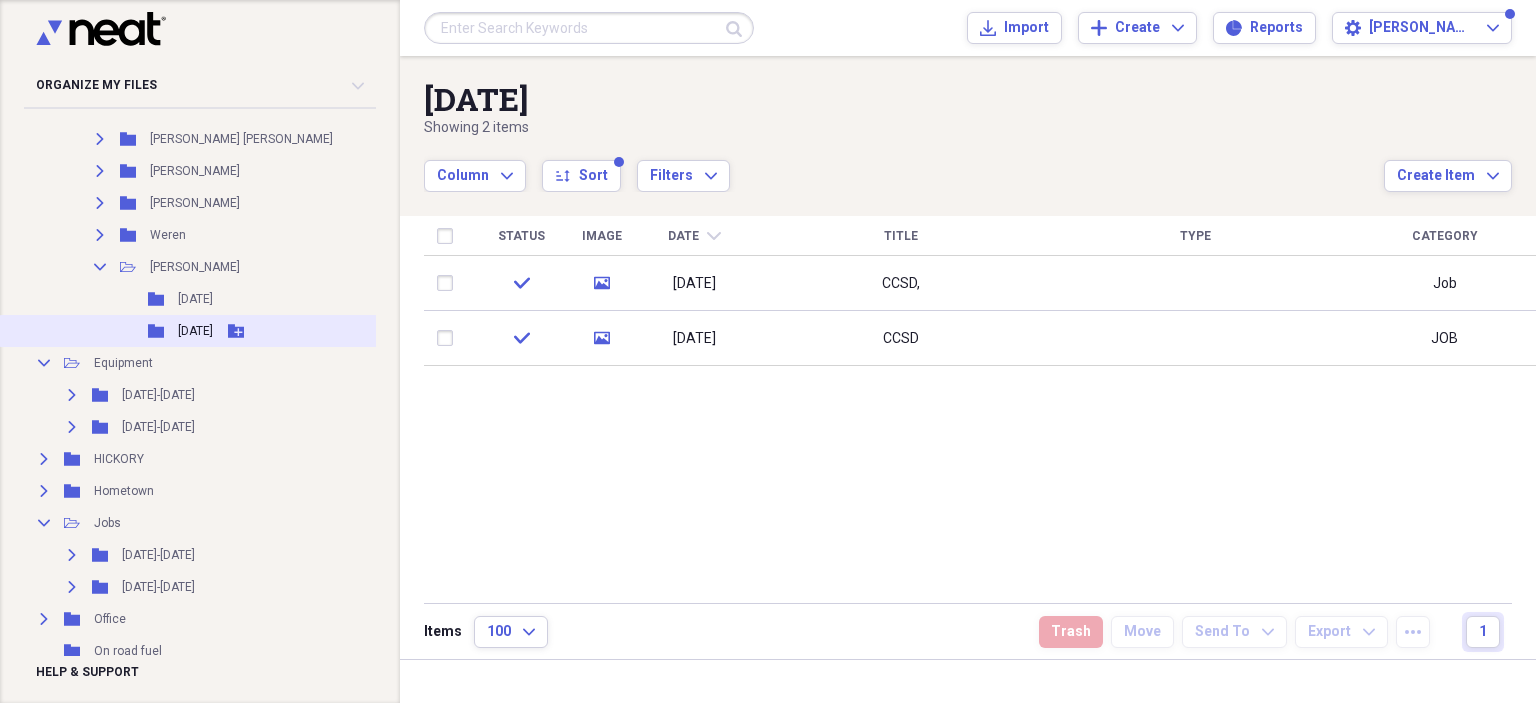 click on "[DATE]" at bounding box center (195, 331) 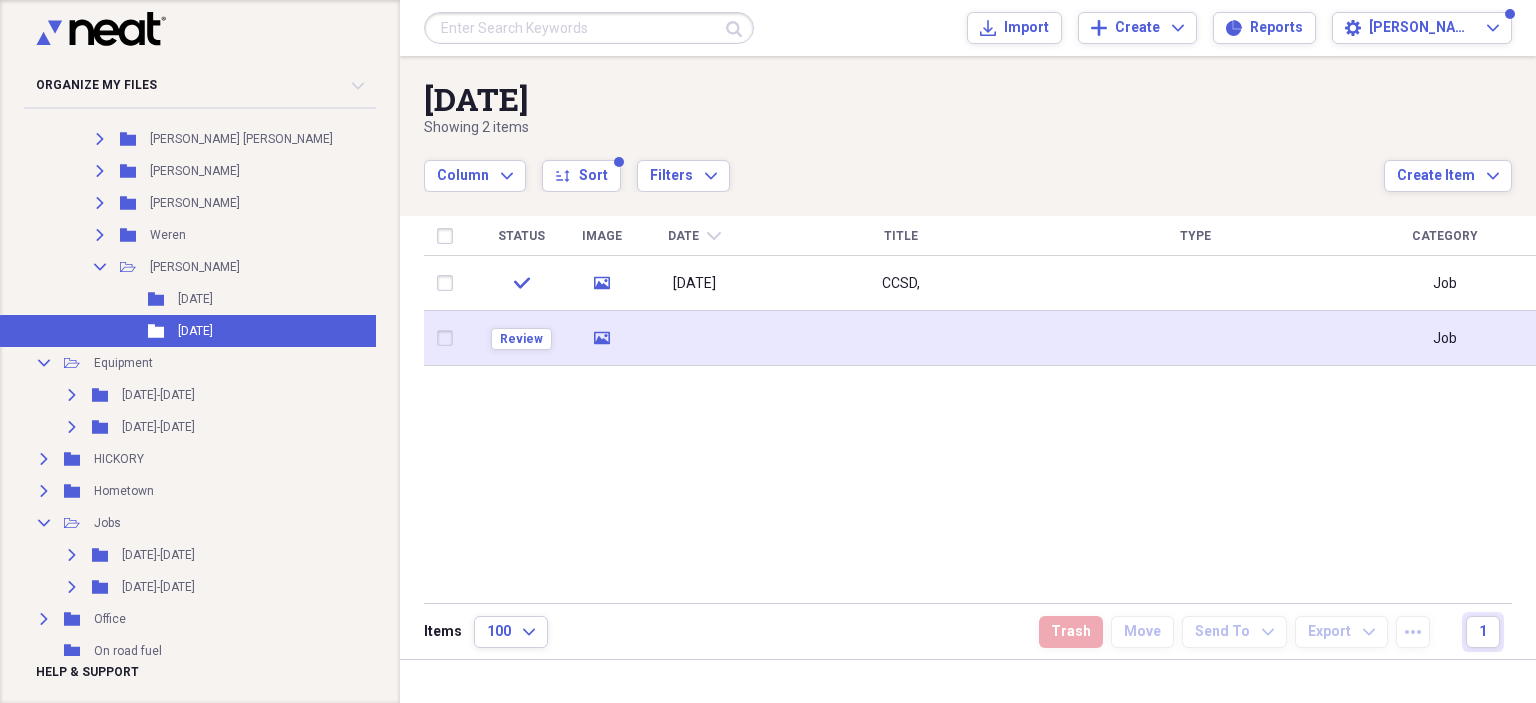 click at bounding box center [901, 338] 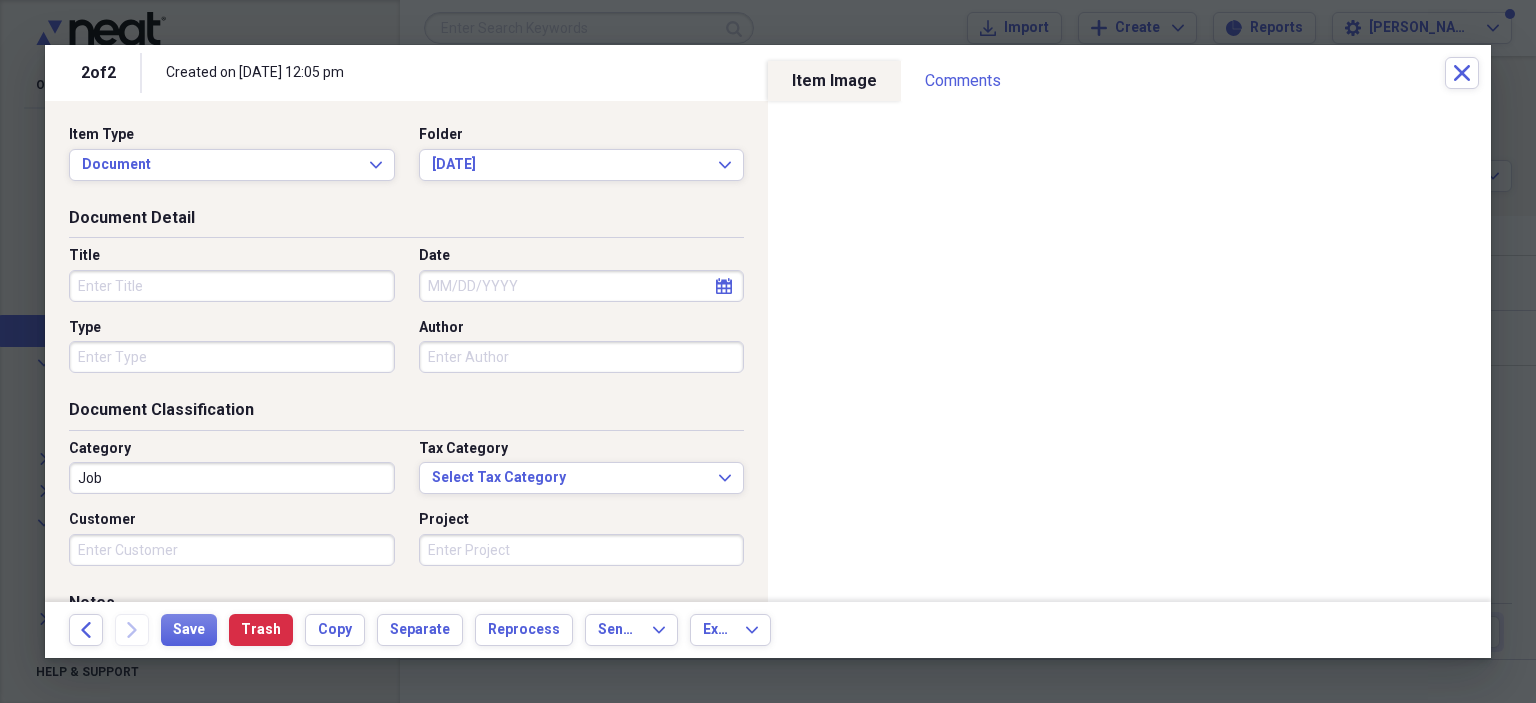 click on "Title" at bounding box center [232, 286] 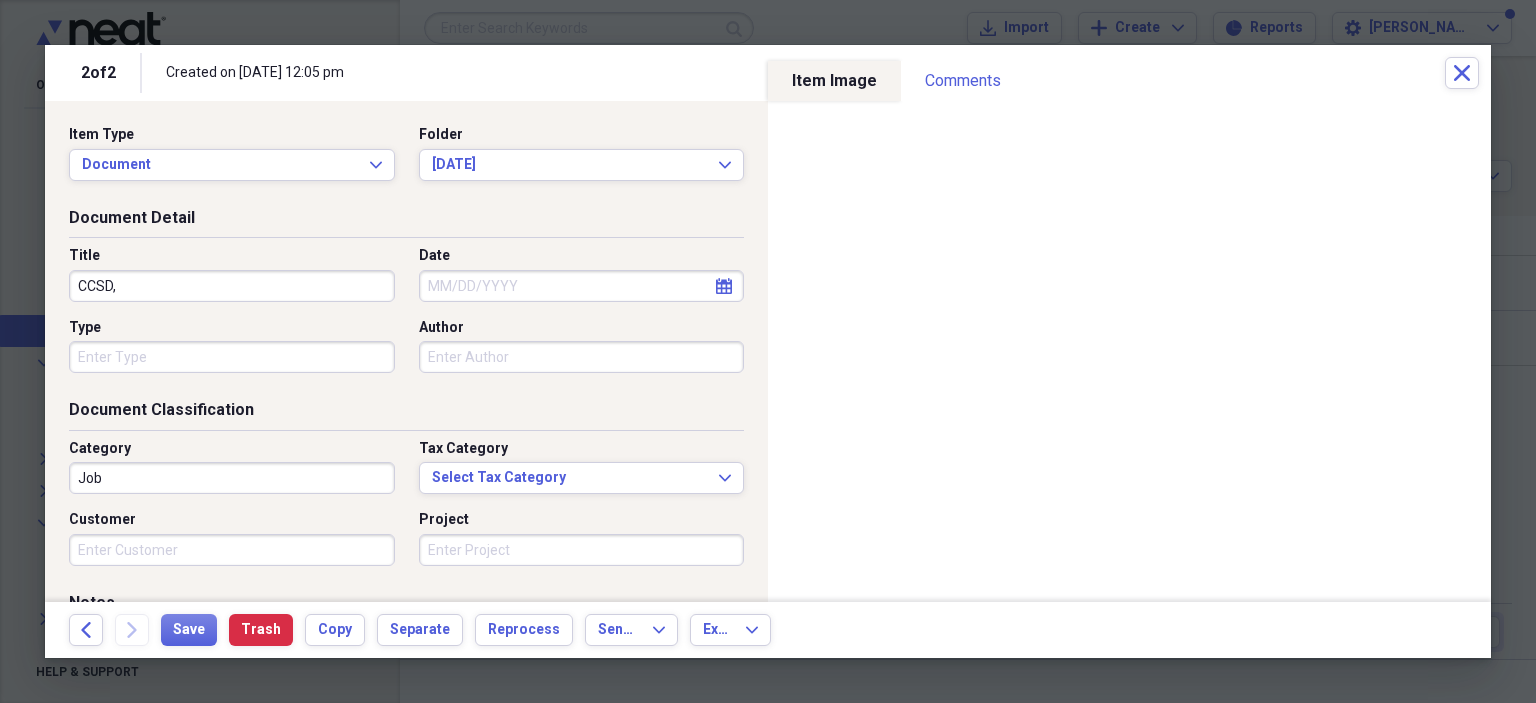 type on "CCSD," 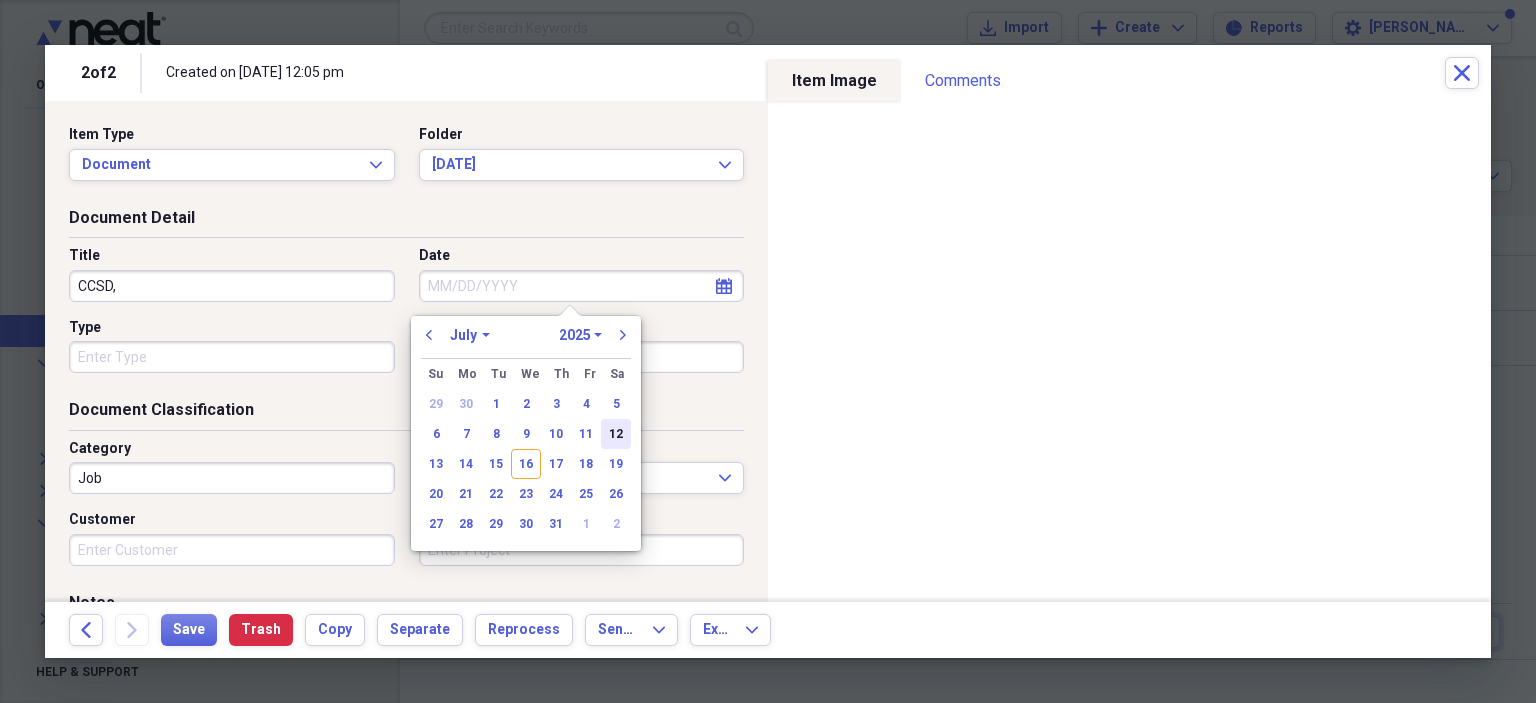 click on "12" at bounding box center (616, 434) 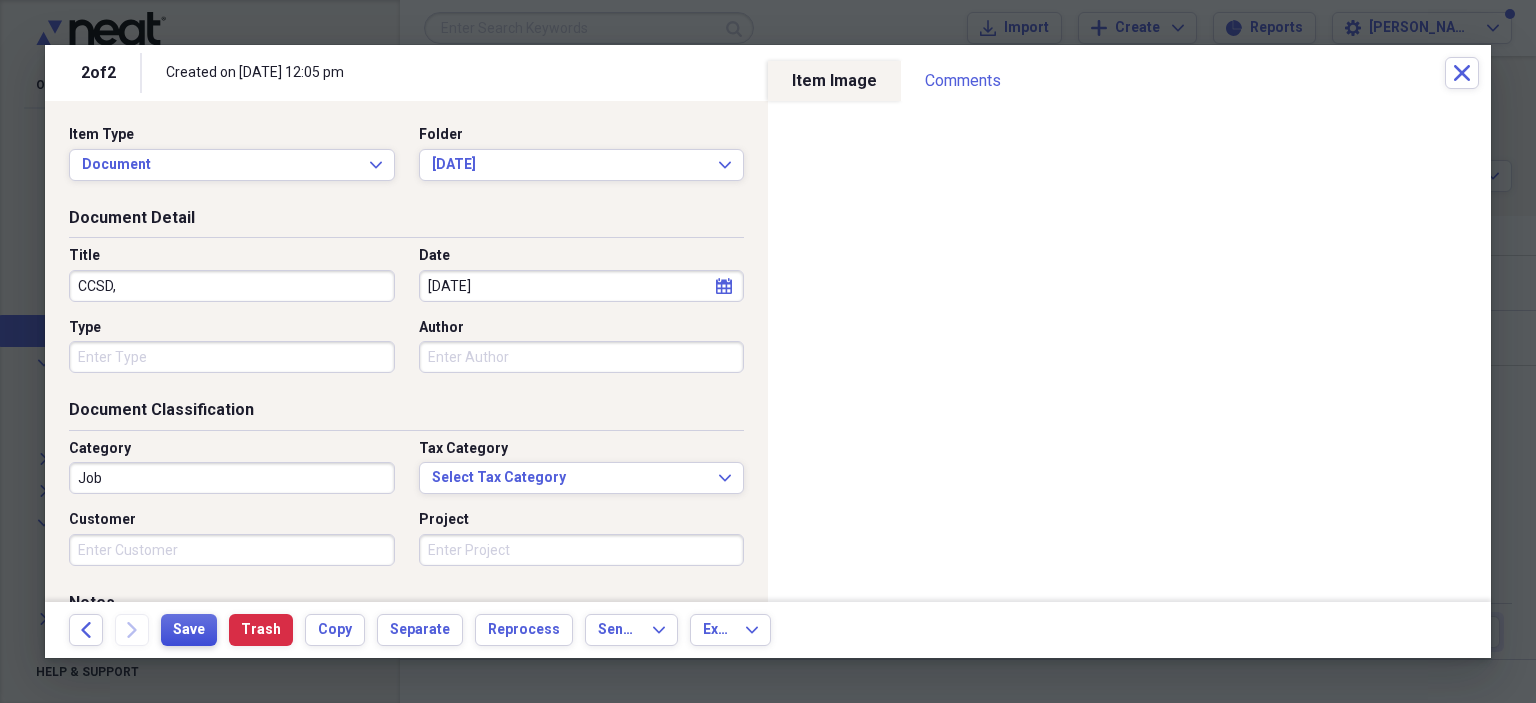 click on "Save" at bounding box center (189, 630) 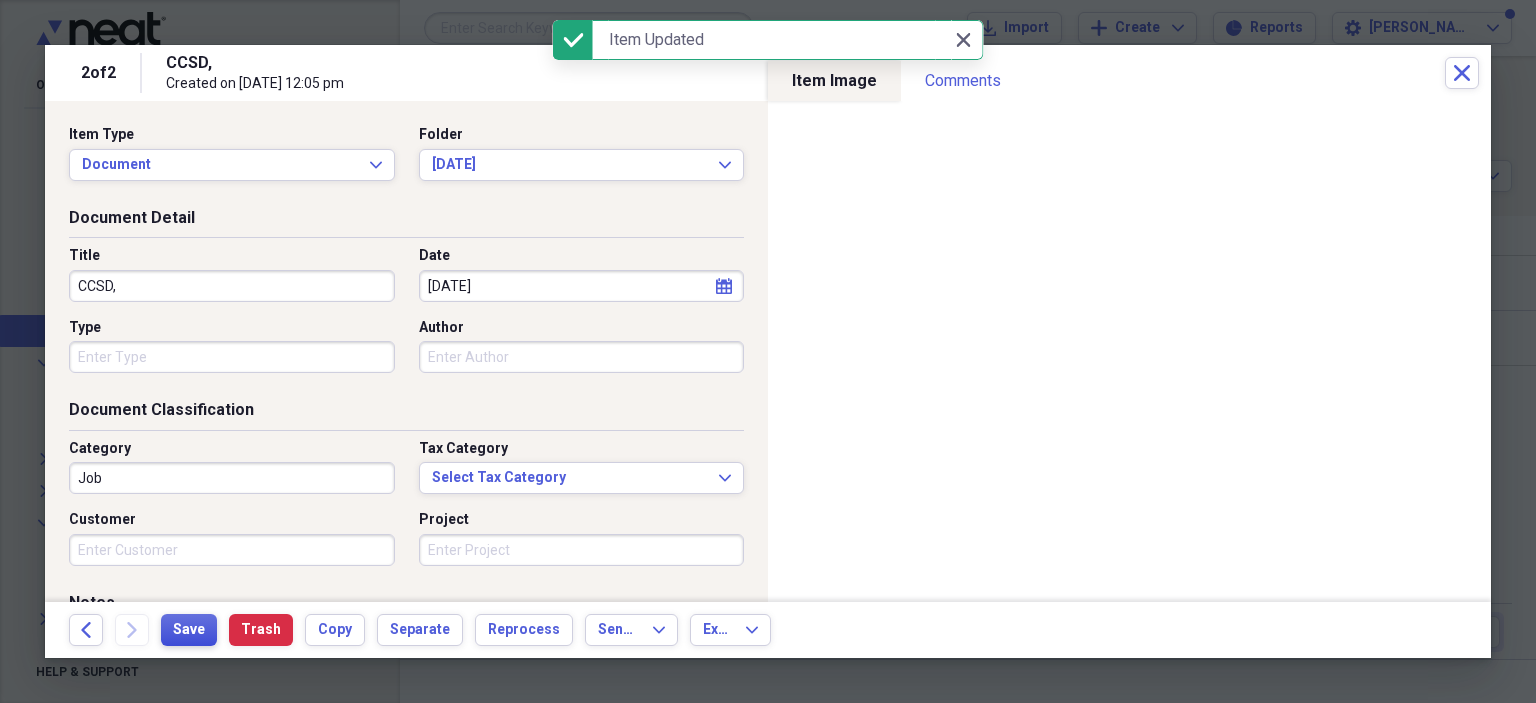 type on "CCSD," 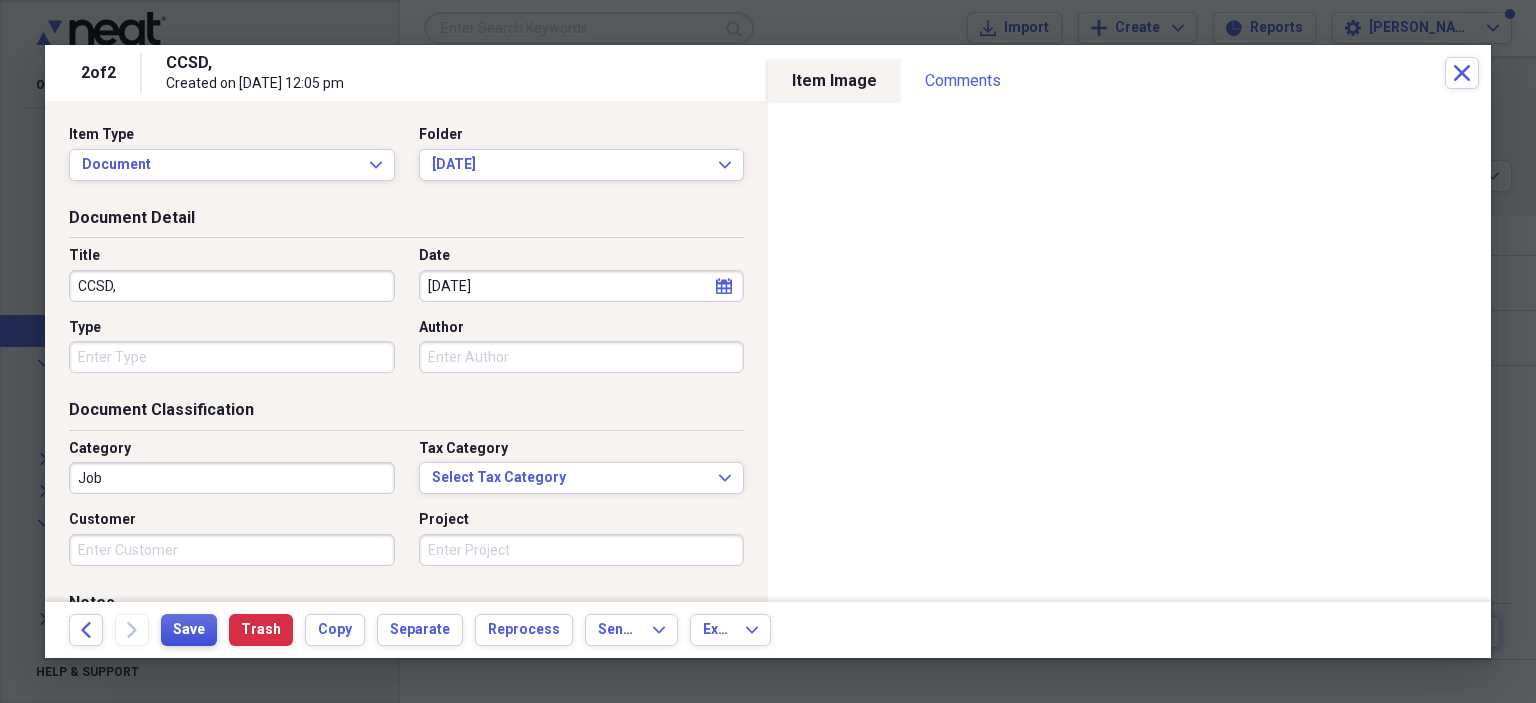 click on "Save" at bounding box center [189, 630] 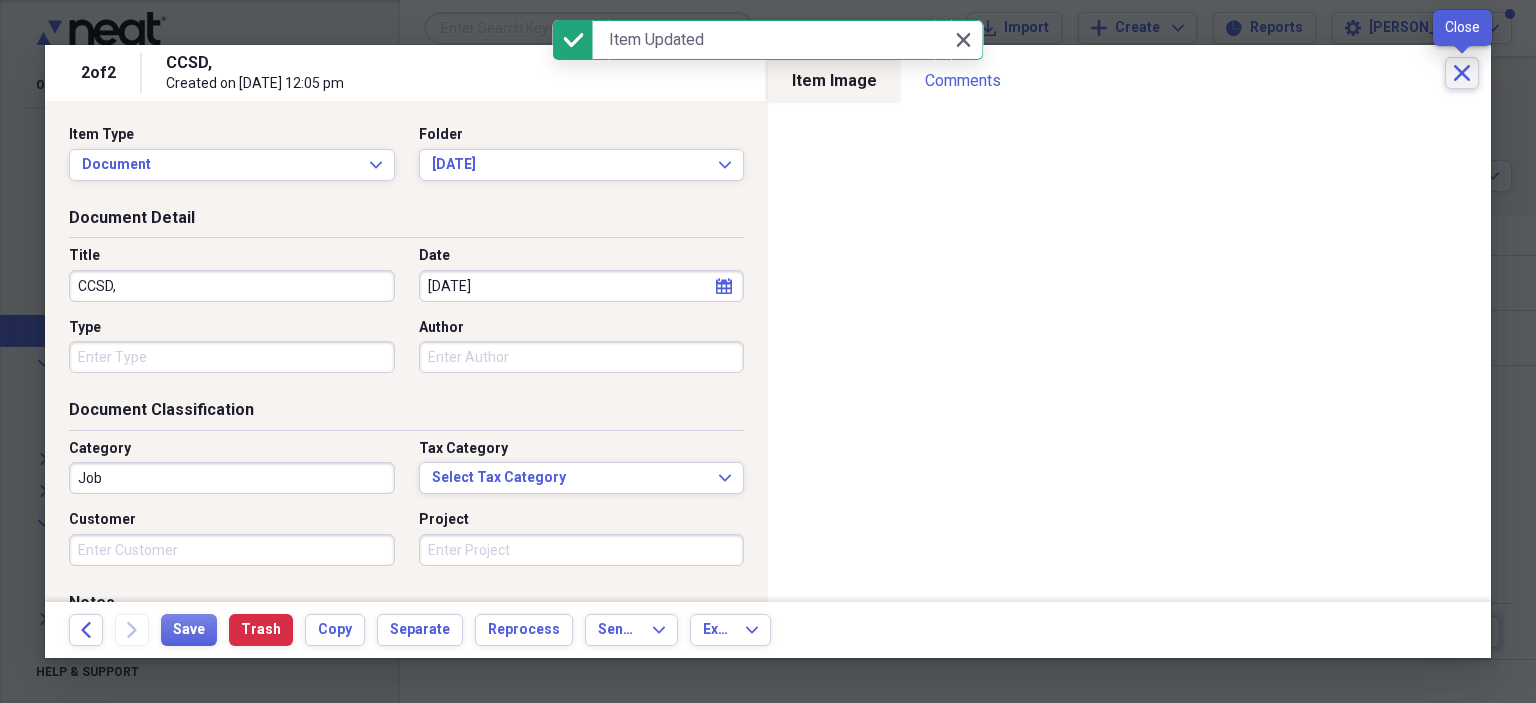 click on "Close" 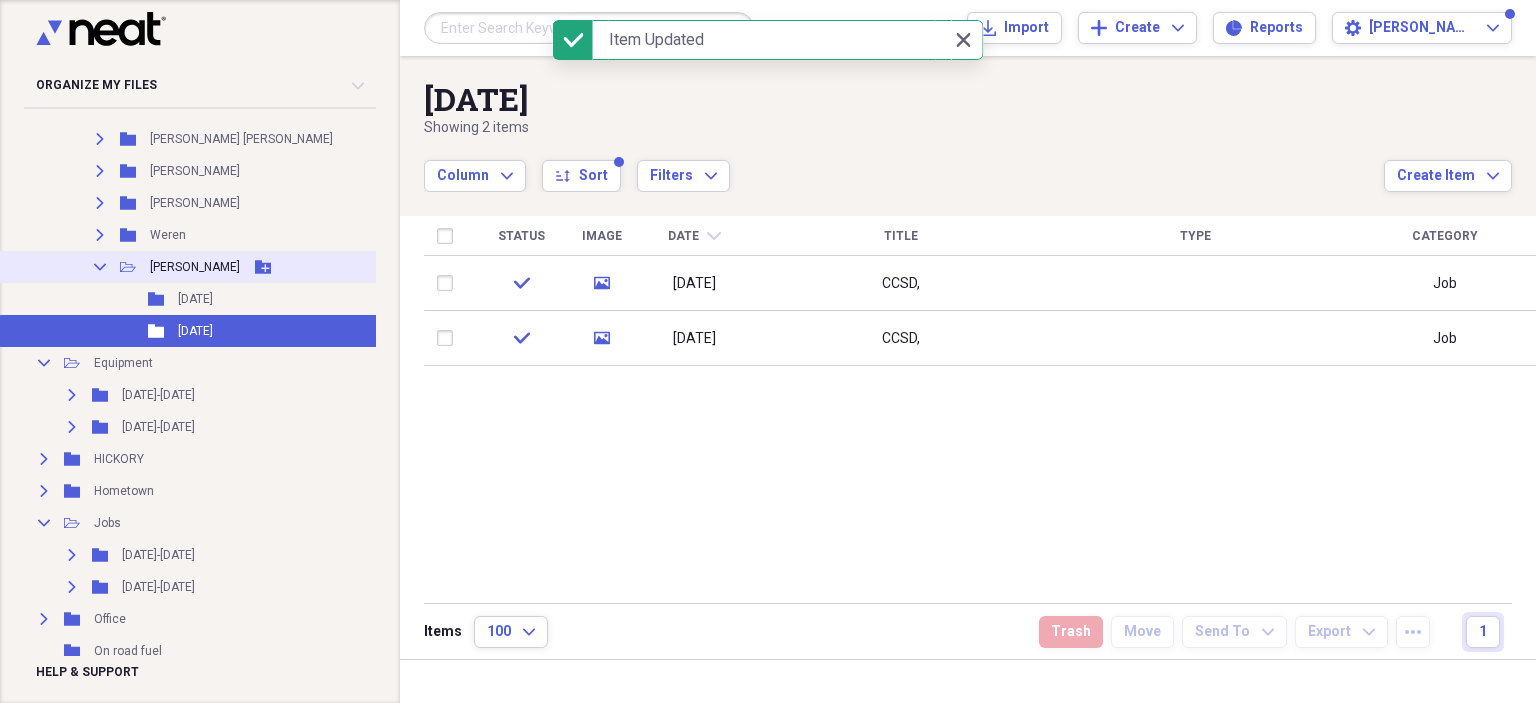 click on "Collapse" 